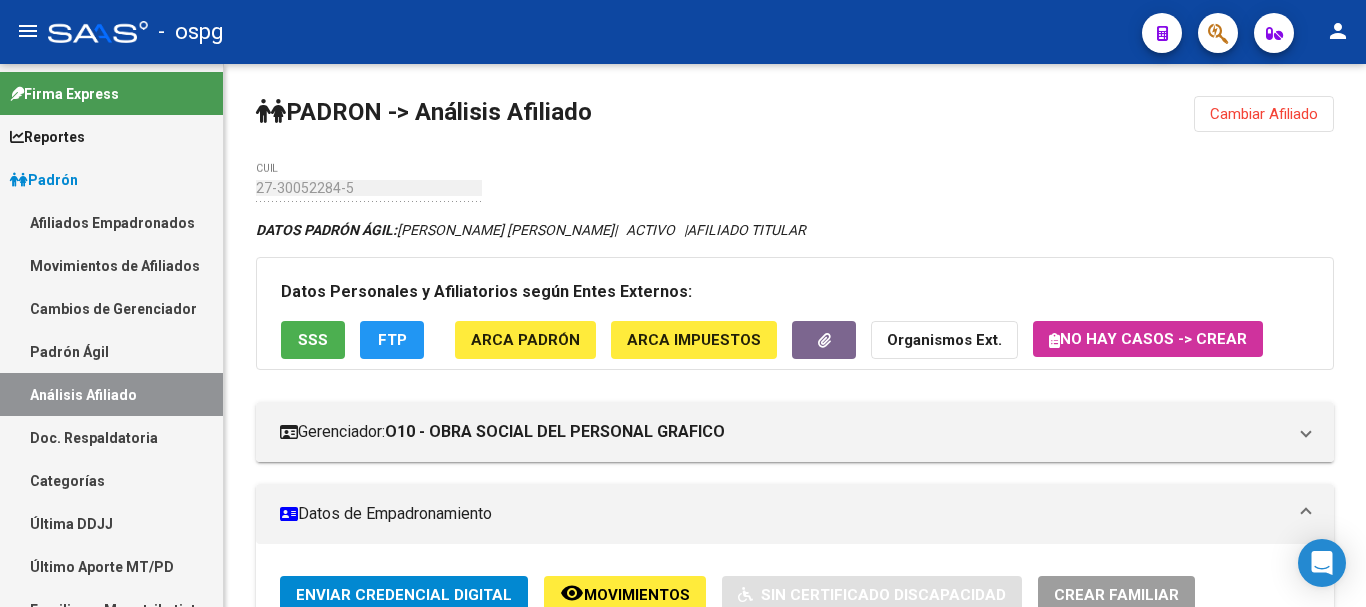 scroll, scrollTop: 0, scrollLeft: 0, axis: both 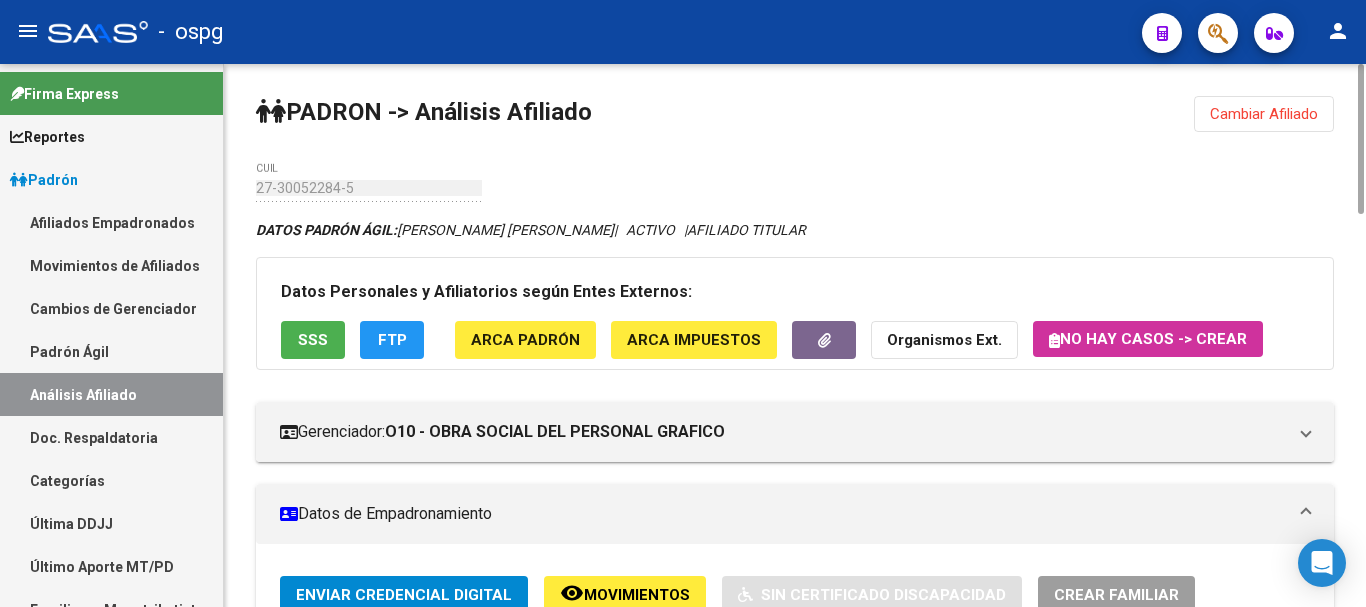 click on "PADRON -> Análisis Afiliado  Cambiar Afiliado
27-30052284-5 CUIL DATOS PADRÓN ÁGIL:  GUTIERREZ, FLAVIA JUDITH            |   ACTIVO   |     AFILIADO TITULAR  Datos Personales y Afiliatorios según Entes Externos: SSS FTP ARCA Padrón ARCA Impuestos Organismos Ext.   No hay casos -> Crear
Gerenciador:      O10 - OBRA SOCIAL DEL PERSONAL GRAFICO Atención telefónica: Atención emergencias: Otros Datos Útiles:    Datos de Empadronamiento  Enviar Credencial Digital remove_red_eye Movimientos    Sin Certificado Discapacidad Crear Familiar ABM Rápido ABM Etiquetas: Estado: ACTIVO Última Alta Formal:  01/01/2020 Ultimo Tipo Movimiento Alta:  ALTA desde el Padrón Entregado x SSS Comentario ADMIN:  Migración Padrón Completo SSS el 2024-08-29 14:44:37 DATOS DEL AFILIADO Apellido:   GUTIERREZ, FLAVIA JUDITH       CUIL:  27300522845 Documento:  DU - DOCUMENTO UNICO 30052284  Nacionalidad:  ARGENTINA Parentesco:  0 - Titular Estado Civil:  Convivencia Discapacitado:    NO (00) Sexo:  F Edad:" 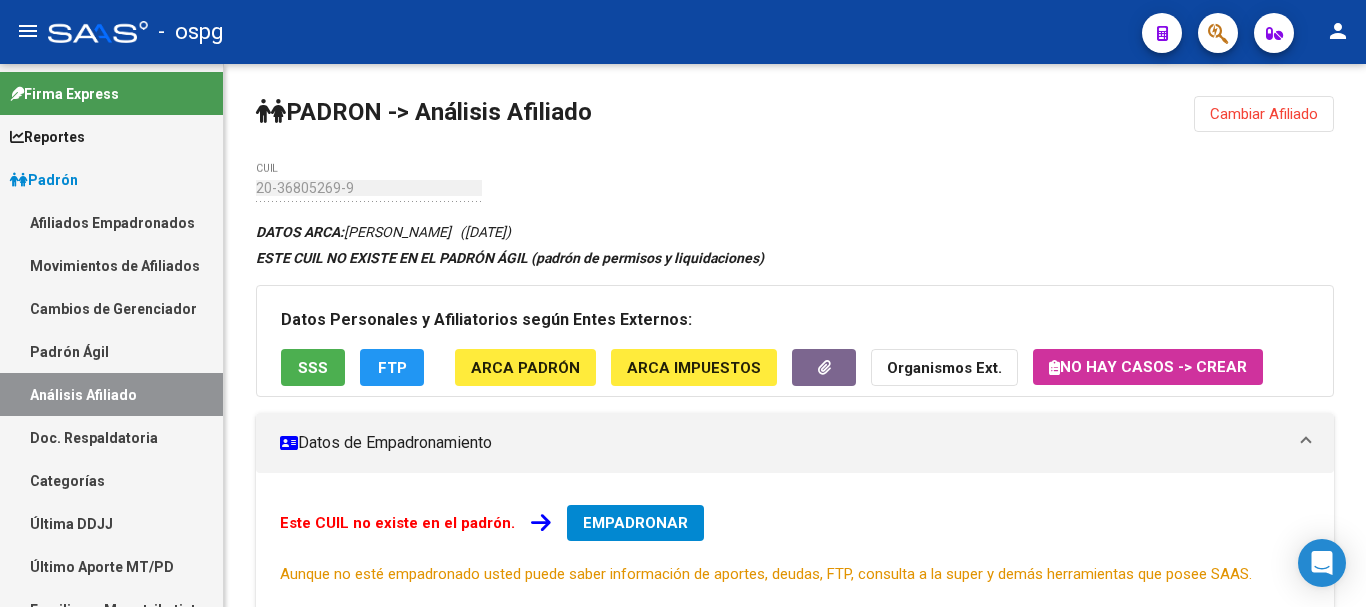 scroll, scrollTop: 0, scrollLeft: 0, axis: both 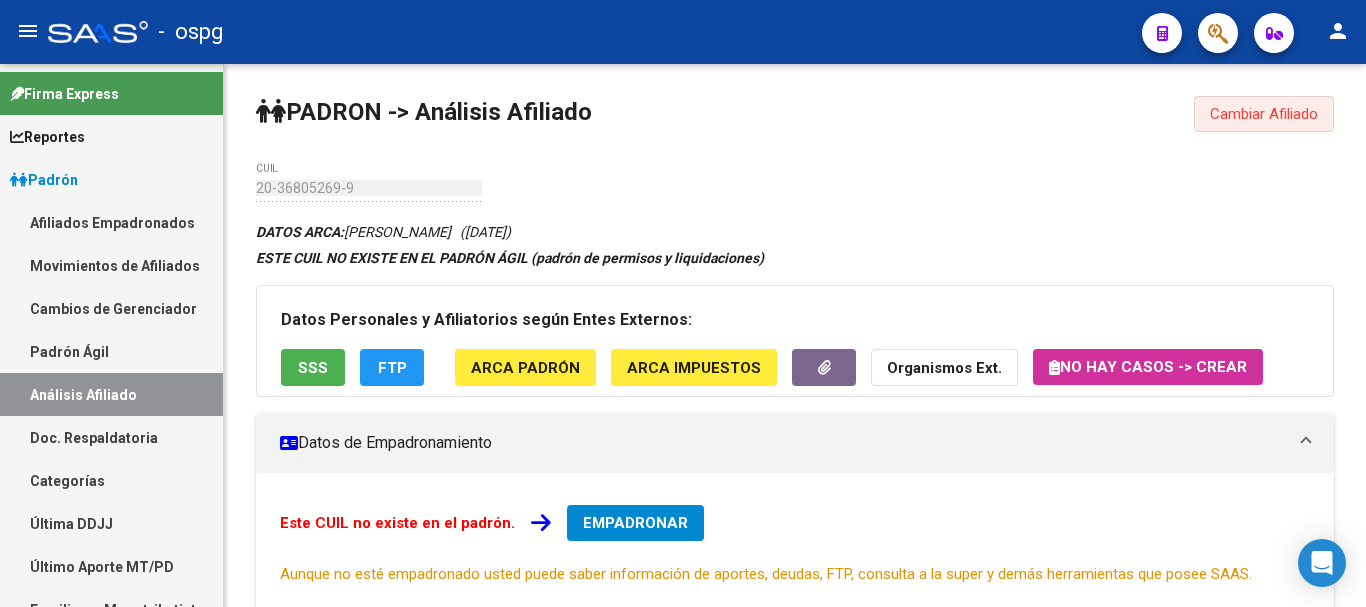 drag, startPoint x: 1242, startPoint y: 115, endPoint x: 1039, endPoint y: 9, distance: 229.00873 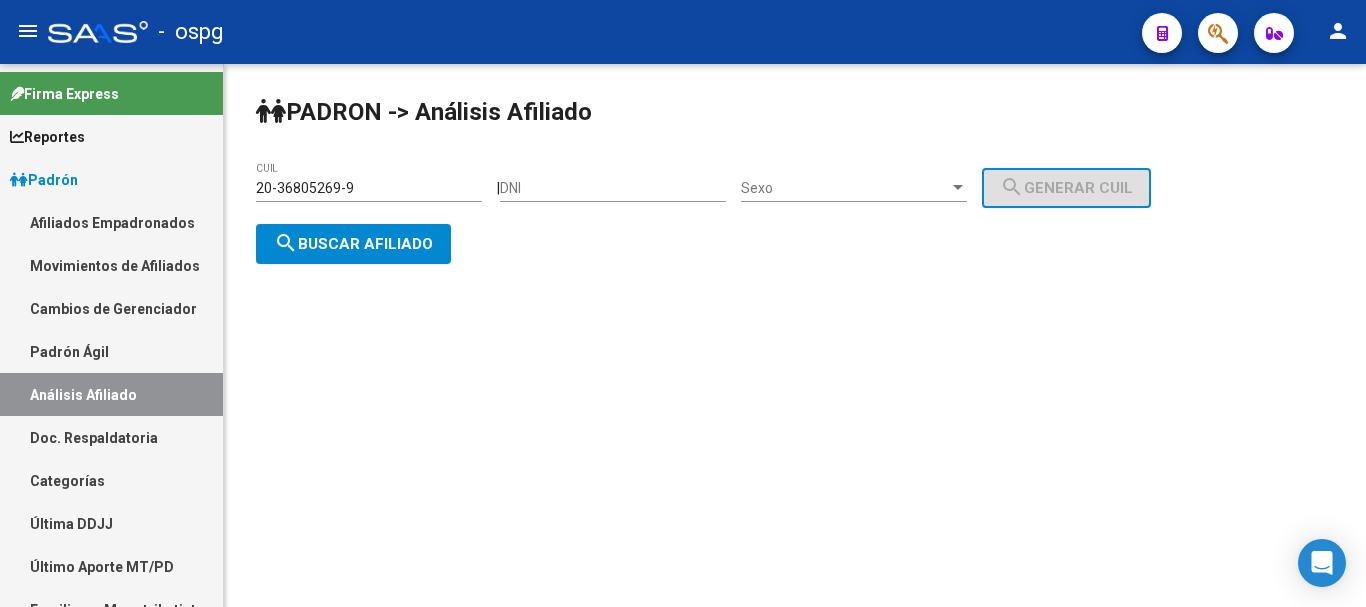 drag, startPoint x: 372, startPoint y: 186, endPoint x: 104, endPoint y: 145, distance: 271.11804 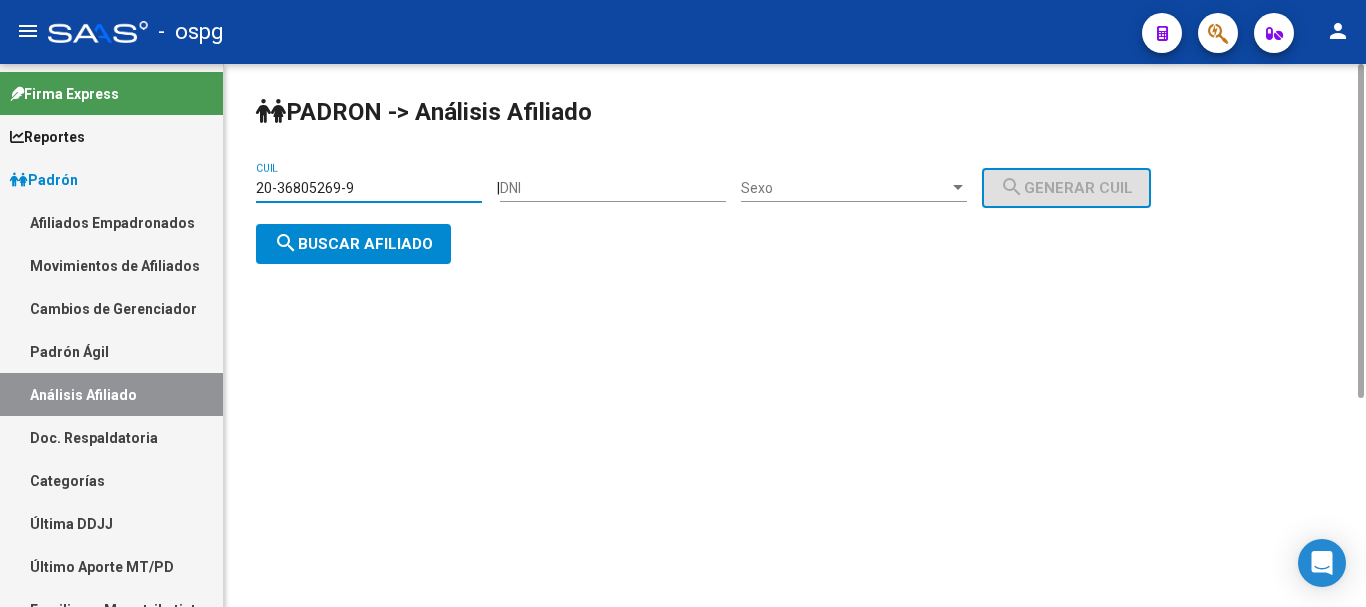 paste on "20539254" 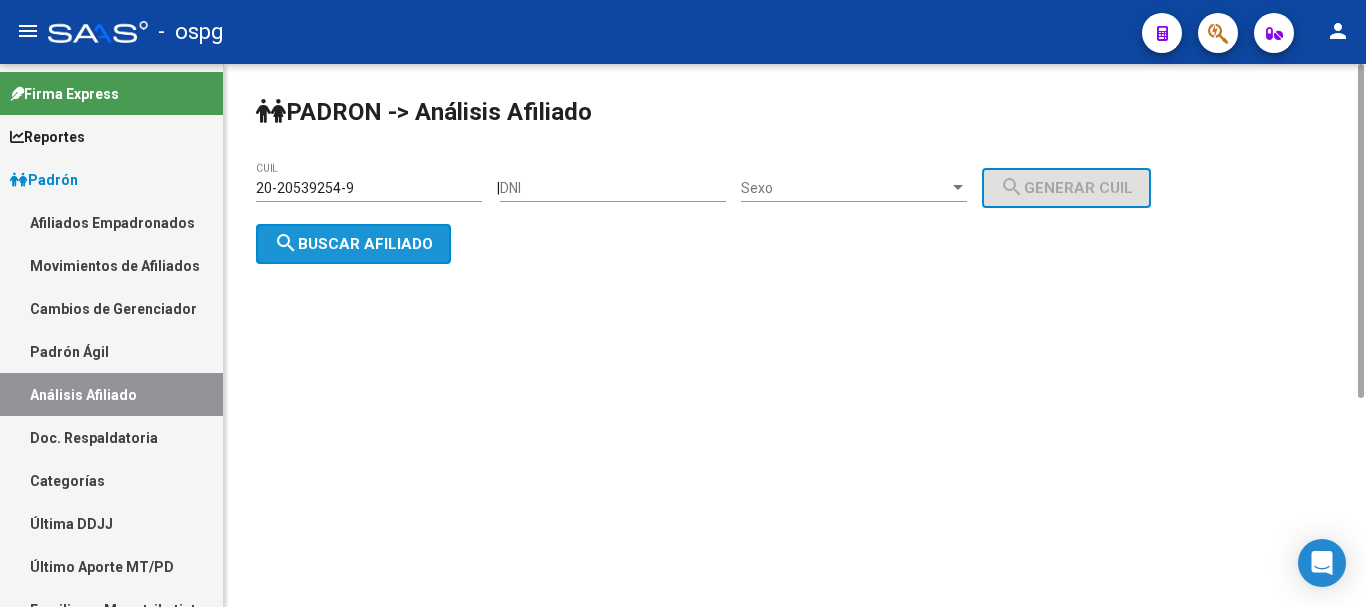 click on "search  Buscar afiliado" 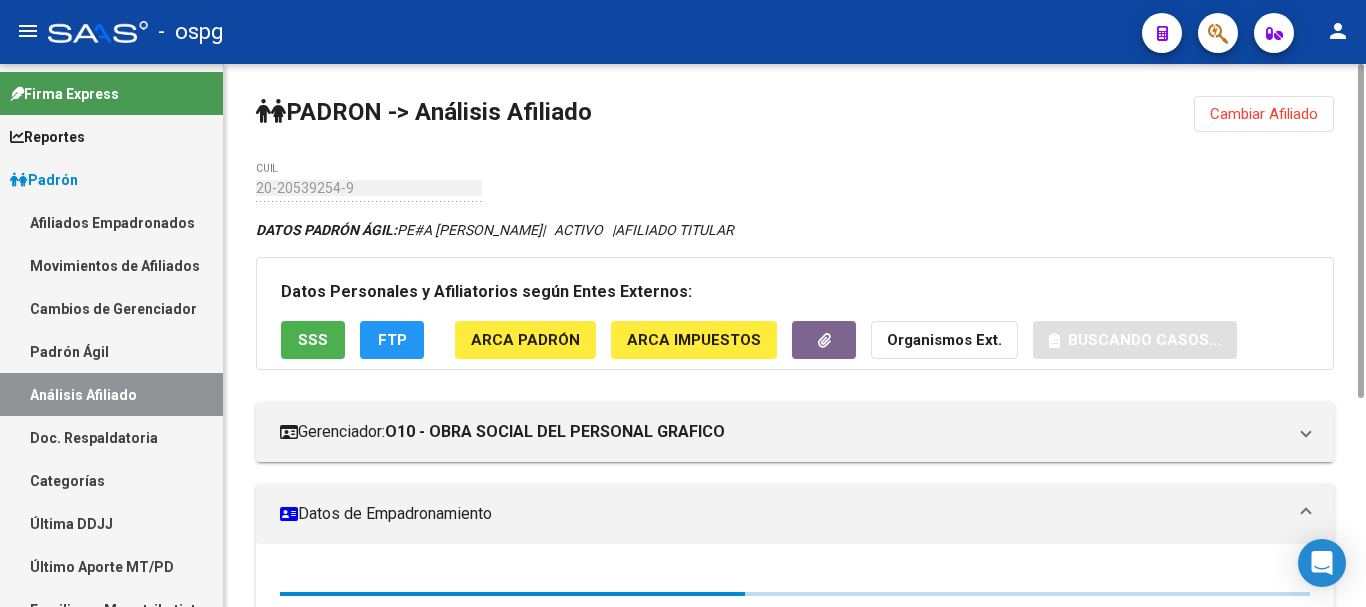 scroll, scrollTop: 365, scrollLeft: 0, axis: vertical 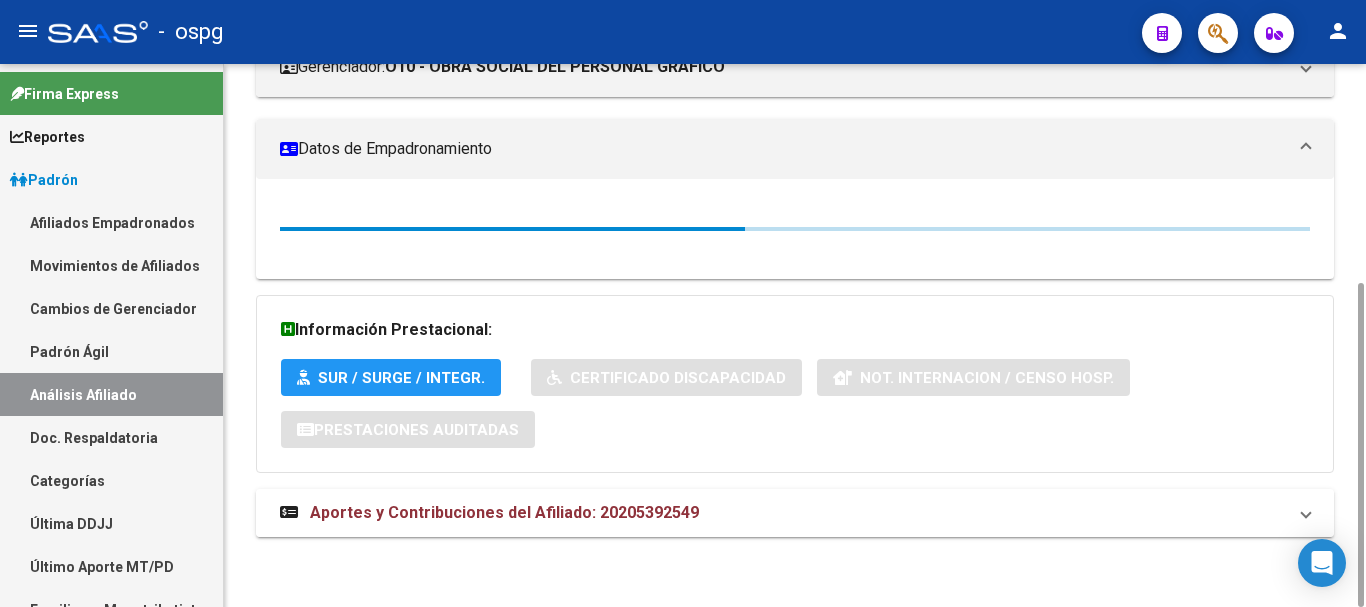 click on "Aportes y Contribuciones del Afiliado: 20205392549" at bounding box center [504, 512] 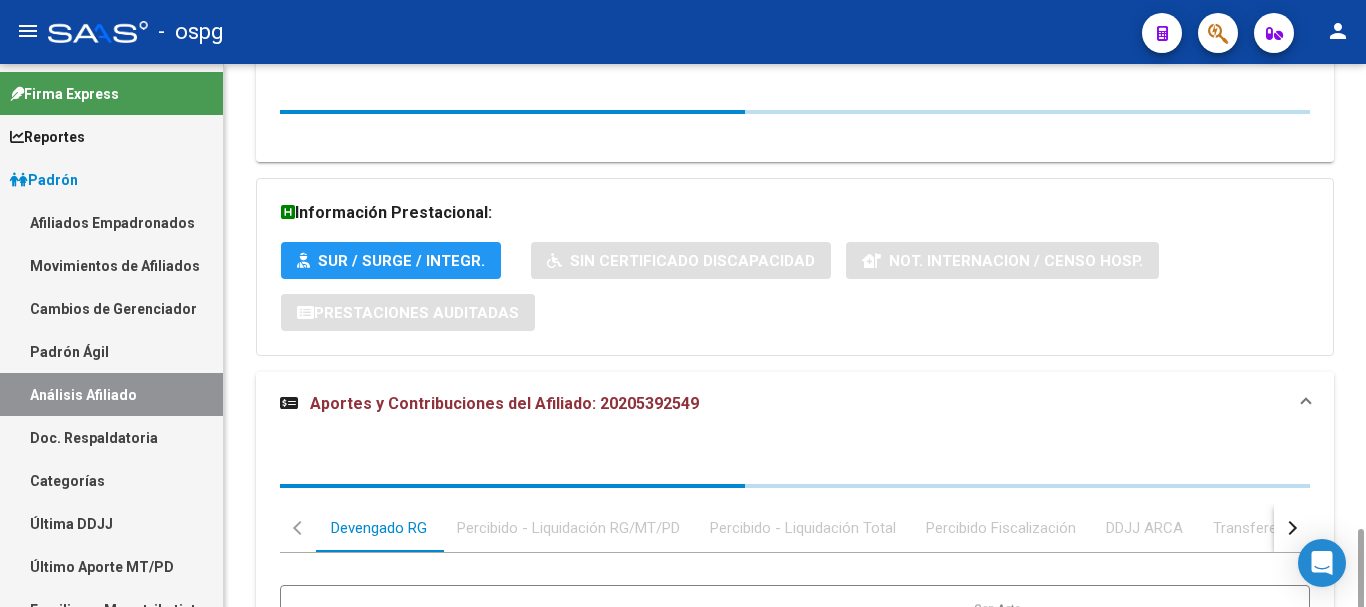 scroll, scrollTop: 682, scrollLeft: 0, axis: vertical 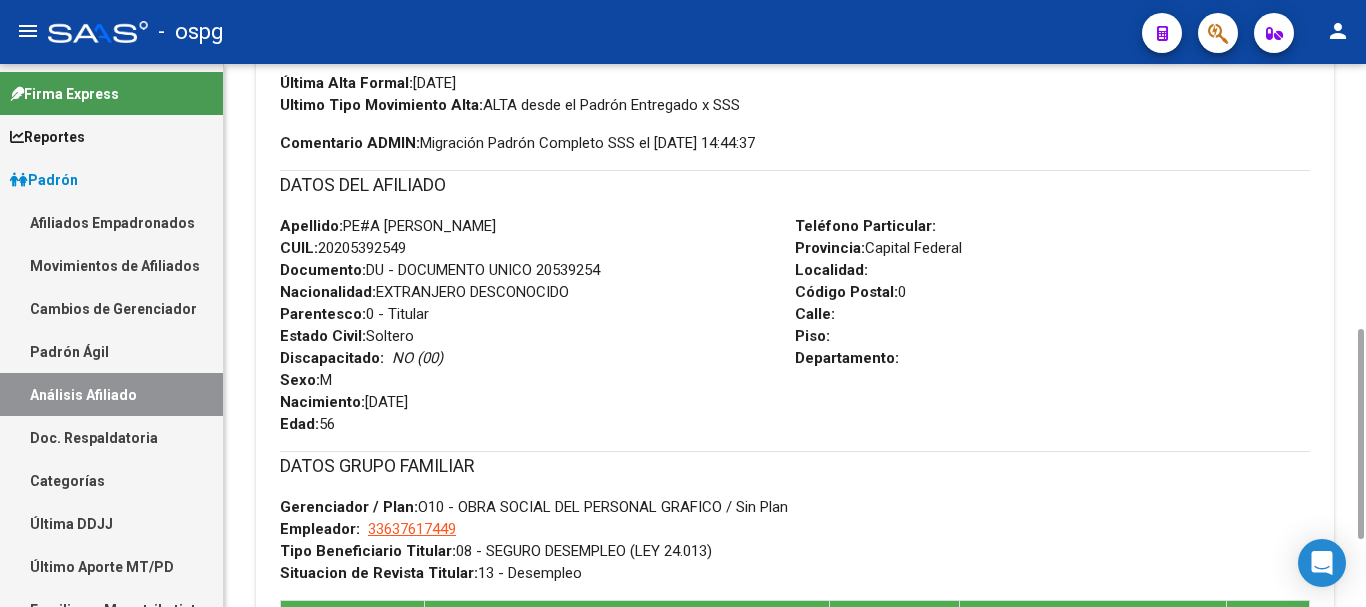 click on "Teléfono Particular:                       Provincia:  Capital Federal Localidad:                       Código Postal:  0 Calle:                             Piso:        Departamento:" at bounding box center (1052, 325) 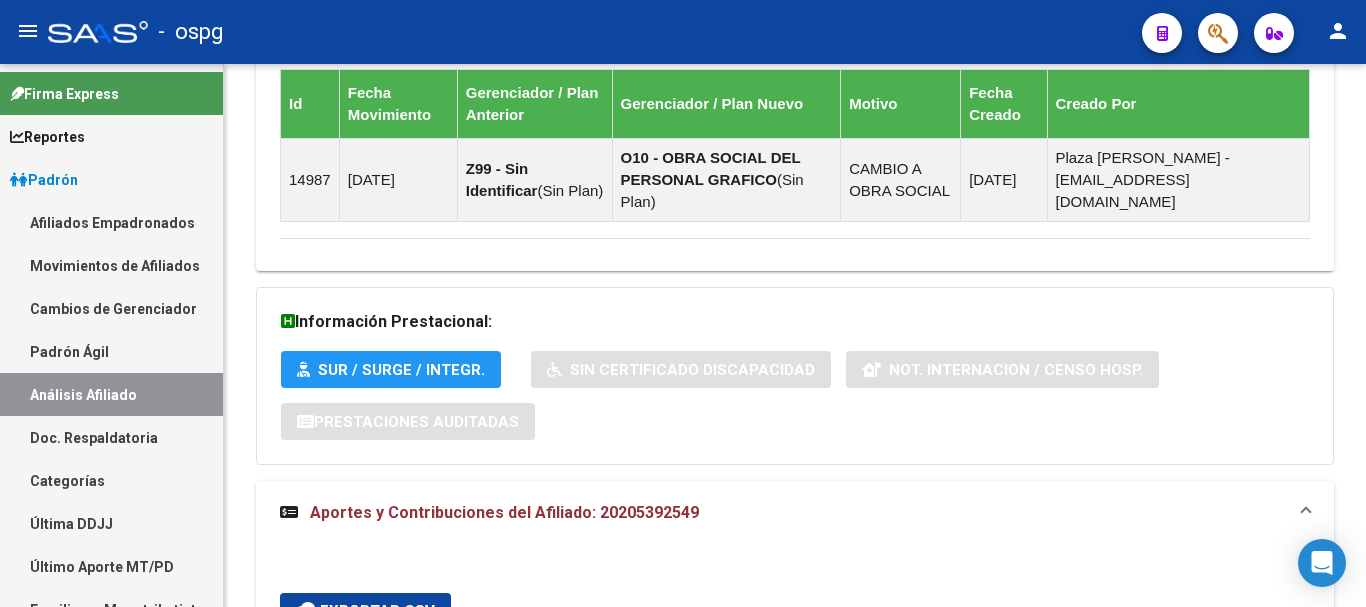scroll, scrollTop: 1882, scrollLeft: 0, axis: vertical 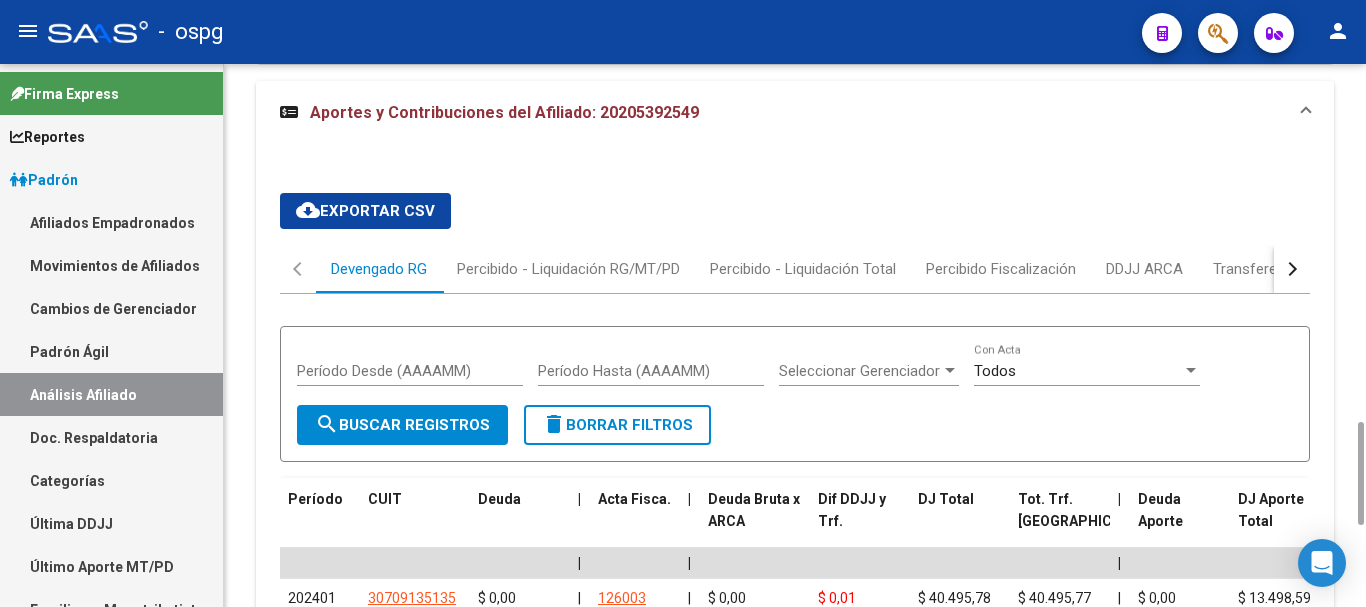 click at bounding box center (1290, 269) 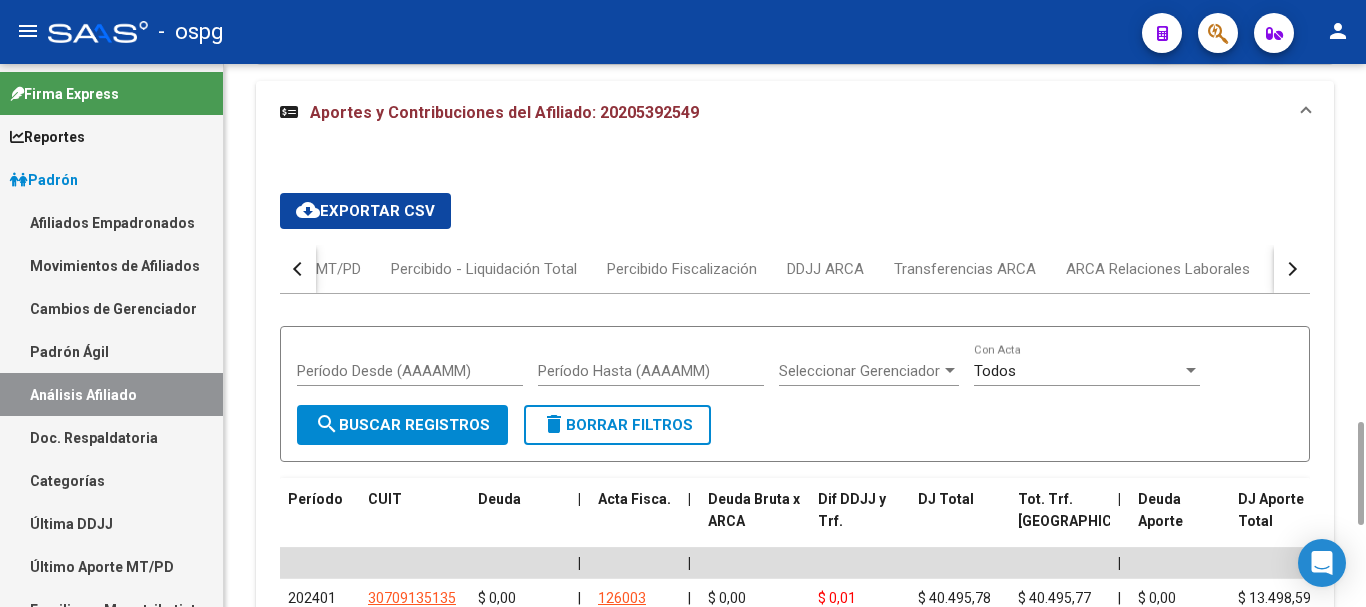 click at bounding box center [1290, 269] 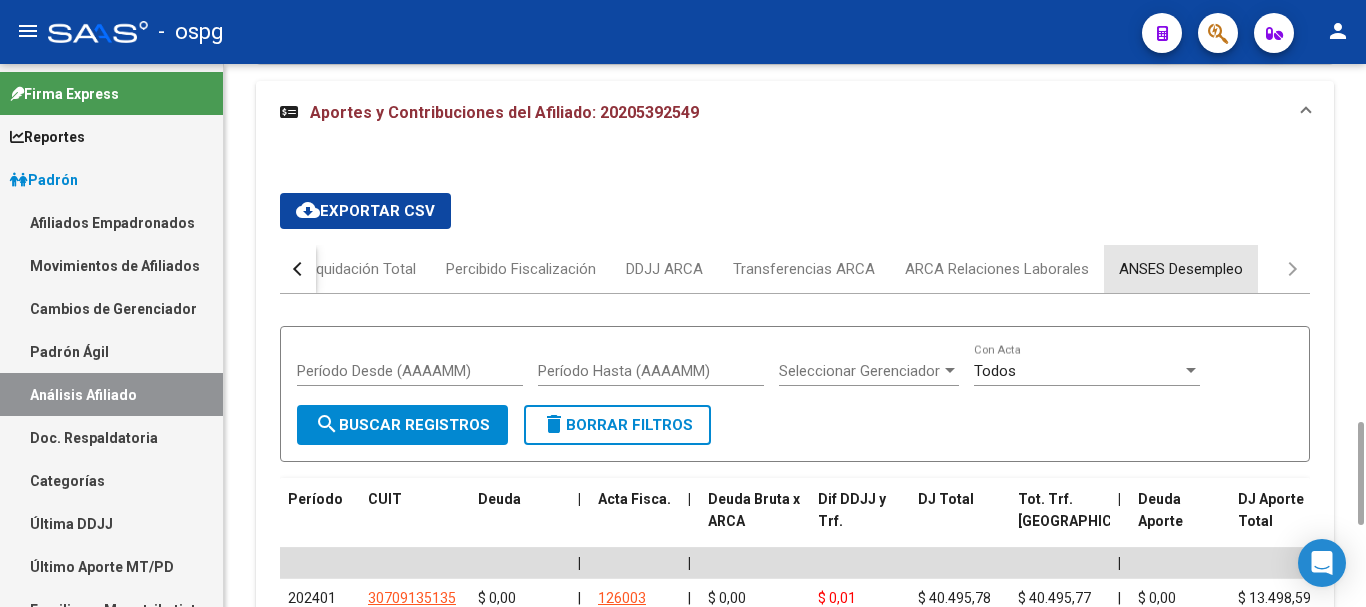 click on "ANSES Desempleo" at bounding box center (1181, 269) 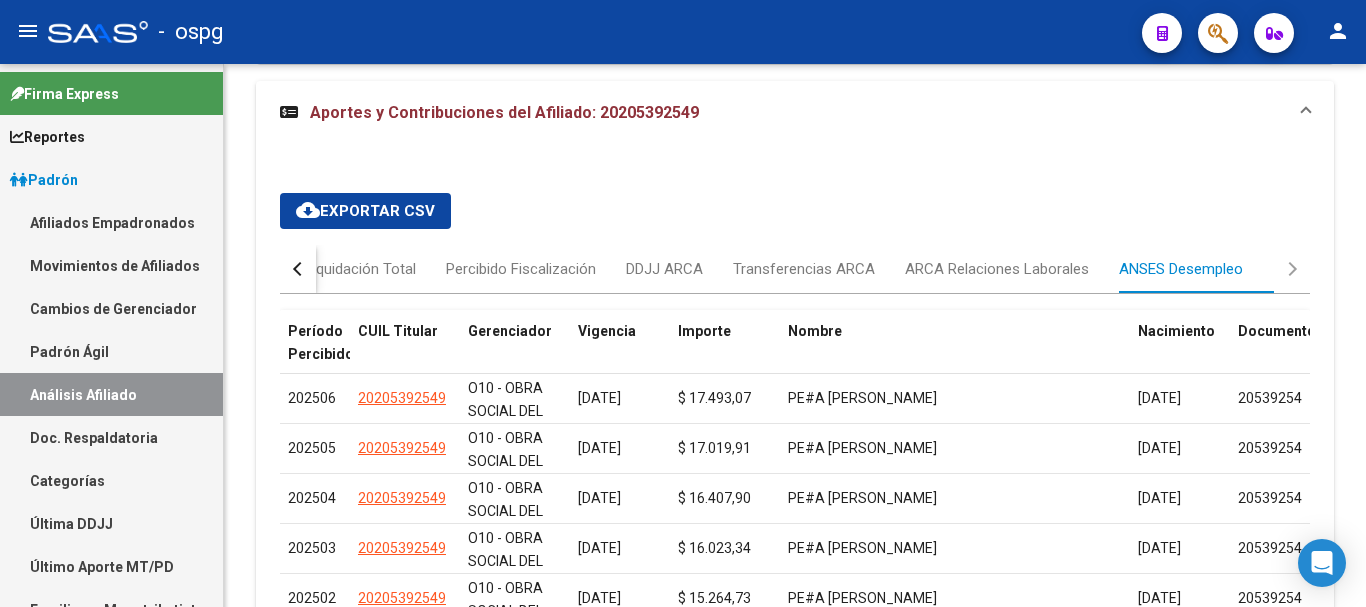 scroll, scrollTop: 1082, scrollLeft: 0, axis: vertical 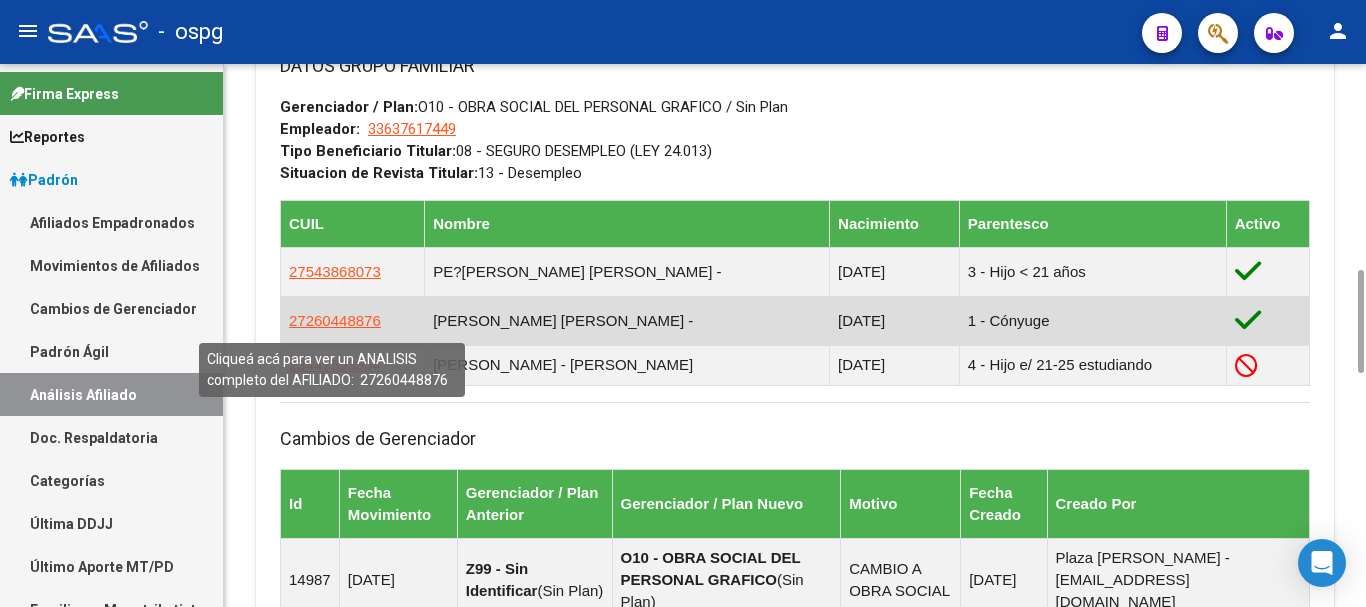 click on "27260448876" at bounding box center (335, 320) 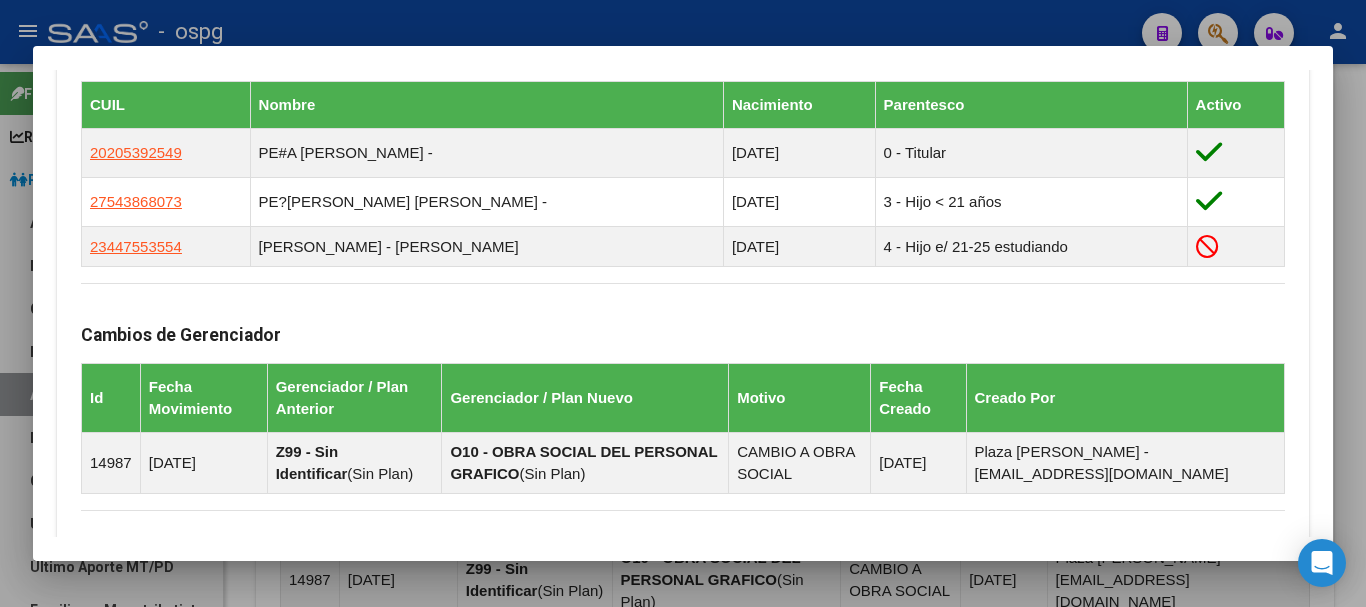 scroll, scrollTop: 1414, scrollLeft: 0, axis: vertical 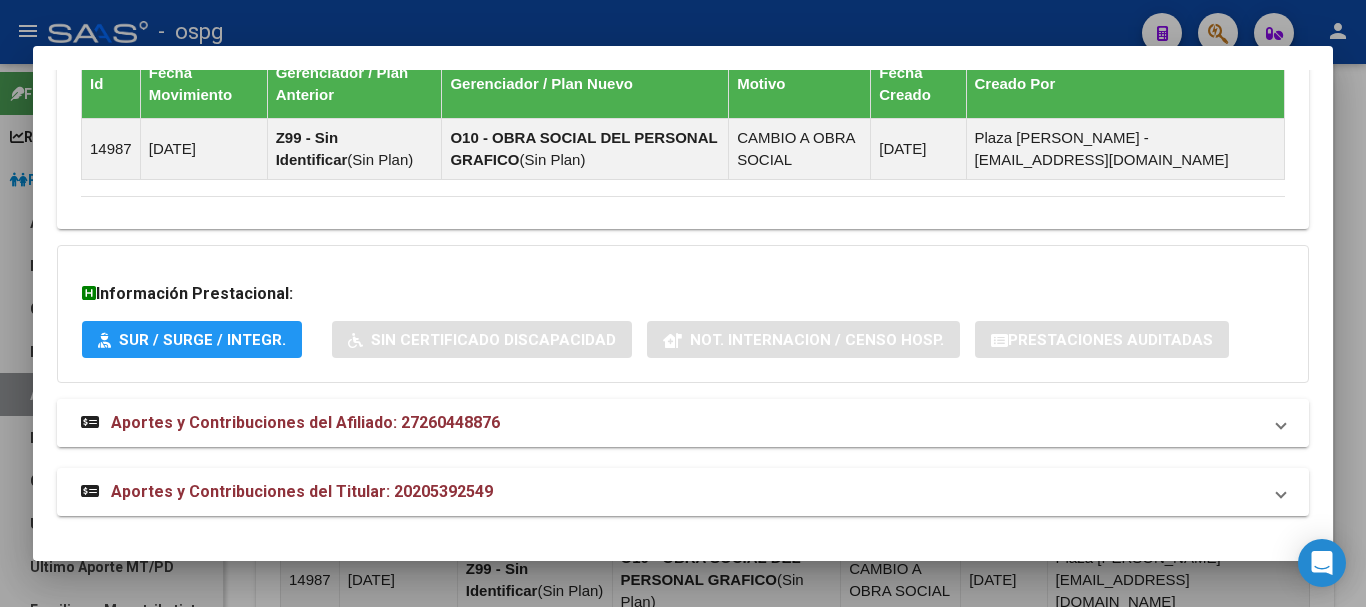 click on "Aportes y Contribuciones del Afiliado: 27260448876" at bounding box center (683, 423) 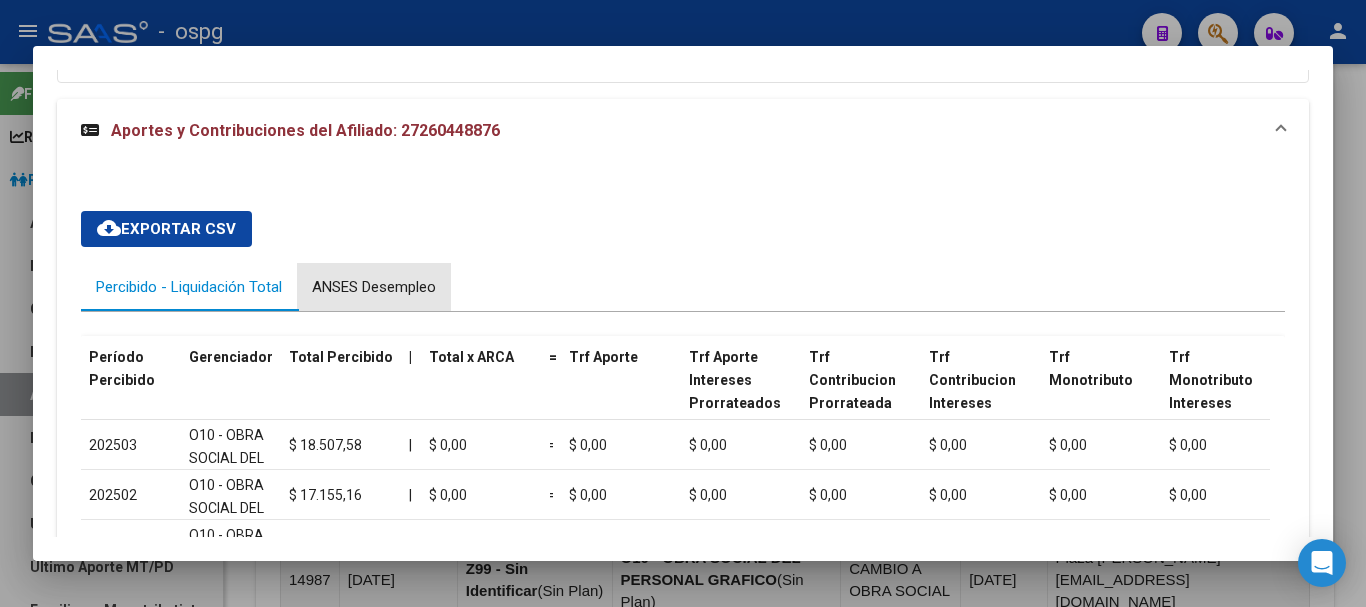 click on "ANSES Desempleo" at bounding box center (374, 287) 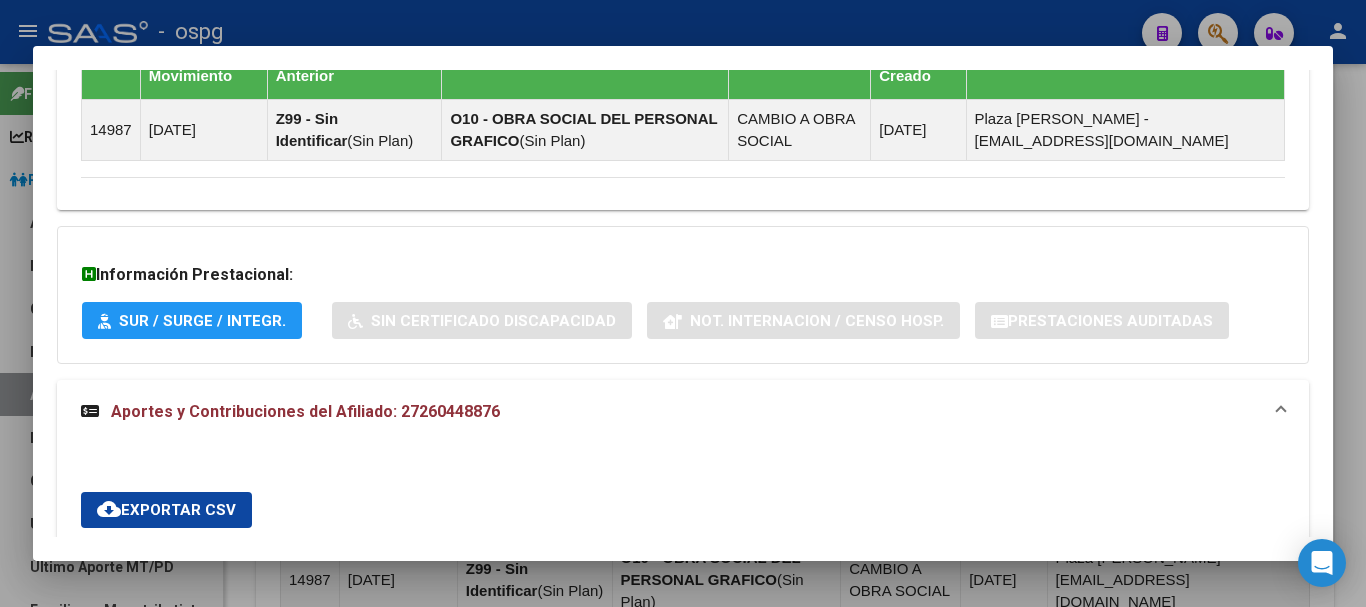 scroll, scrollTop: 1431, scrollLeft: 0, axis: vertical 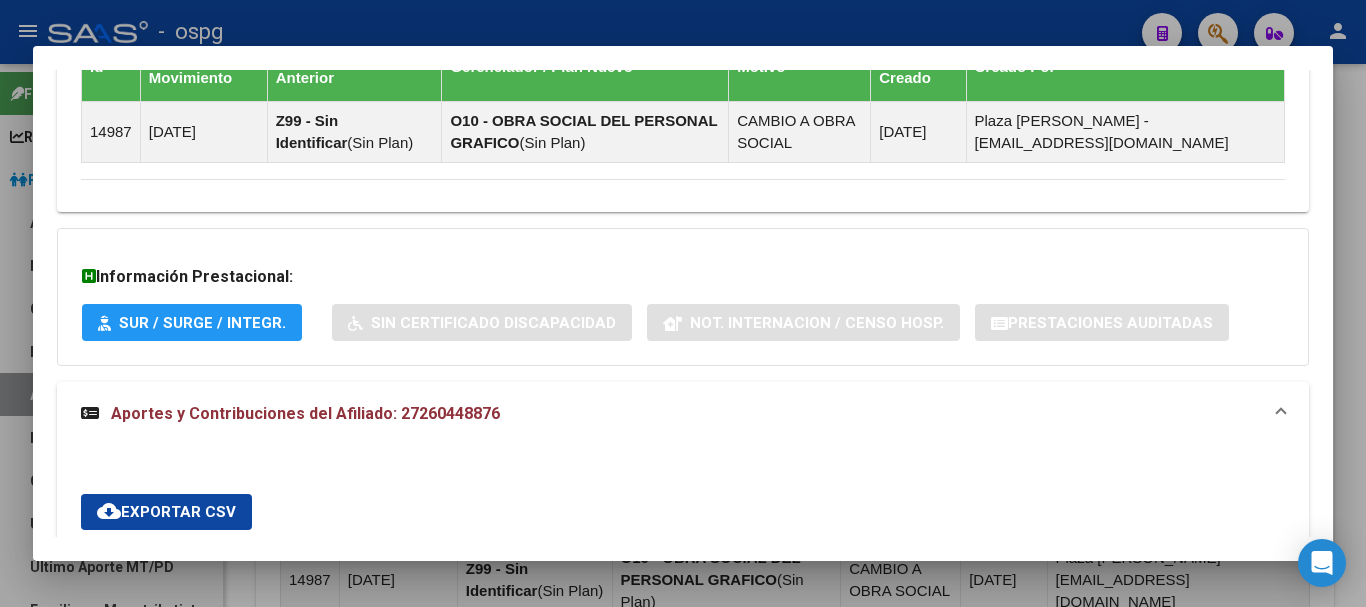 click at bounding box center (683, 303) 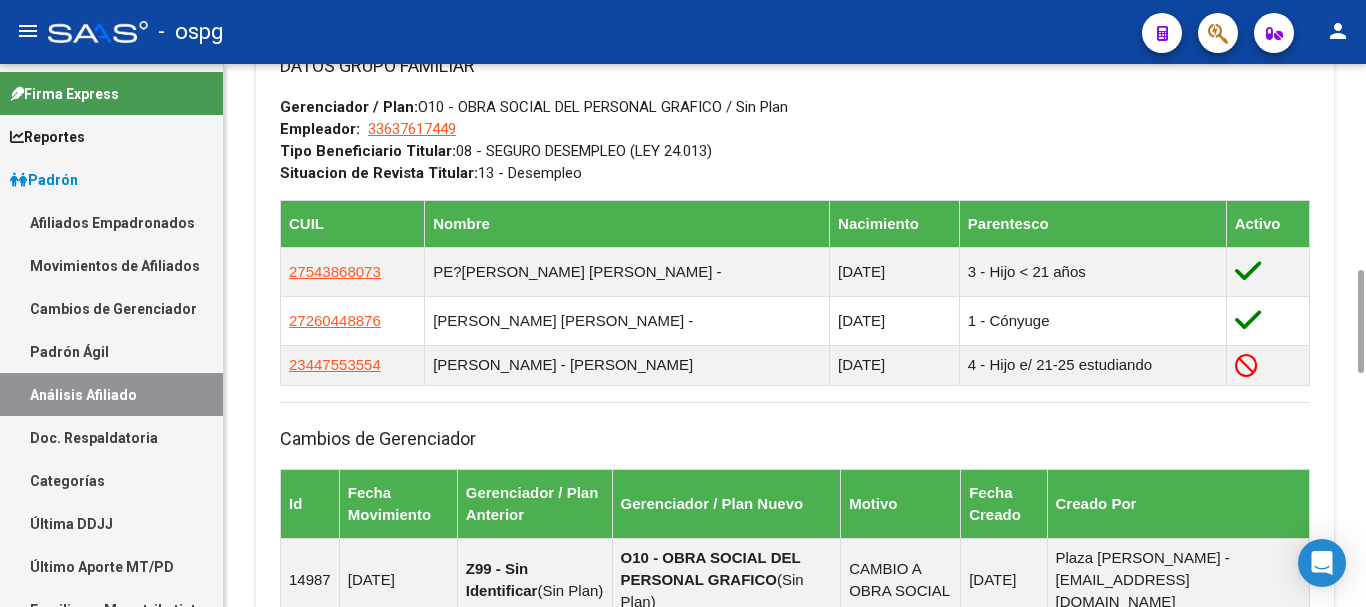 scroll, scrollTop: 0, scrollLeft: 0, axis: both 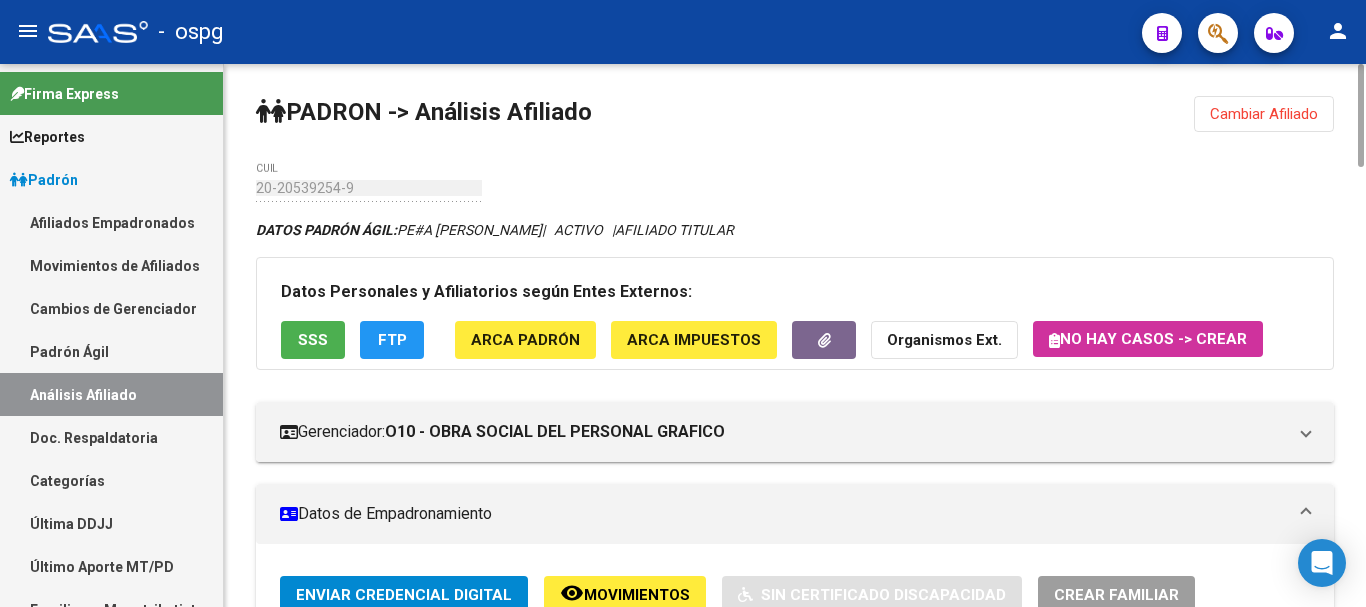 click on "Cambiar Afiliado" 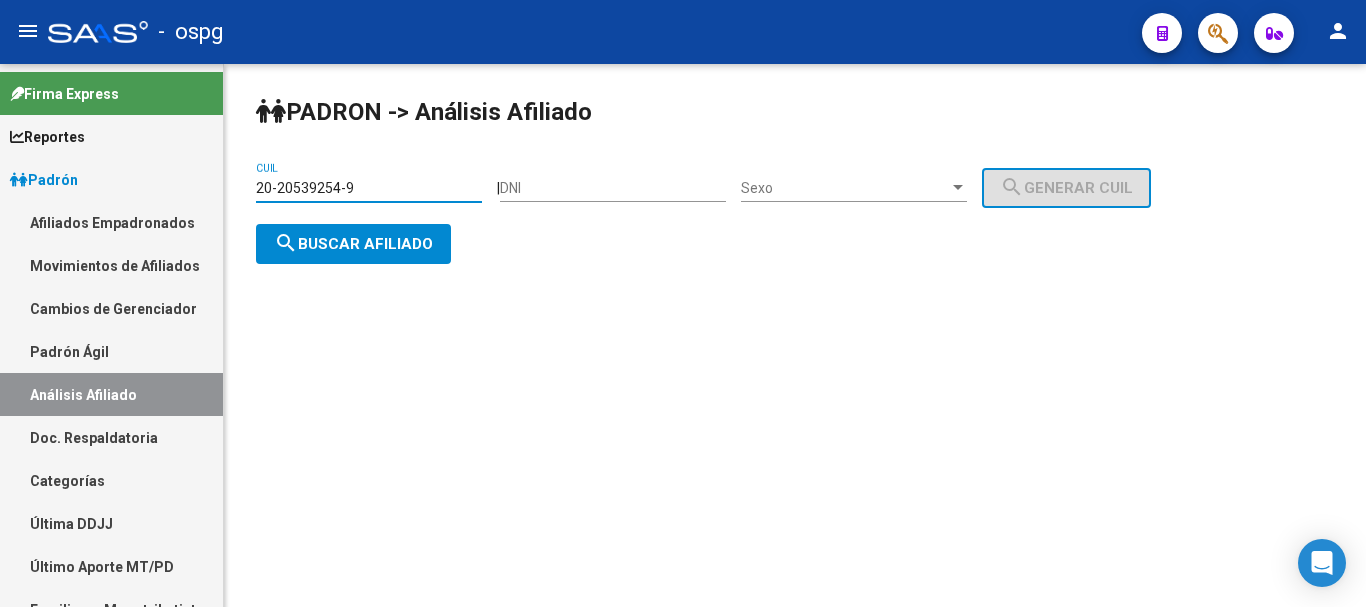 drag, startPoint x: 399, startPoint y: 182, endPoint x: 49, endPoint y: 182, distance: 350 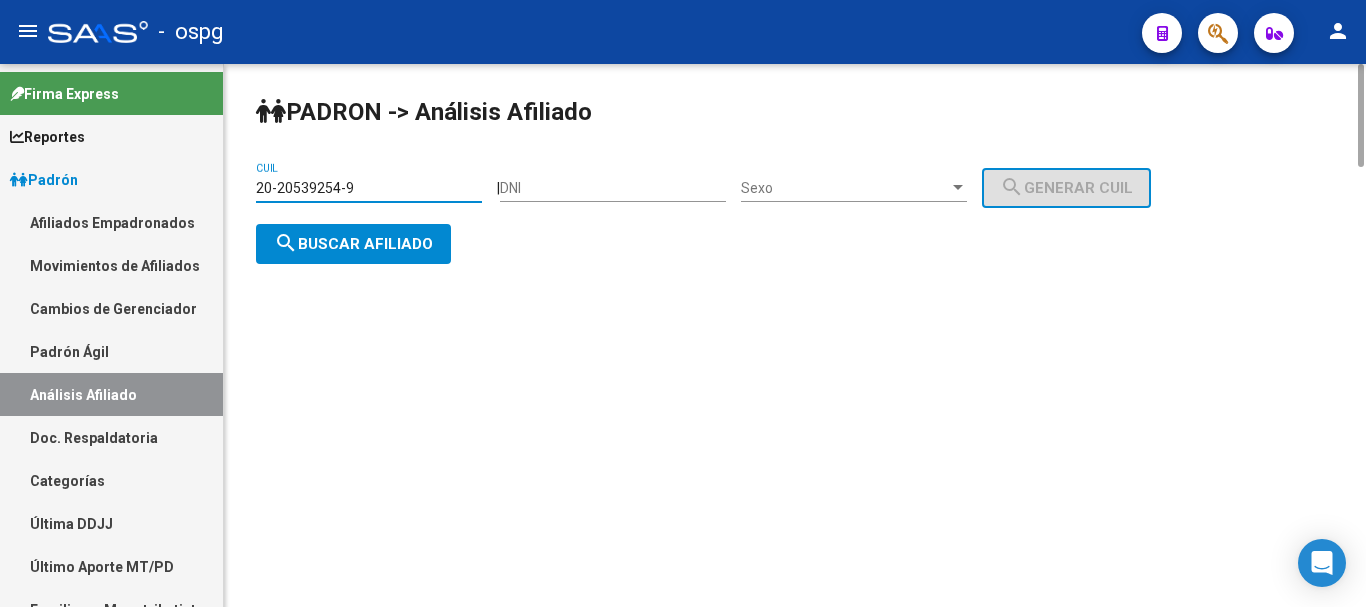 paste on "93588380-7" 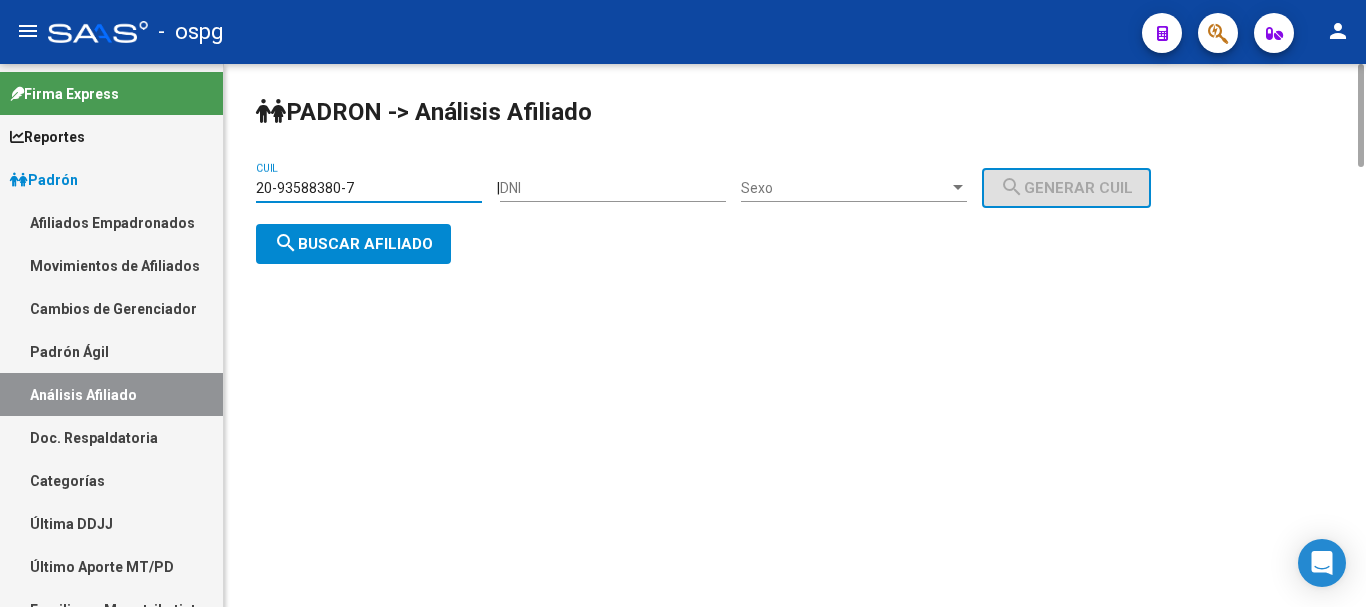 click on "search  Buscar afiliado" 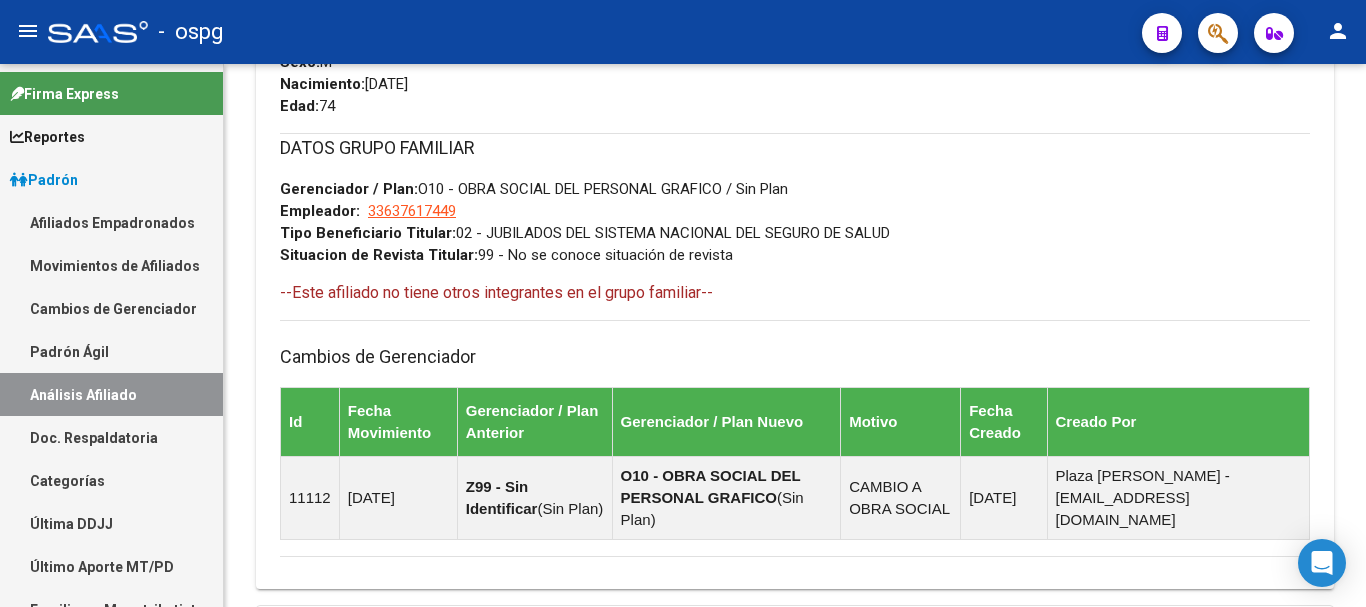 scroll, scrollTop: 1288, scrollLeft: 0, axis: vertical 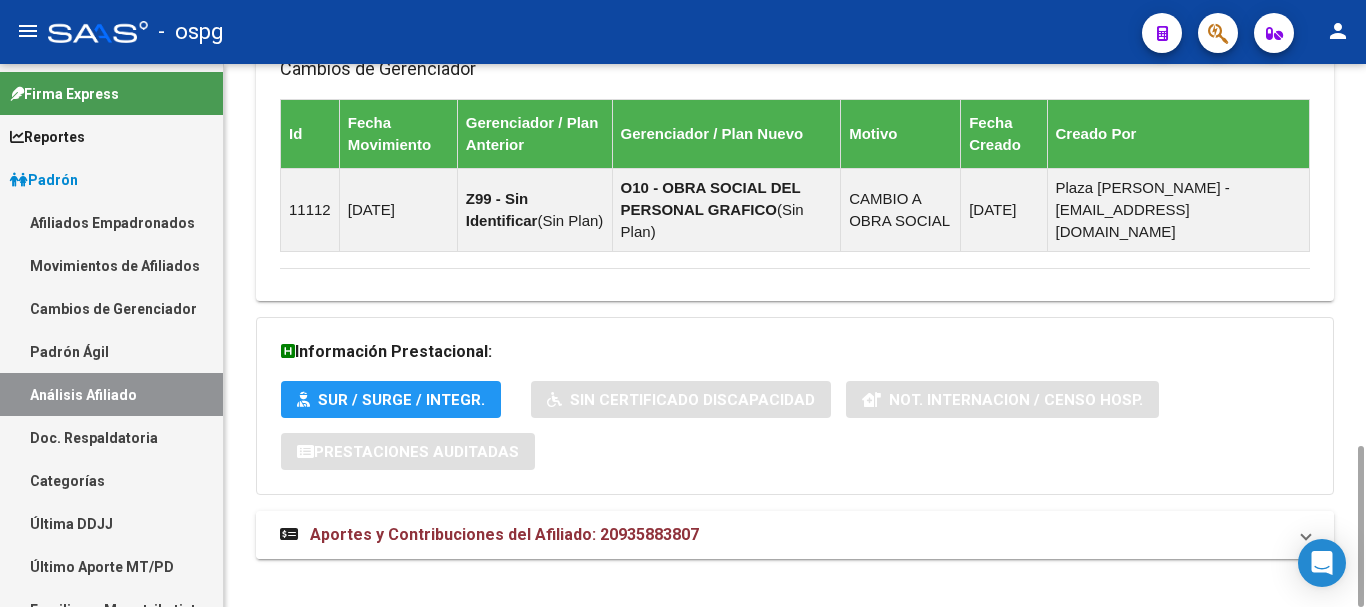 click on "Aportes y Contribuciones del Afiliado: 20935883807" at bounding box center (504, 534) 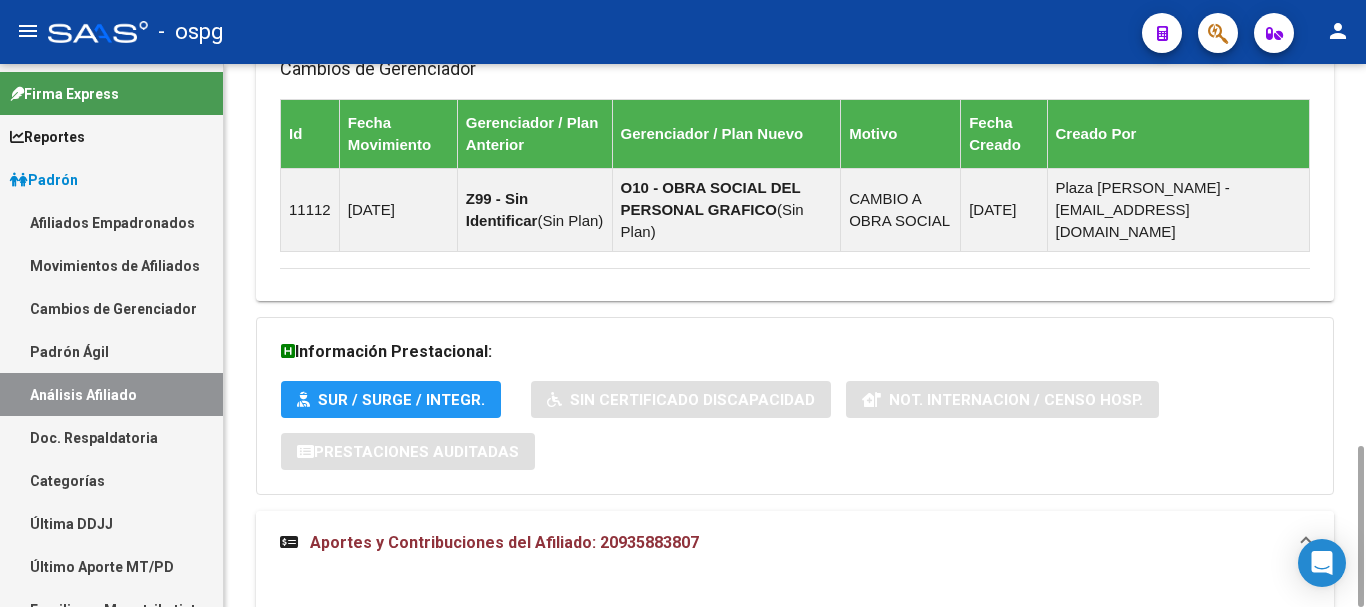scroll, scrollTop: 1888, scrollLeft: 0, axis: vertical 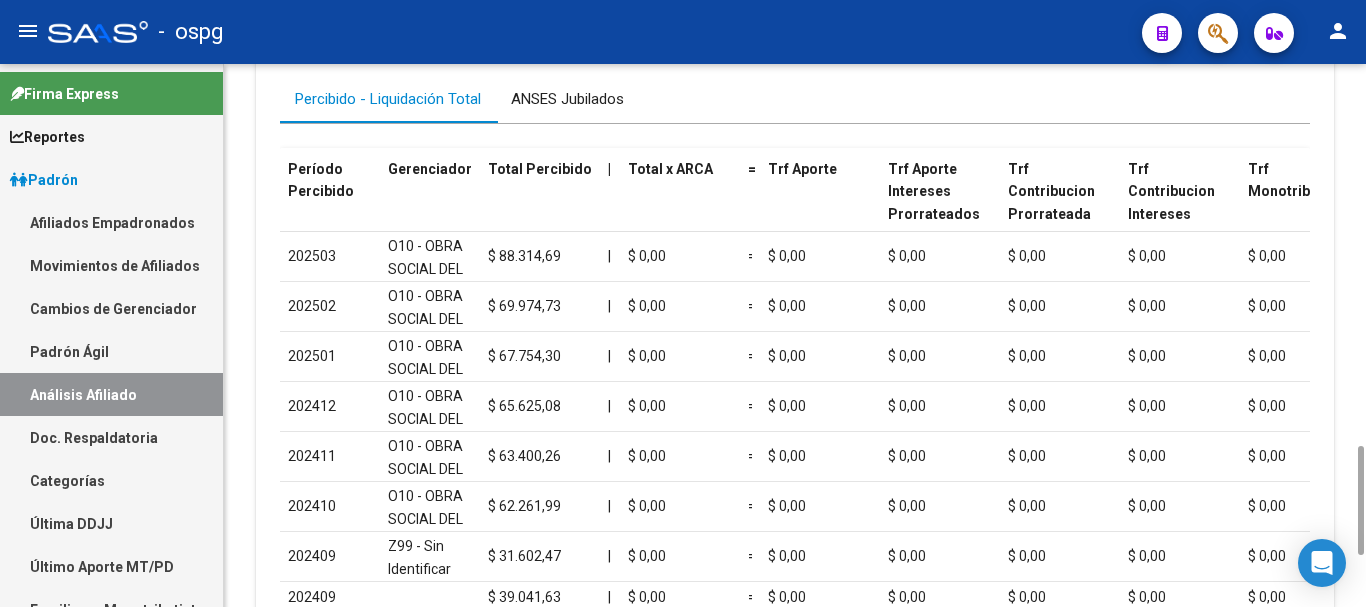 click on "ANSES Jubilados" at bounding box center [567, 99] 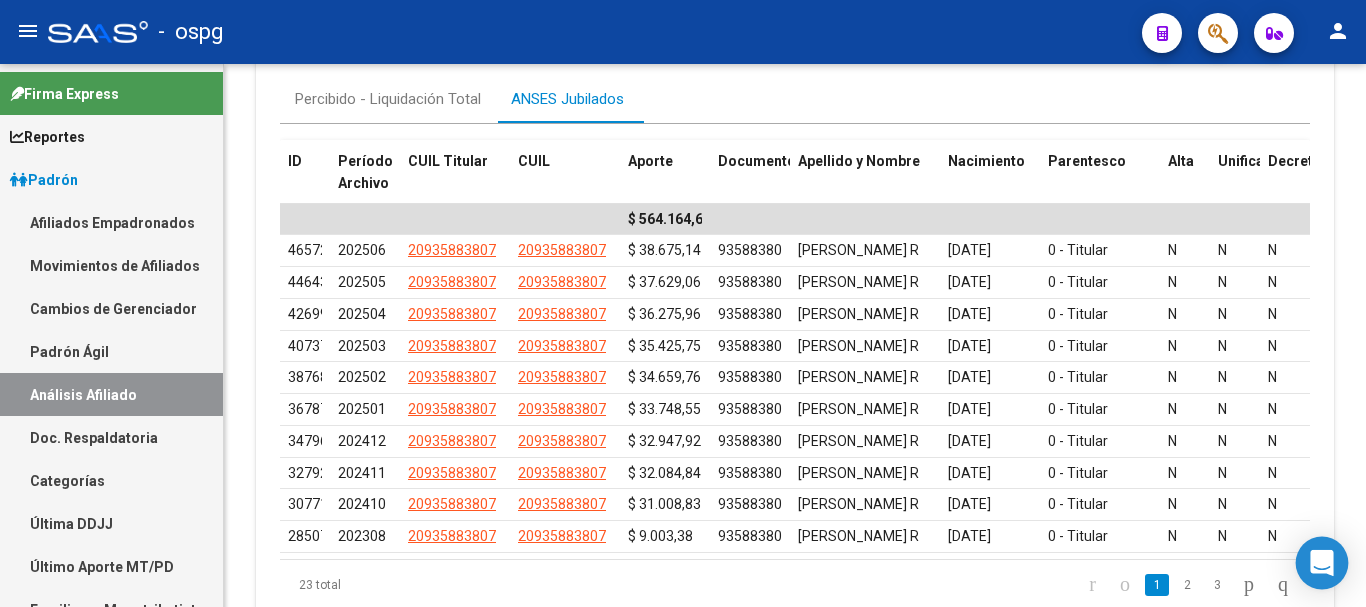 click 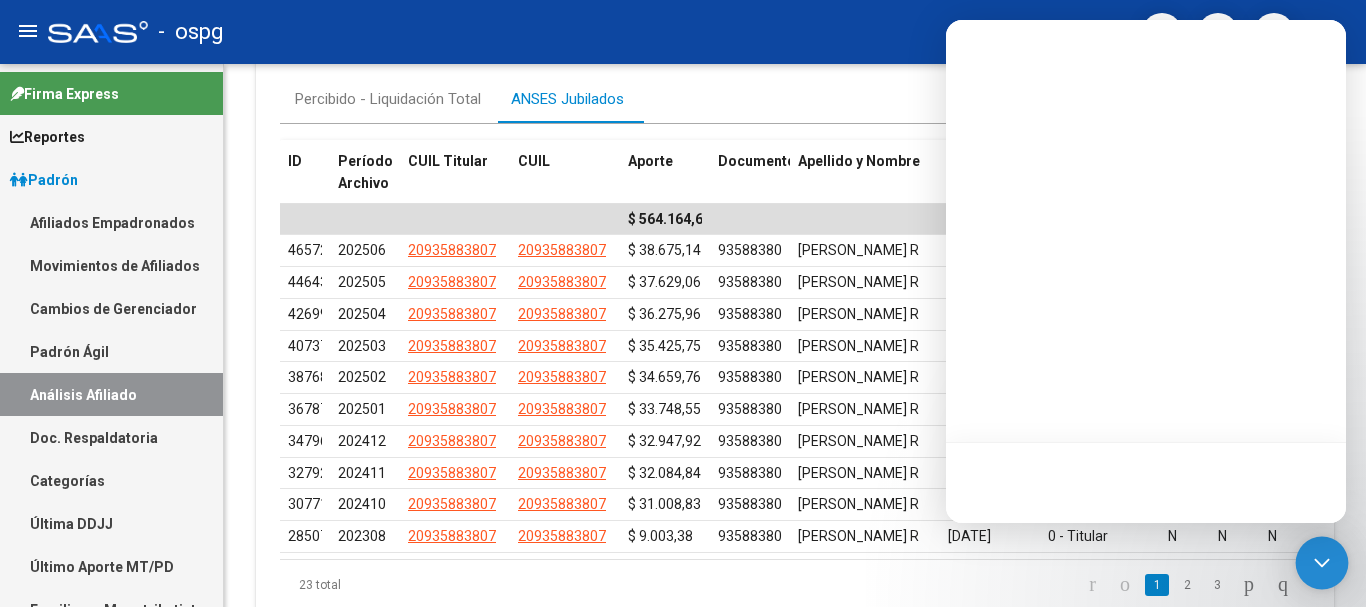 scroll, scrollTop: 0, scrollLeft: 0, axis: both 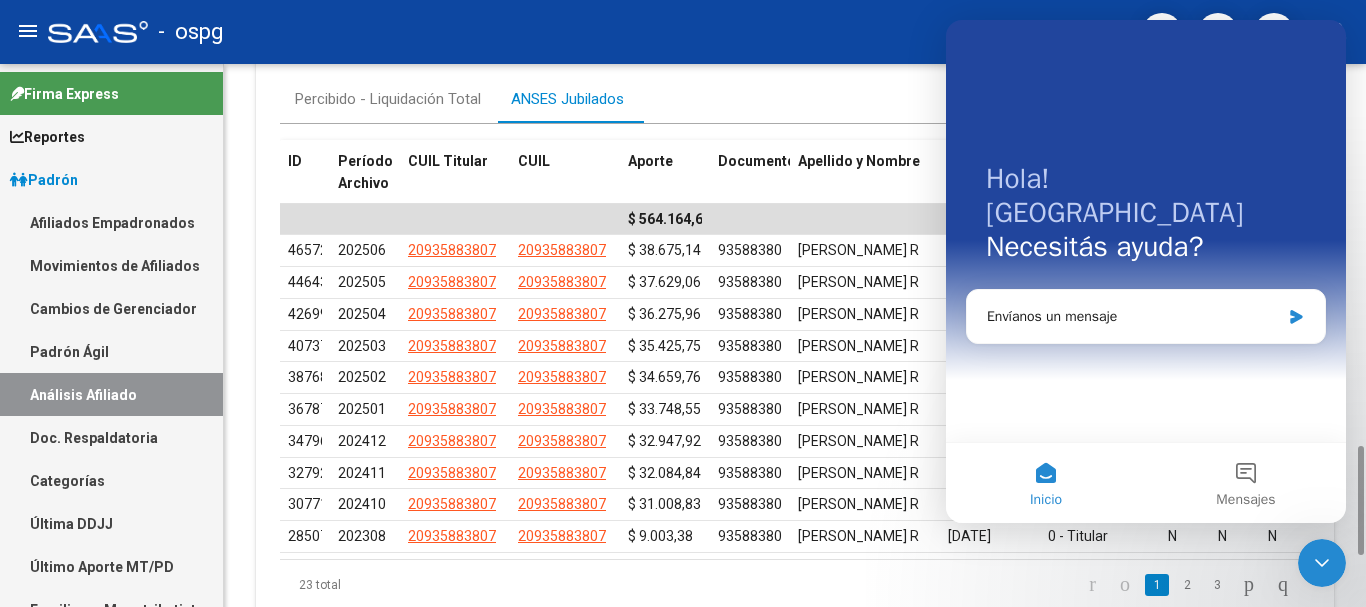 click on "Percibido - Liquidación Total ANSES Jubilados" at bounding box center [795, 99] 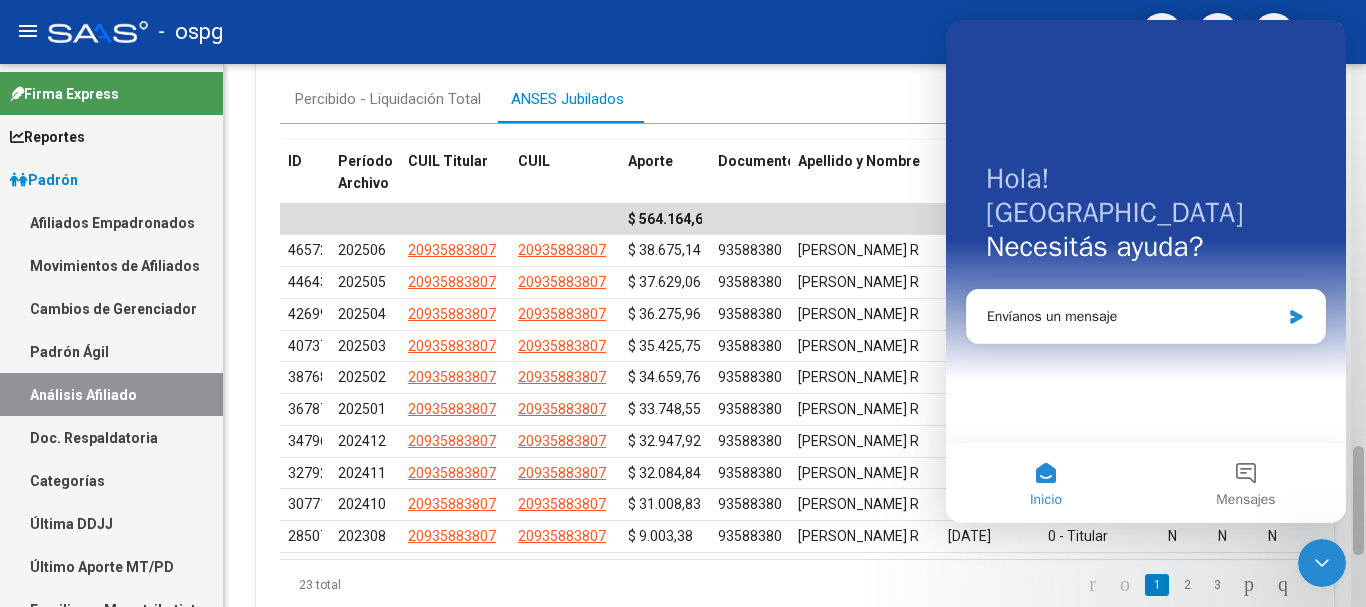 scroll, scrollTop: 1345, scrollLeft: 0, axis: vertical 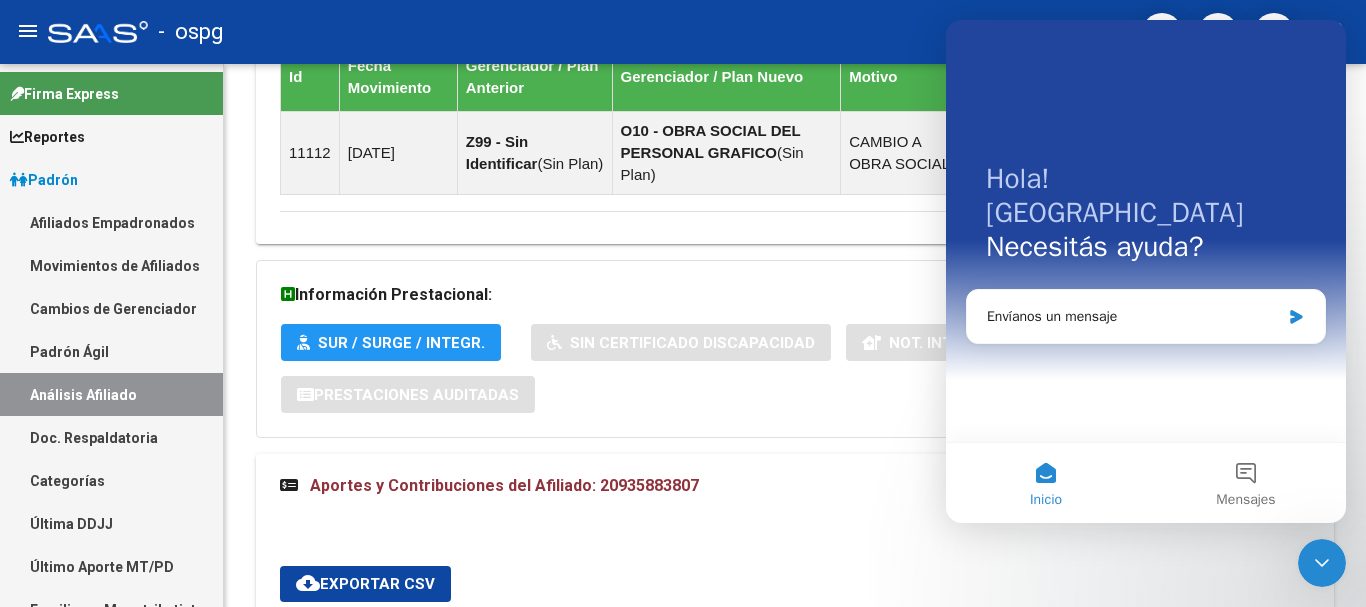 click 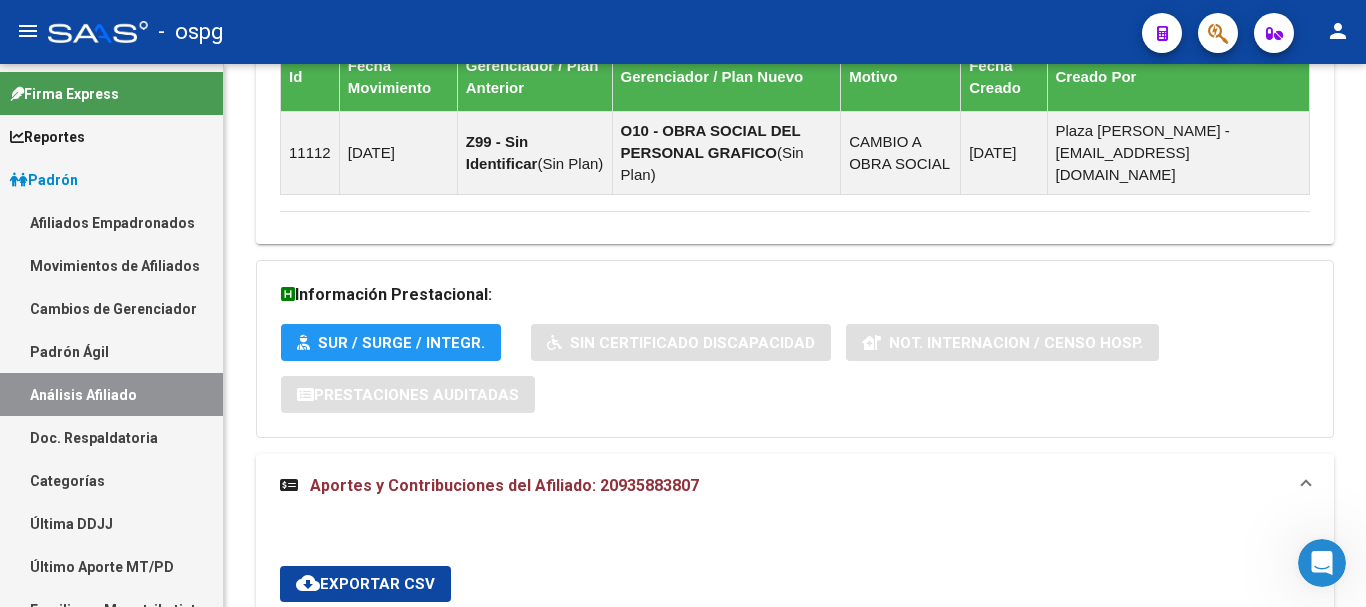 scroll, scrollTop: 0, scrollLeft: 0, axis: both 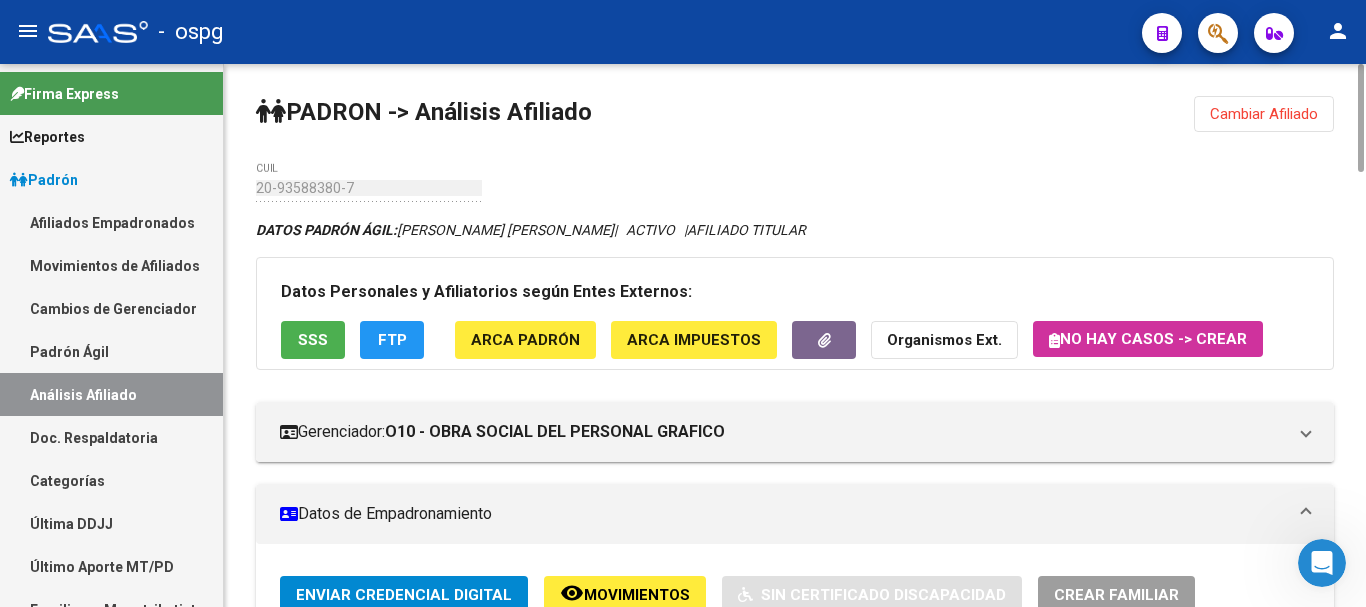 click on "SSS" 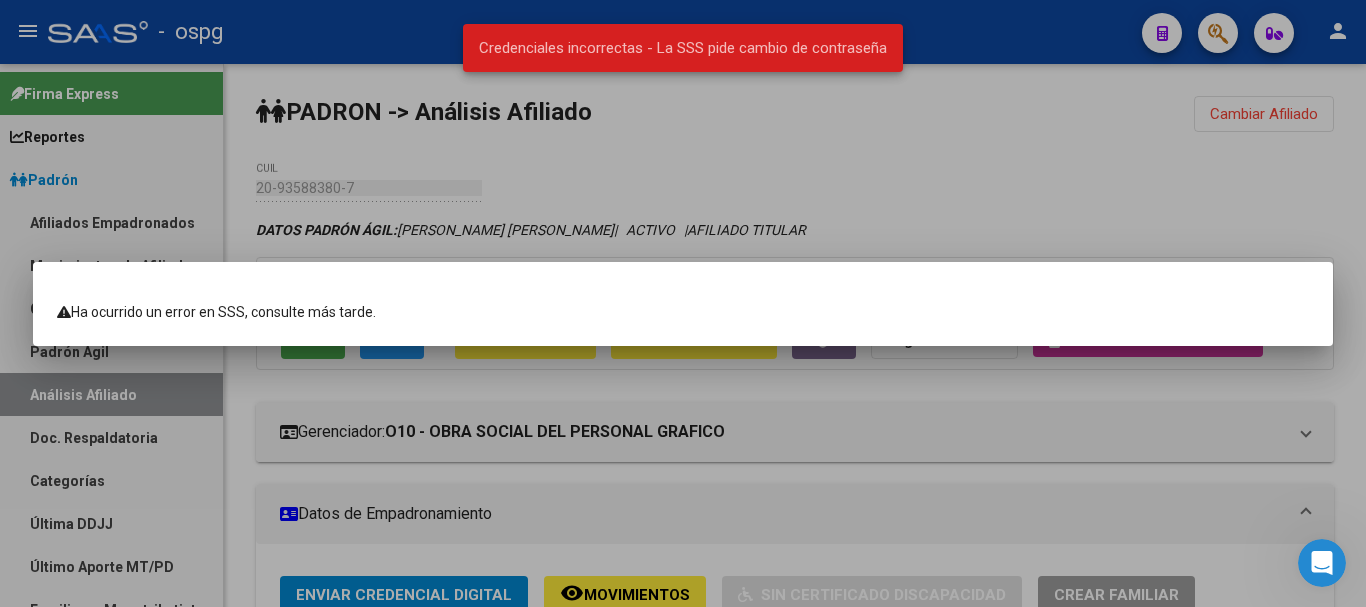 click at bounding box center [683, 303] 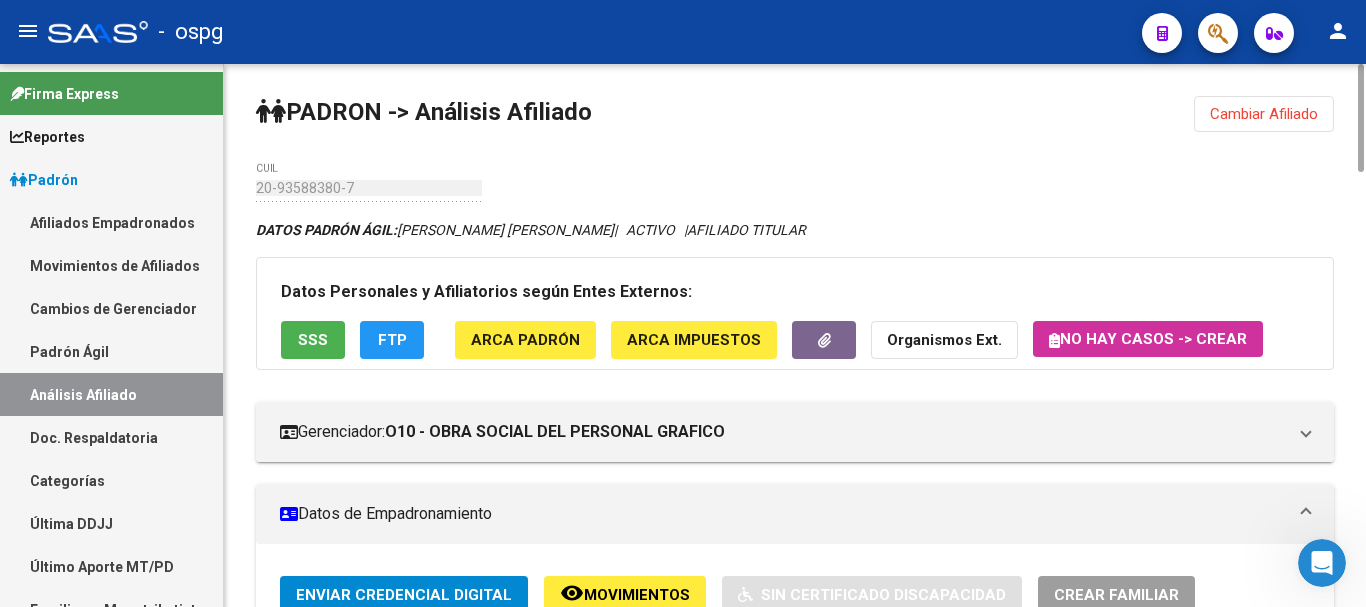 click on "SSS" 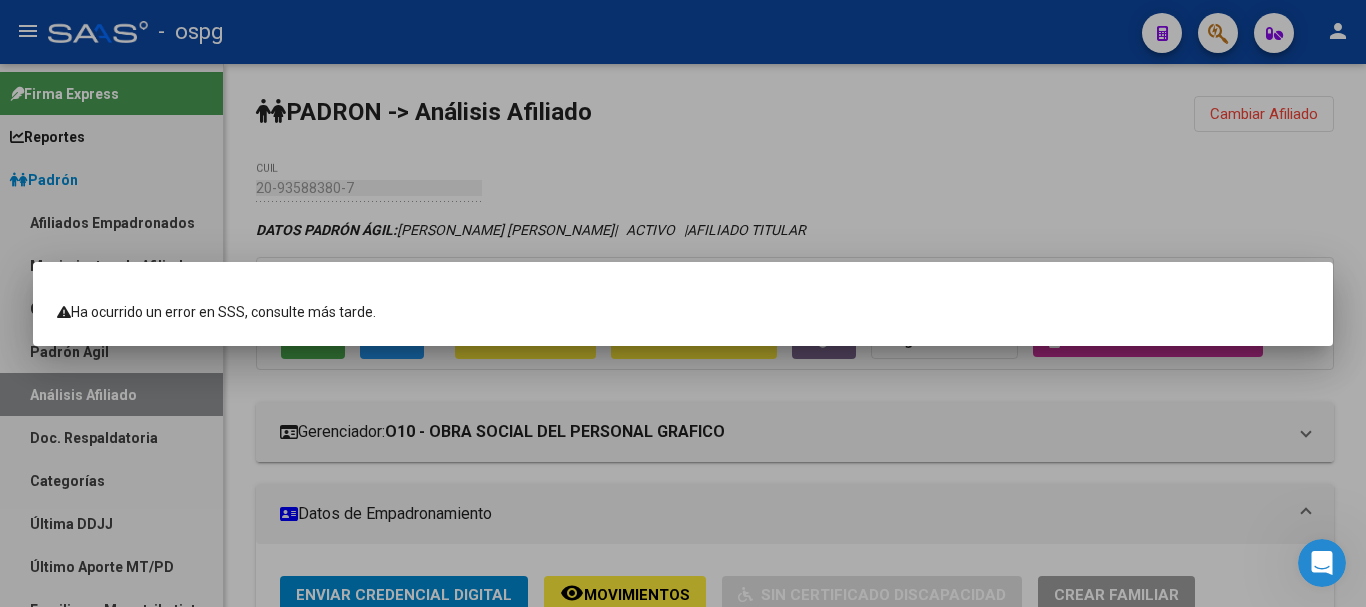 click at bounding box center [683, 303] 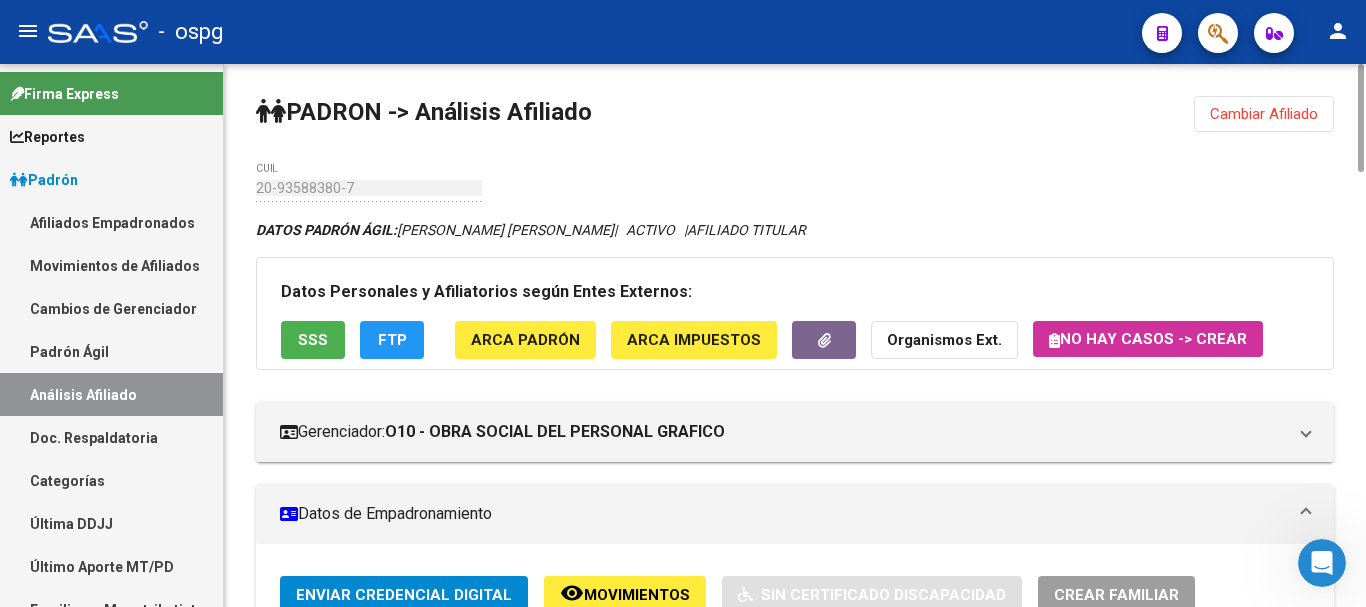 click on "SSS" 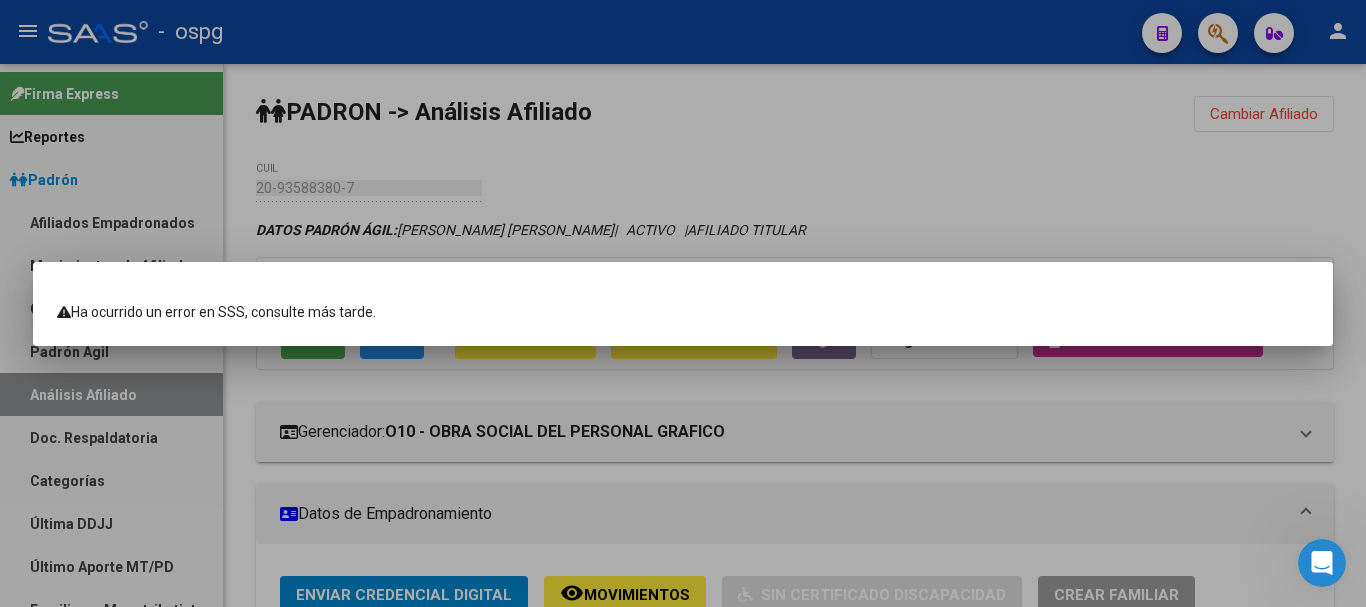 click at bounding box center (683, 303) 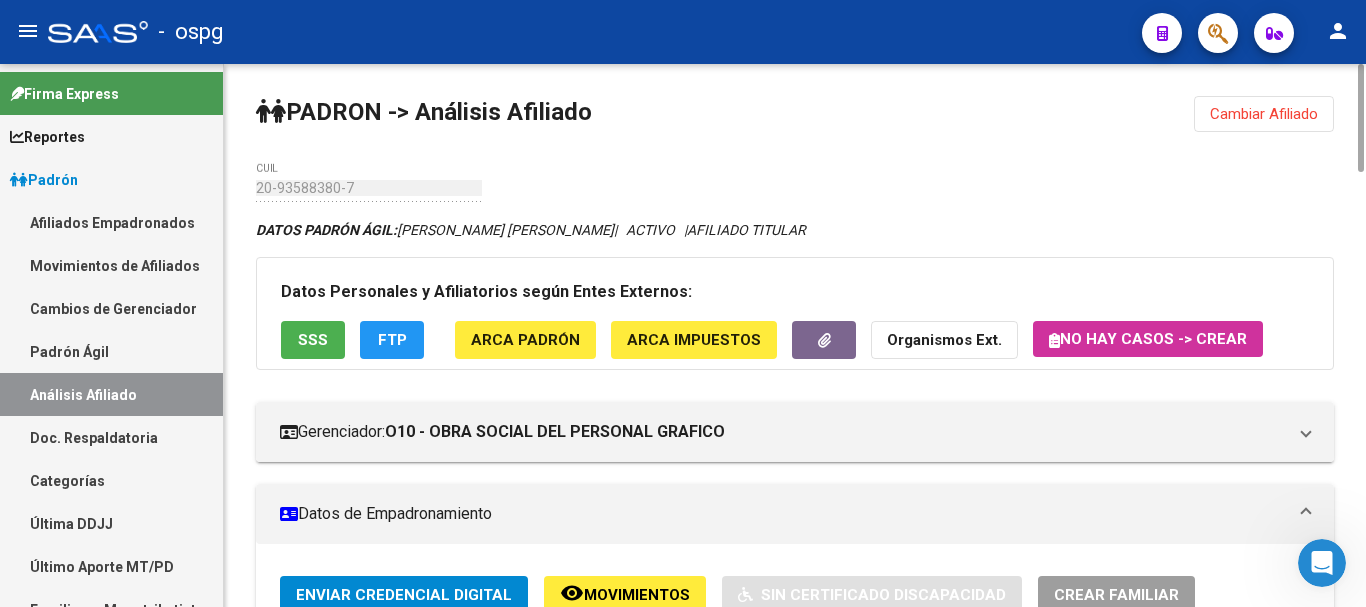 click on "Datos de Empadronamiento" at bounding box center [783, 514] 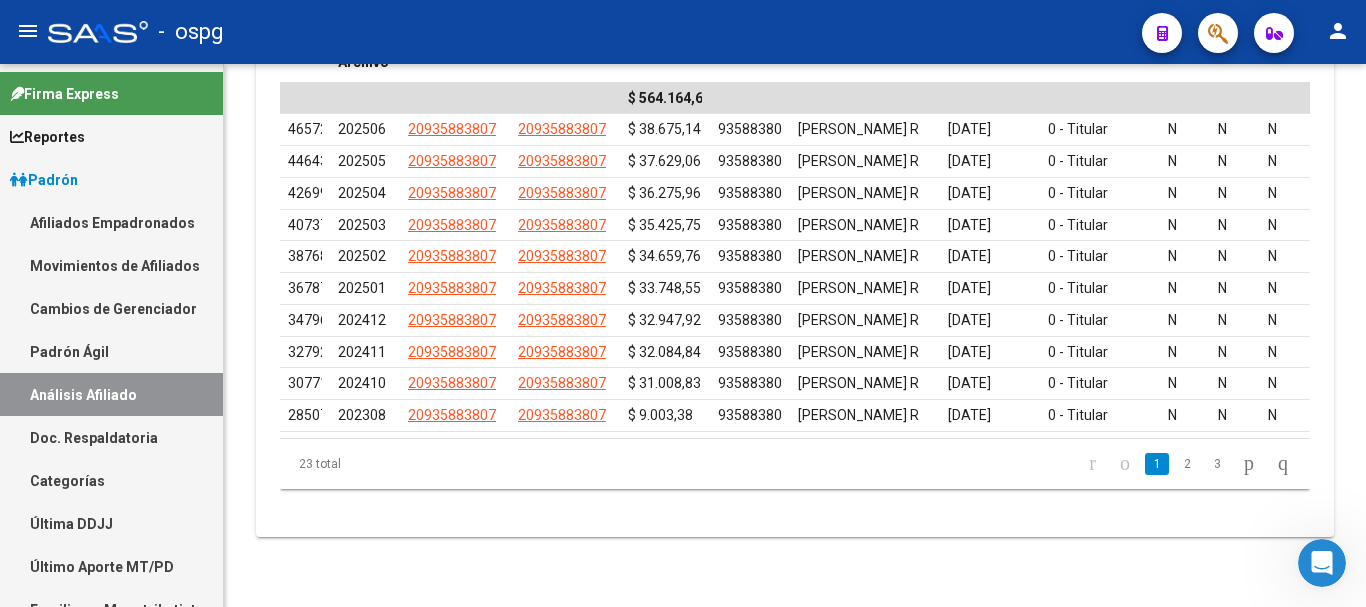 scroll, scrollTop: 0, scrollLeft: 0, axis: both 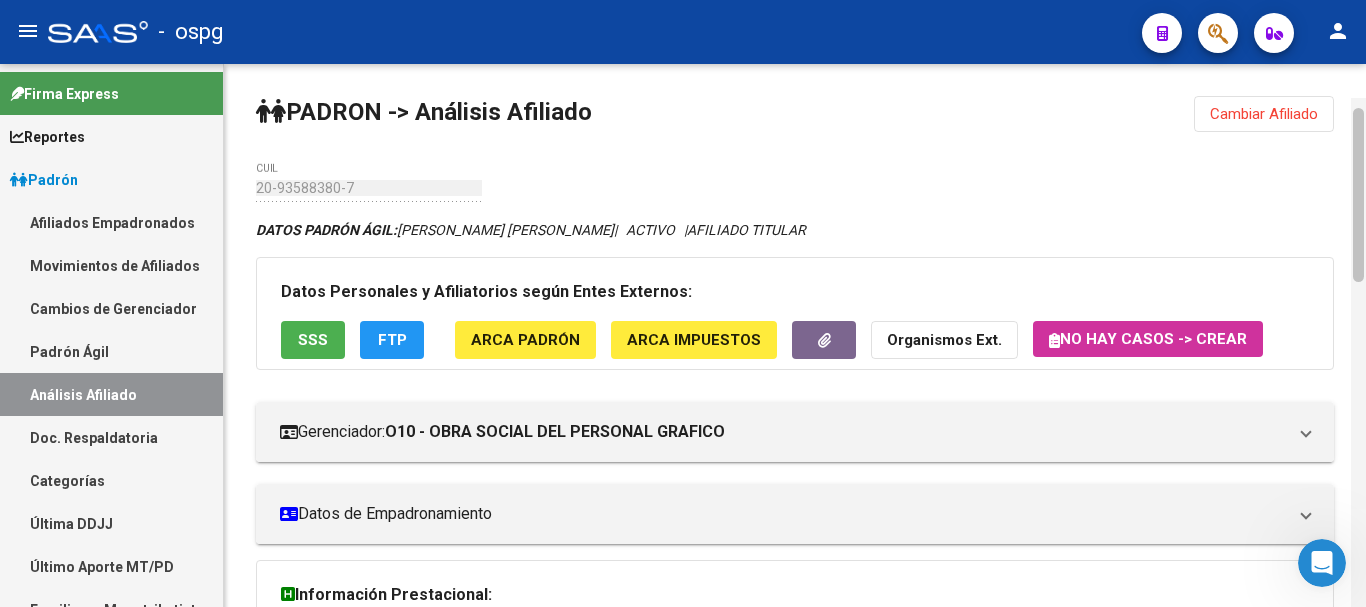 drag, startPoint x: 1360, startPoint y: 190, endPoint x: 1365, endPoint y: 90, distance: 100.12492 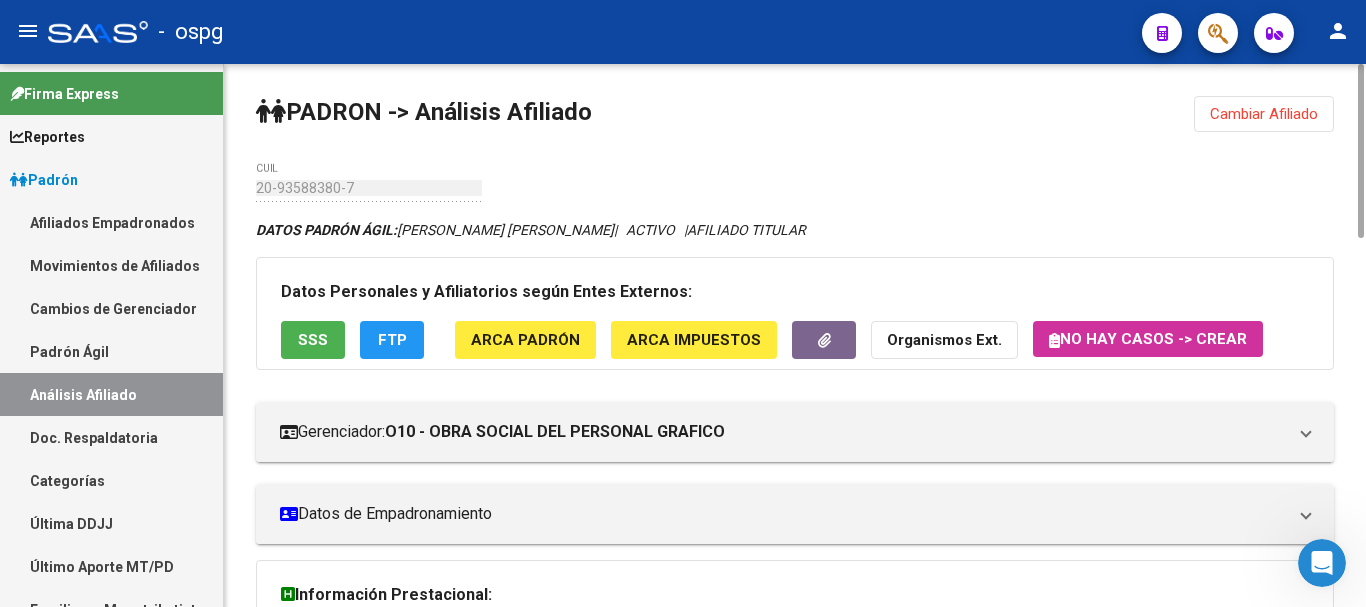 click on "PADRON -> Análisis Afiliado  Cambiar Afiliado
20-93588380-7 CUIL DATOS PADRÓN ÁGIL:  [PERSON_NAME] [PERSON_NAME]           |   ACTIVO   |     AFILIADO TITULAR  Datos Personales y Afiliatorios según Entes Externos: SSS FTP ARCA Padrón ARCA Impuestos Organismos Ext.   No hay casos -> Crear
Gerenciador:      O10 - OBRA SOCIAL DEL PERSONAL GRAFICO Atención telefónica: Atención emergencias: Otros Datos Útiles:    Datos de Empadronamiento  Enviar Credencial Digital remove_red_eye Movimientos    Sin Certificado Discapacidad Crear Familiar ABM Rápido ABM Etiquetas: Estado: ACTIVO Última Alta Formal:  [DATE] Ultimo Tipo Movimiento Alta:  ALTA desde el Padrón Entregado x SSS Comentario ADMIN:  Migración Padrón Completo SSS el [DATE] 14:44:37 DATOS DEL AFILIADO Apellido:   [PERSON_NAME] [PERSON_NAME]:  20935883807 Documento:  DU - DOCUMENTO UNICO 93588380  Nacionalidad:  [DEMOGRAPHIC_DATA] Parentesco:  0 - Titular Estado Civil:  [DEMOGRAPHIC_DATA] Discapacitado:    NO (00) Sexo:  M Nacimiento: Id" 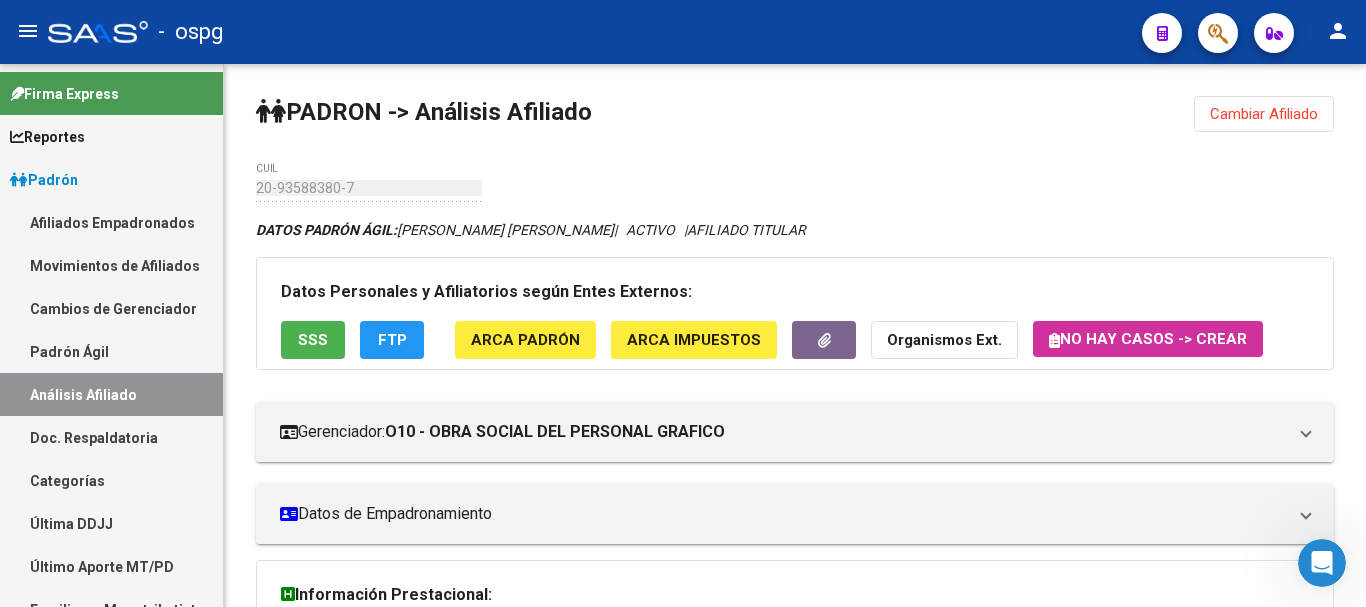 click 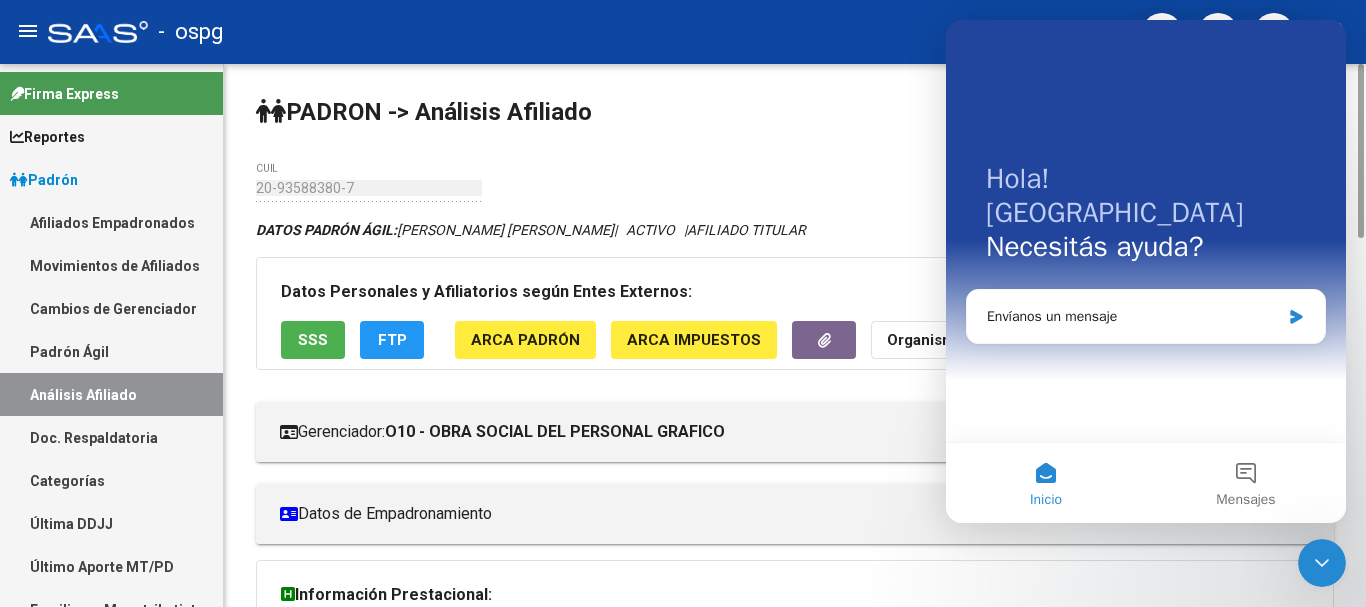 click on "Información Prestacional:" 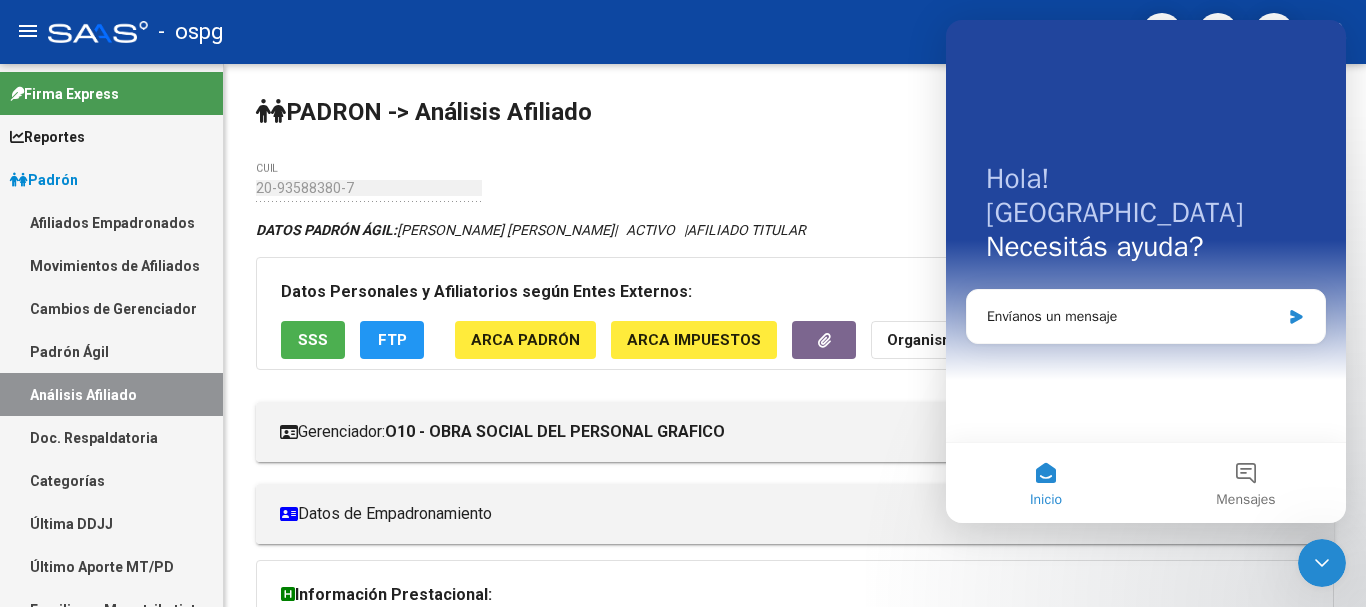 drag, startPoint x: 1315, startPoint y: 573, endPoint x: 1335, endPoint y: 570, distance: 20.22375 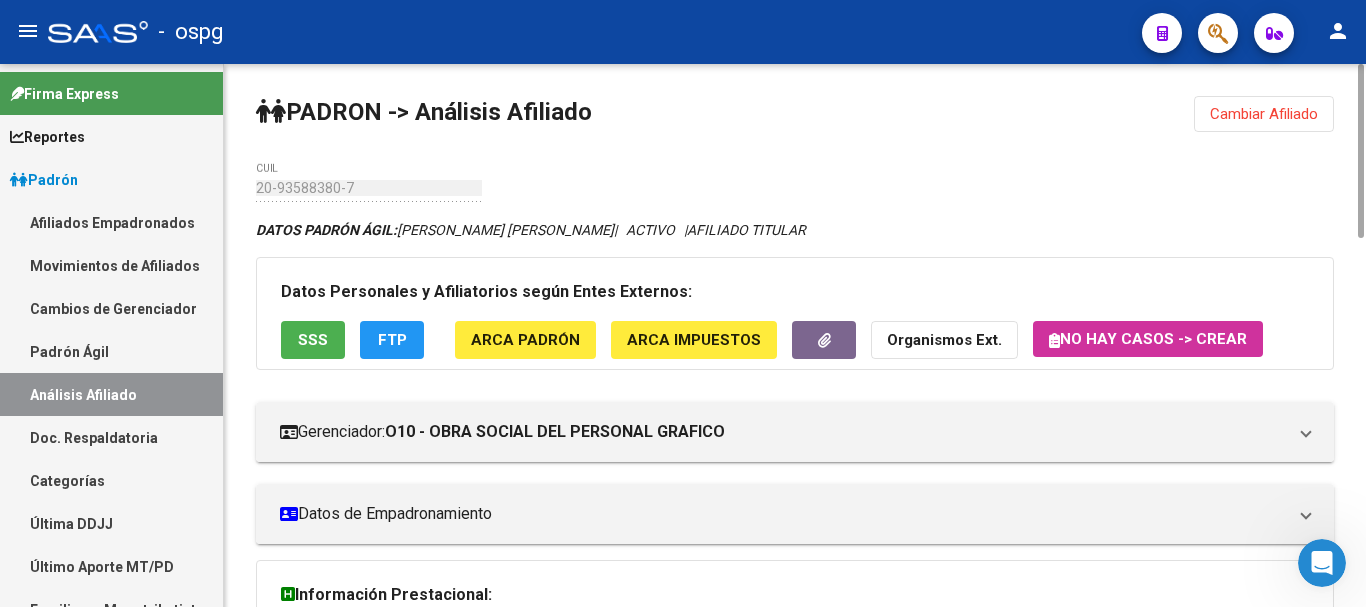 click on "PADRON -> Análisis Afiliado  Cambiar Afiliado
20-93588380-7 CUIL DATOS PADRÓN ÁGIL:  [PERSON_NAME] [PERSON_NAME]           |   ACTIVO   |     AFILIADO TITULAR  Datos Personales y Afiliatorios según Entes Externos: SSS FTP ARCA Padrón ARCA Impuestos Organismos Ext.   No hay casos -> Crear
Gerenciador:      O10 - OBRA SOCIAL DEL PERSONAL GRAFICO Atención telefónica: Atención emergencias: Otros Datos Útiles:    Datos de Empadronamiento  Enviar Credencial Digital remove_red_eye Movimientos    Sin Certificado Discapacidad Crear Familiar ABM Rápido ABM Etiquetas: Estado: ACTIVO Última Alta Formal:  [DATE] Ultimo Tipo Movimiento Alta:  ALTA desde el Padrón Entregado x SSS Comentario ADMIN:  Migración Padrón Completo SSS el [DATE] 14:44:37 DATOS DEL AFILIADO Apellido:   [PERSON_NAME] [PERSON_NAME]:  20935883807 Documento:  DU - DOCUMENTO UNICO 93588380  Nacionalidad:  [DEMOGRAPHIC_DATA] Parentesco:  0 - Titular Estado Civil:  [DEMOGRAPHIC_DATA] Discapacitado:    NO (00) Sexo:  M Nacimiento: Id" 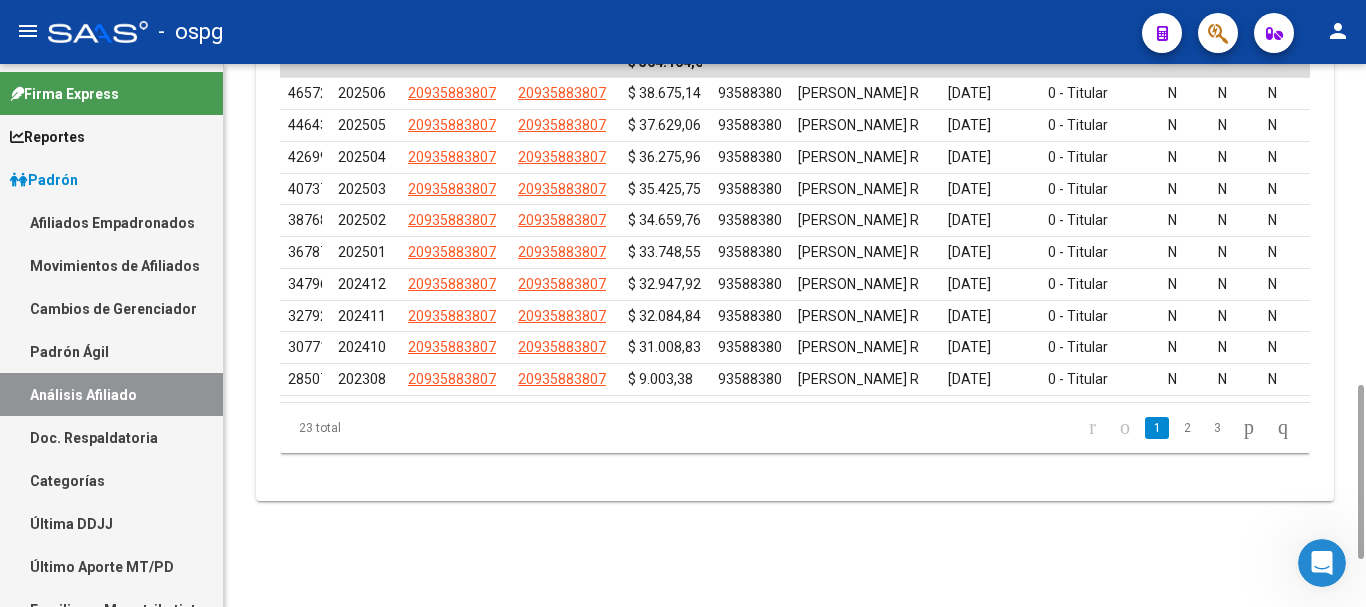 scroll, scrollTop: 0, scrollLeft: 0, axis: both 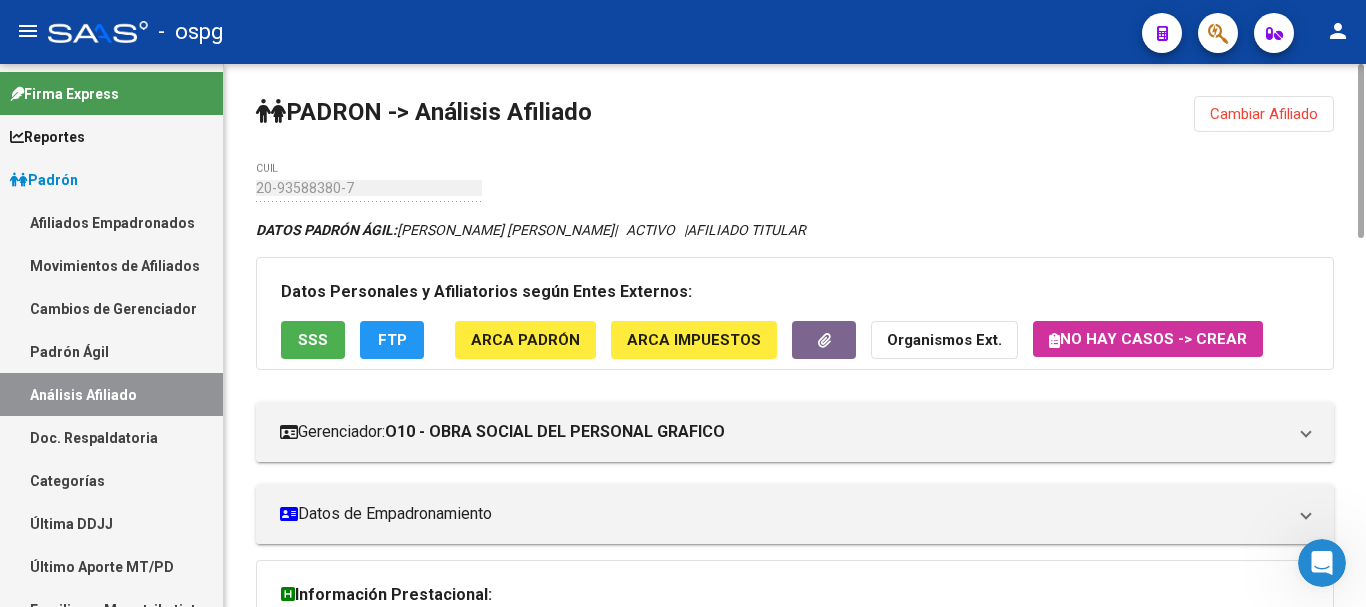click on "Cambiar Afiliado" 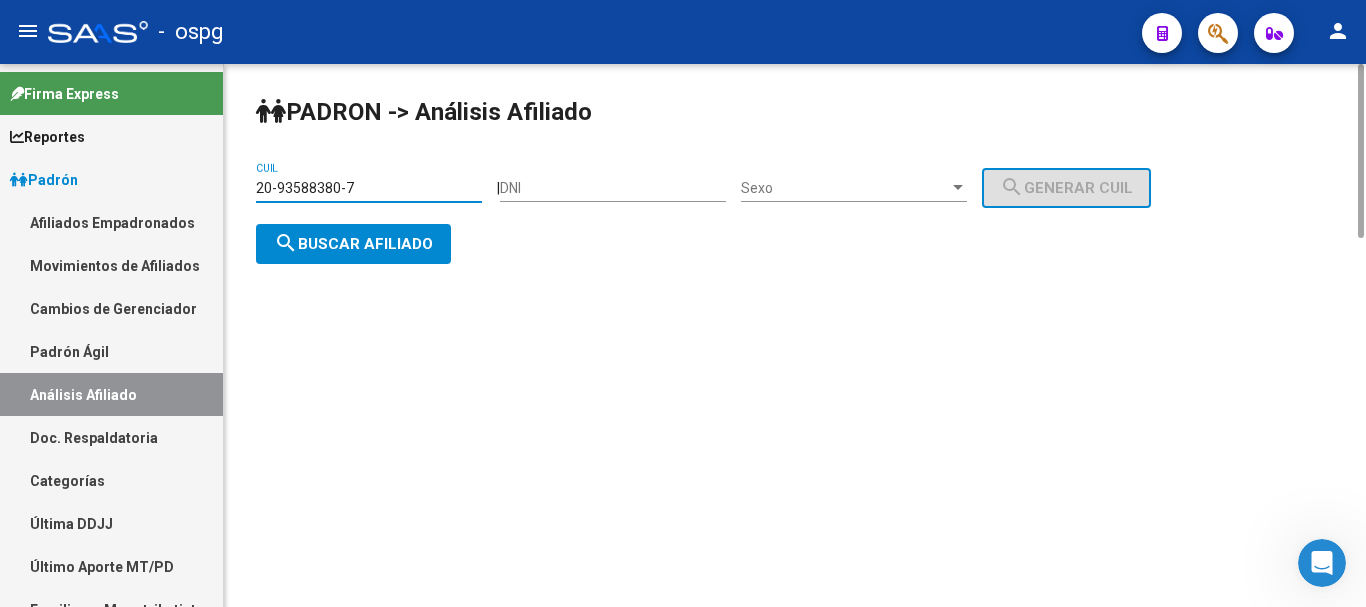 drag, startPoint x: 385, startPoint y: 186, endPoint x: 236, endPoint y: 187, distance: 149.00336 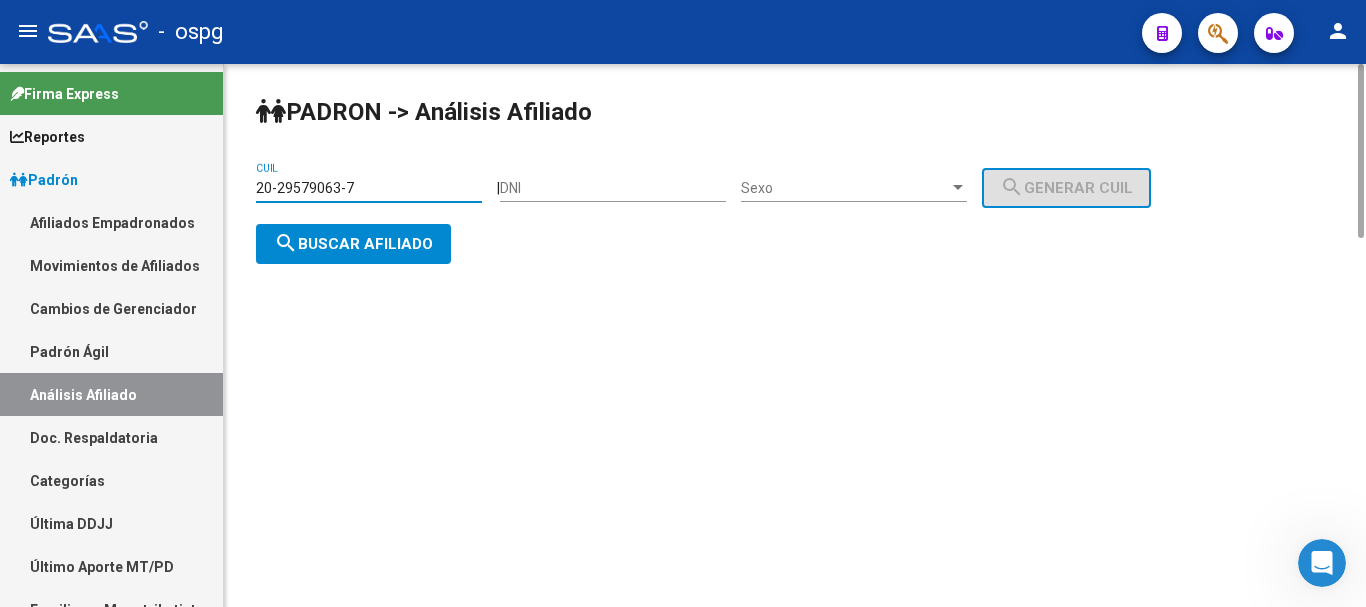 type on "20-29579063-7" 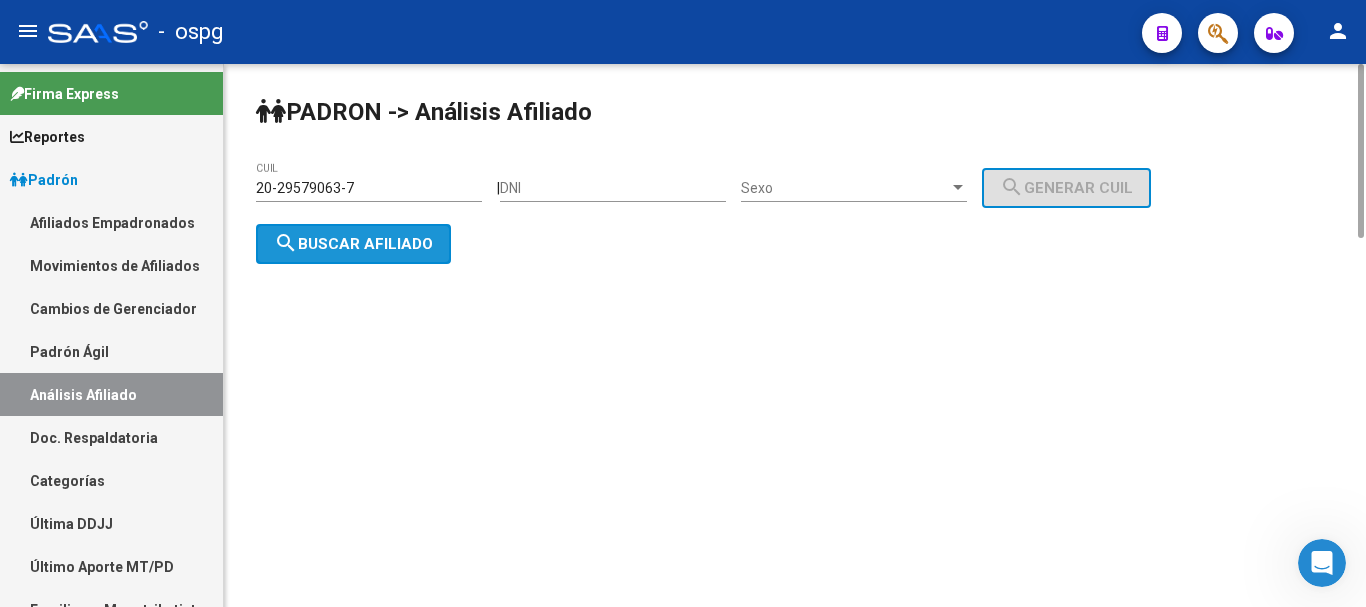 click on "search  Buscar afiliado" 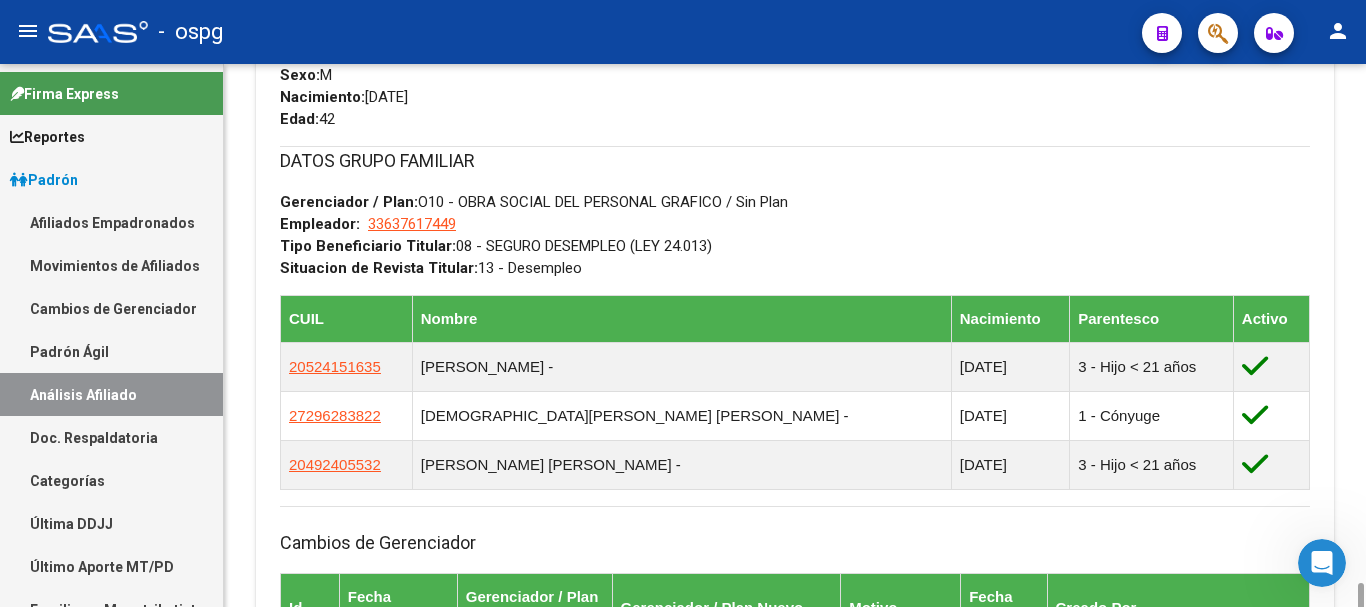scroll, scrollTop: 1439, scrollLeft: 0, axis: vertical 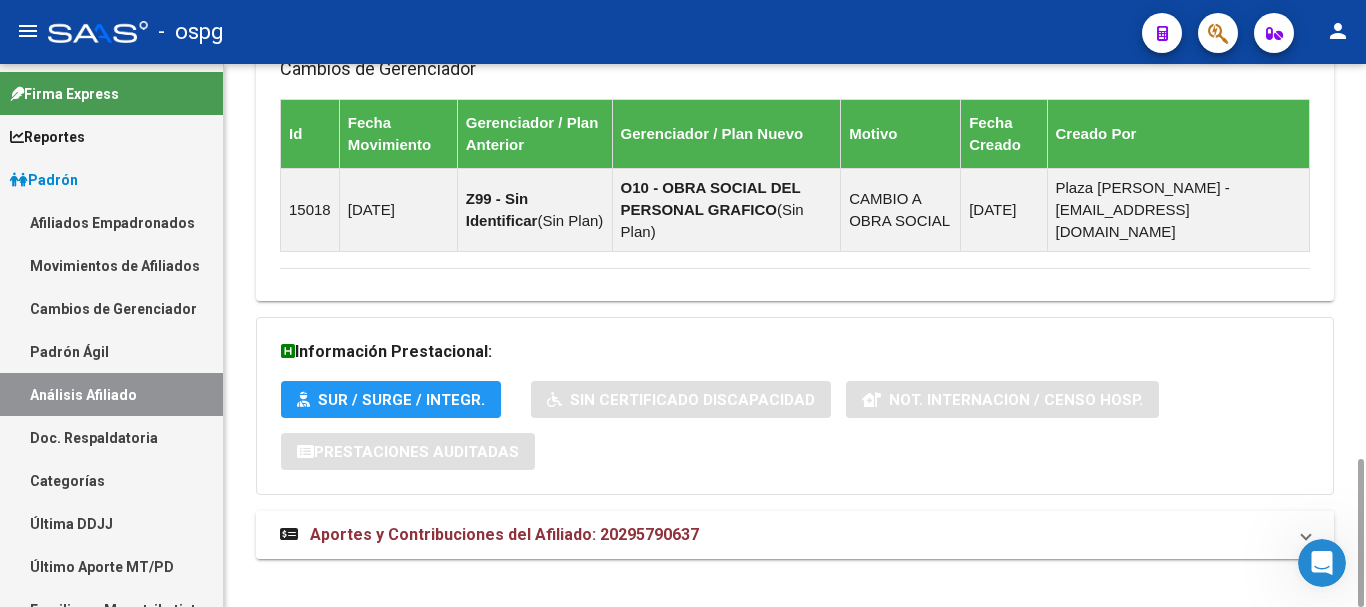 click on "Aportes y Contribuciones del Afiliado: 20295790637" at bounding box center (504, 534) 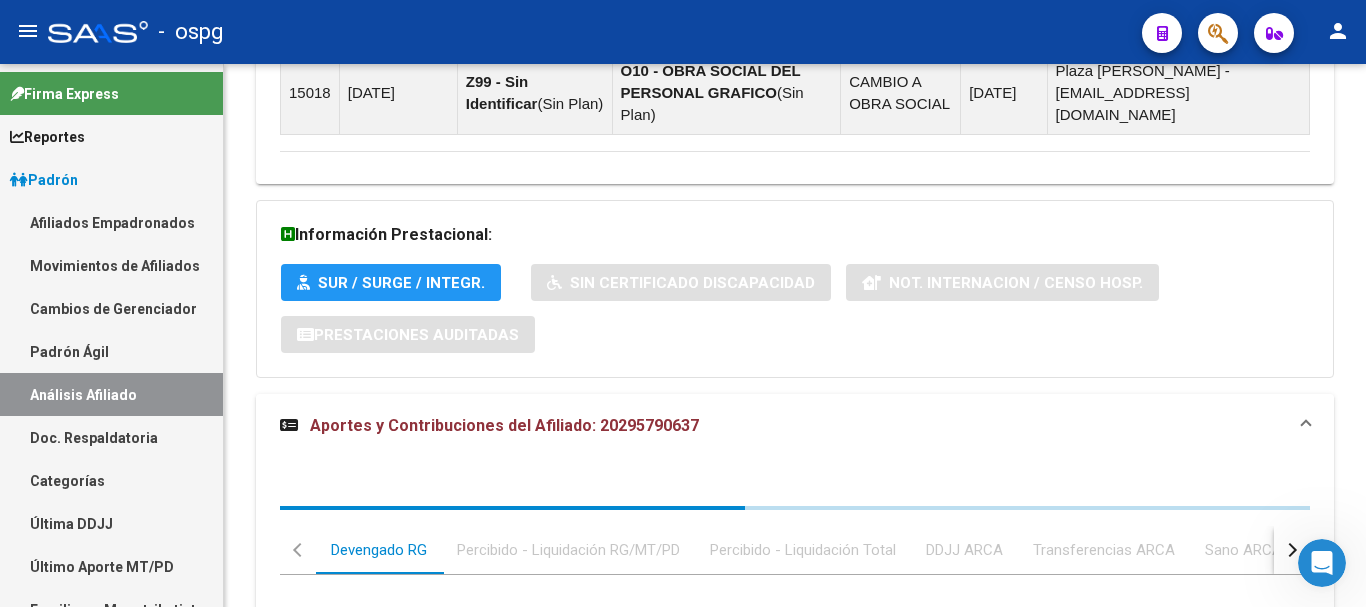 scroll, scrollTop: 1756, scrollLeft: 0, axis: vertical 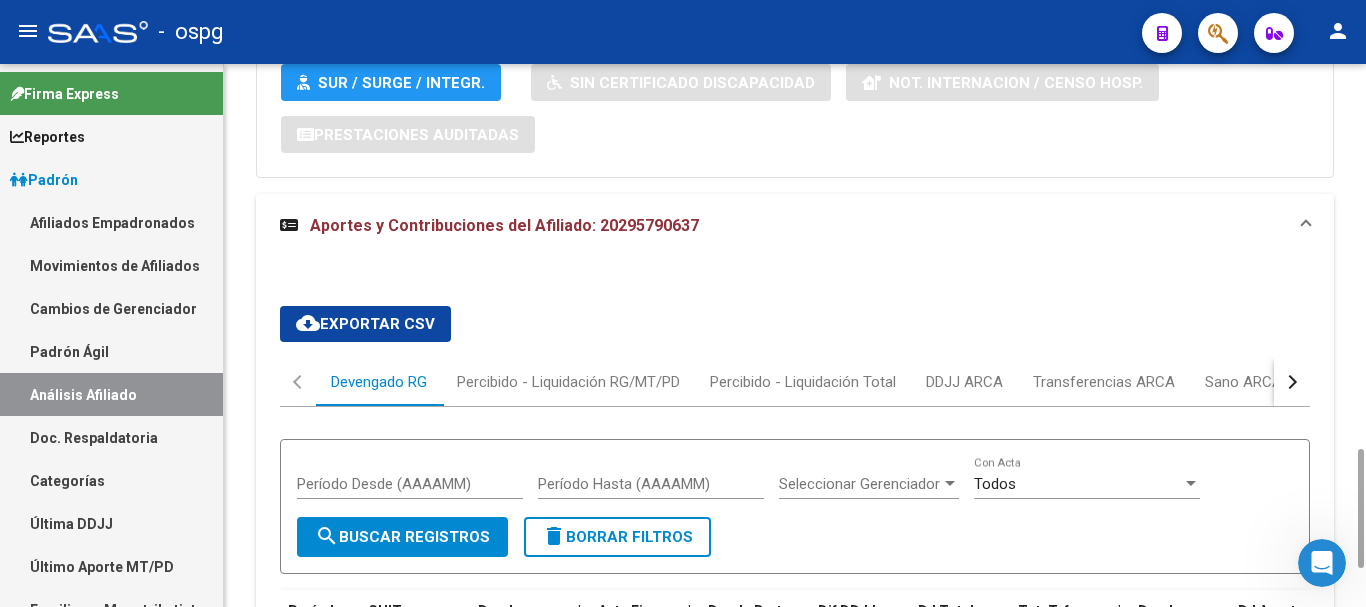 click at bounding box center [1290, 382] 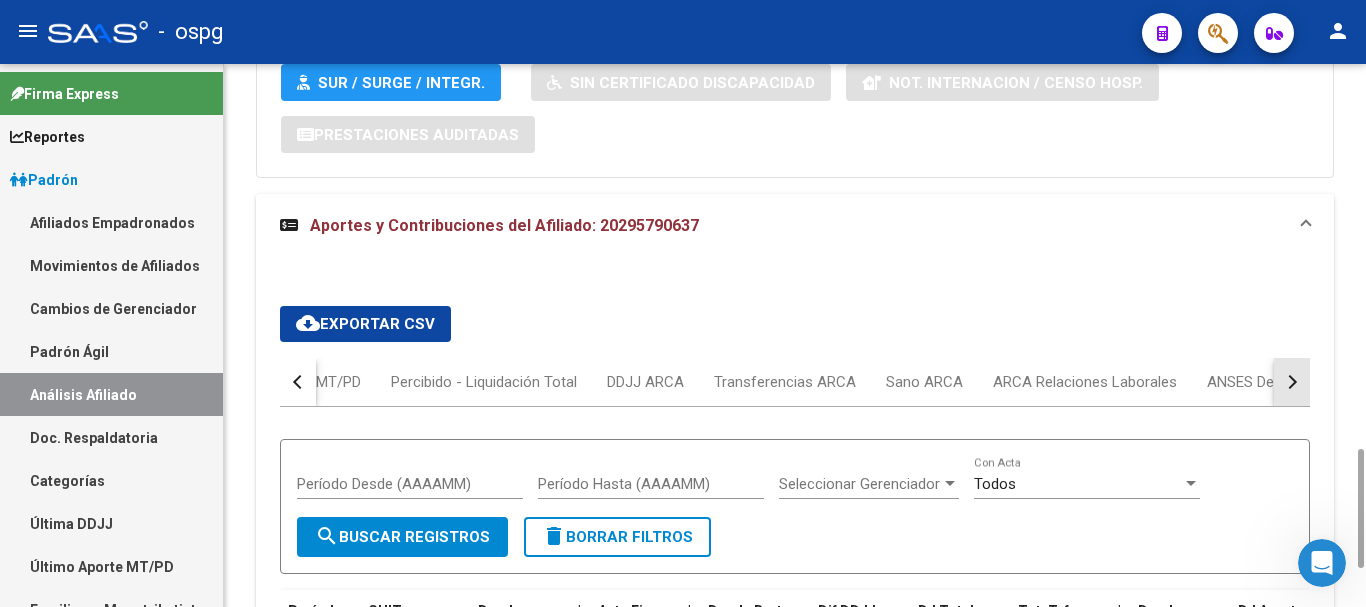 click at bounding box center (1290, 382) 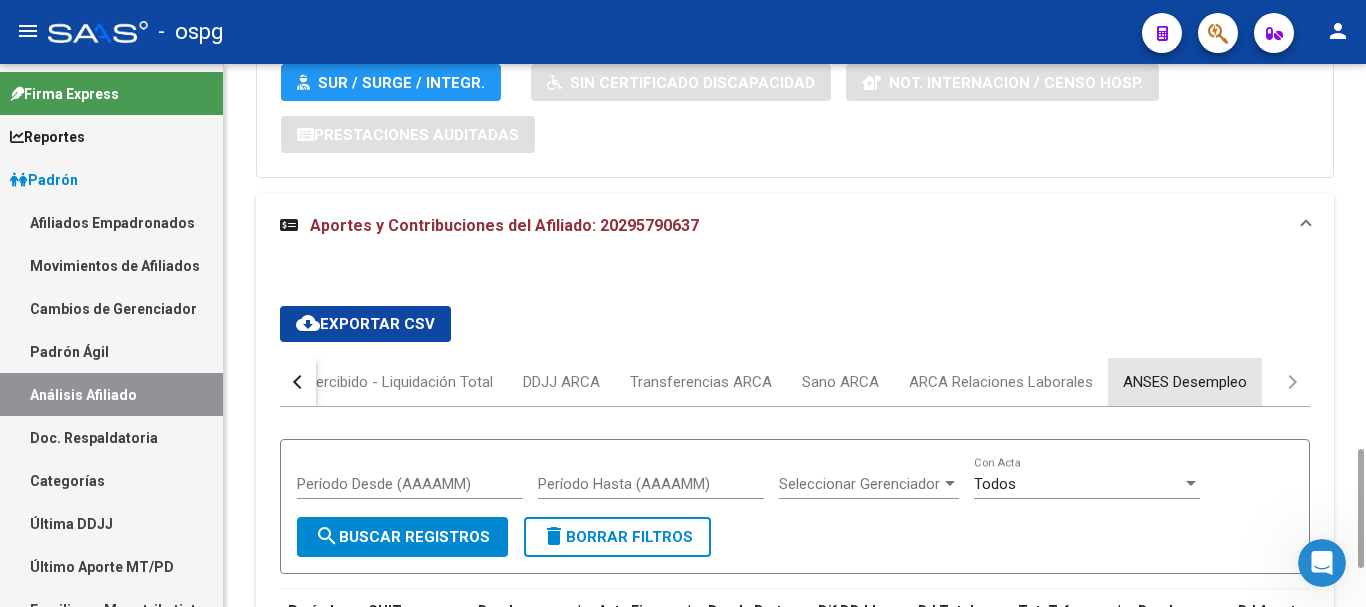 drag, startPoint x: 1231, startPoint y: 359, endPoint x: 1249, endPoint y: 351, distance: 19.697716 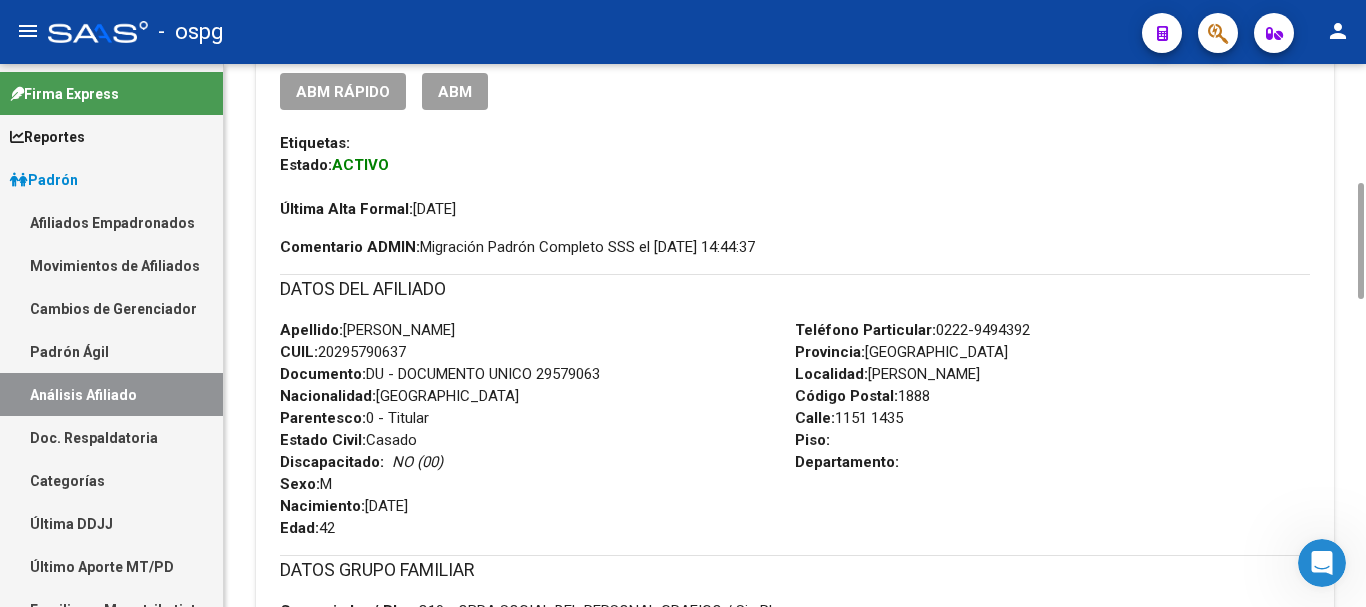 scroll, scrollTop: 0, scrollLeft: 0, axis: both 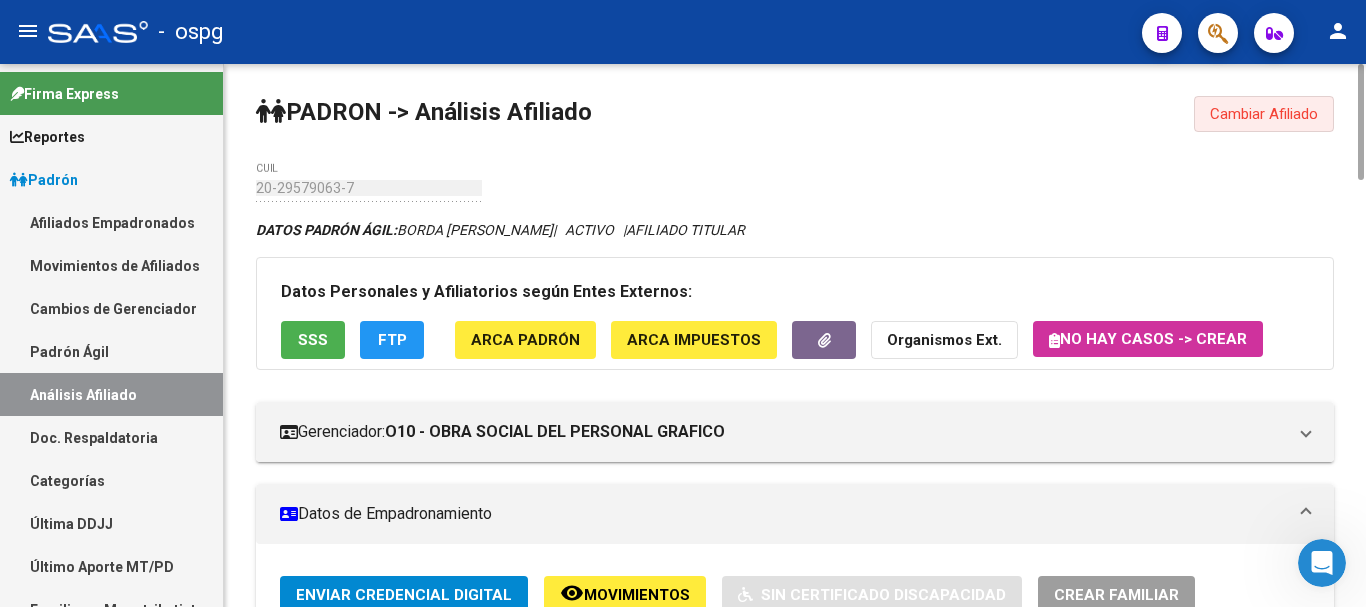 drag, startPoint x: 1262, startPoint y: 123, endPoint x: 872, endPoint y: 142, distance: 390.46255 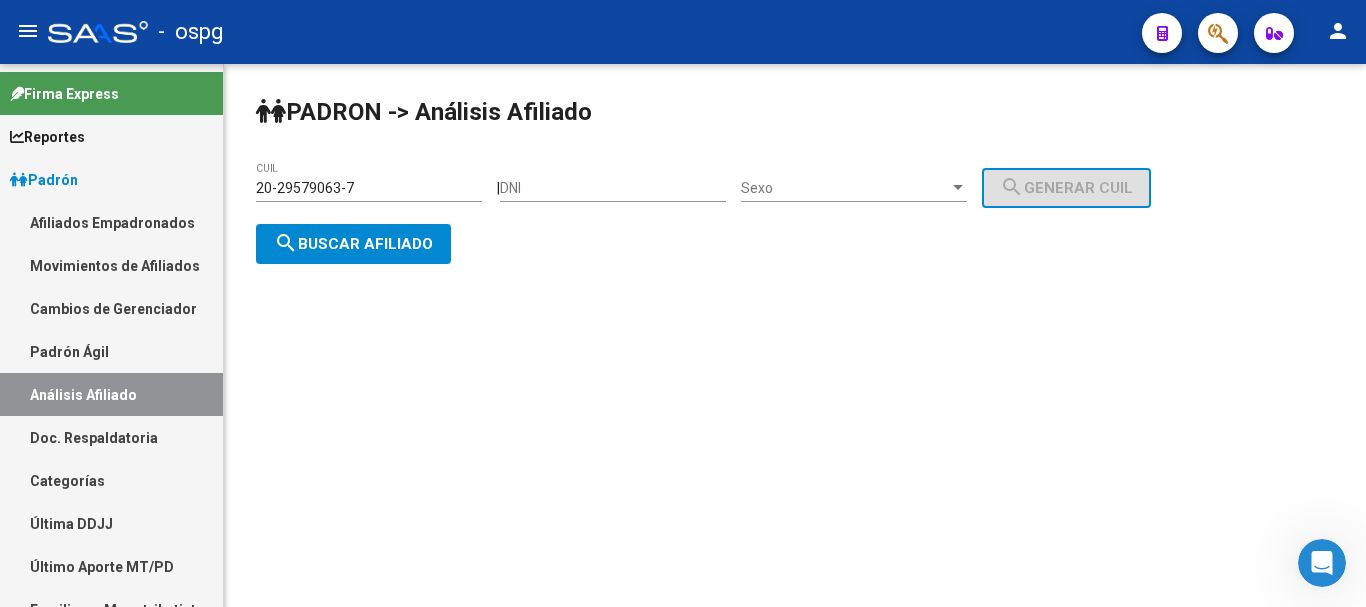 drag, startPoint x: 416, startPoint y: 178, endPoint x: 47, endPoint y: 156, distance: 369.65524 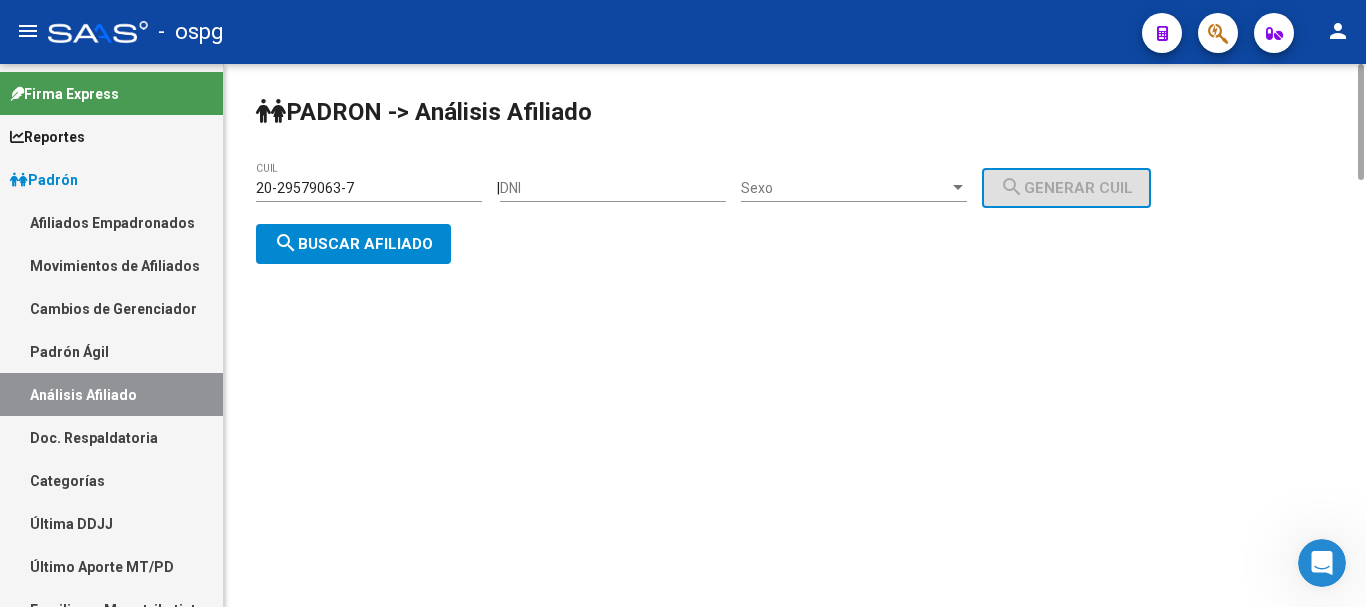 click on "20-29579063-7 CUIL" 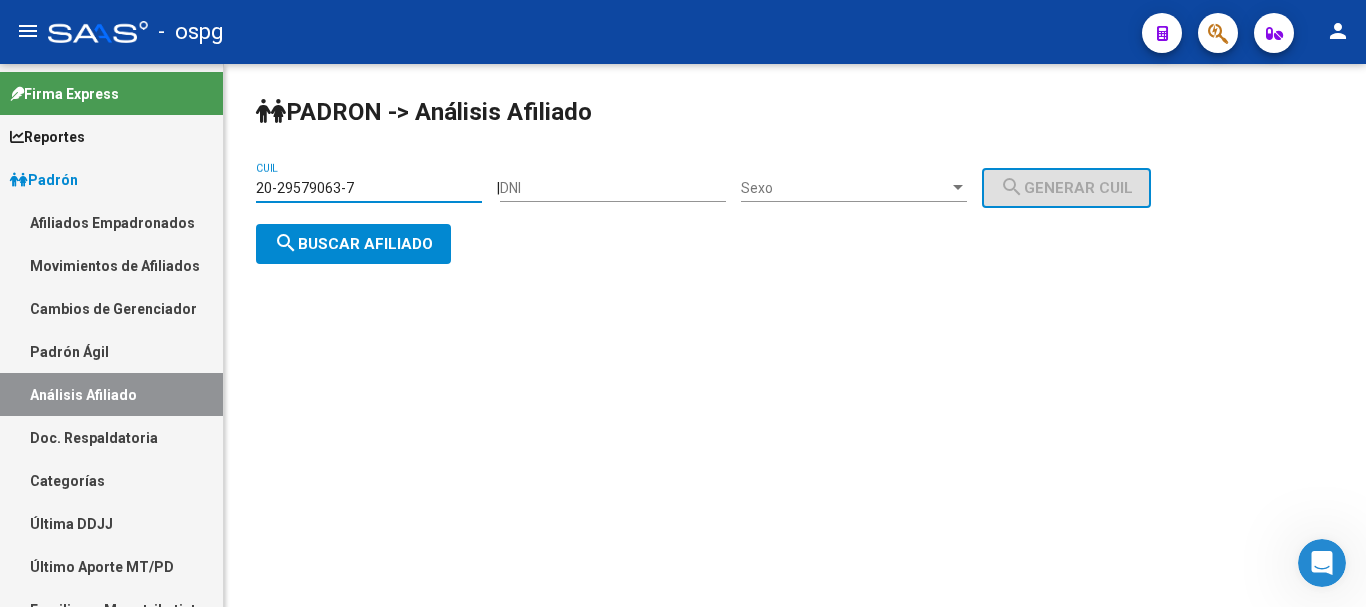 drag, startPoint x: 401, startPoint y: 192, endPoint x: 74, endPoint y: 215, distance: 327.80786 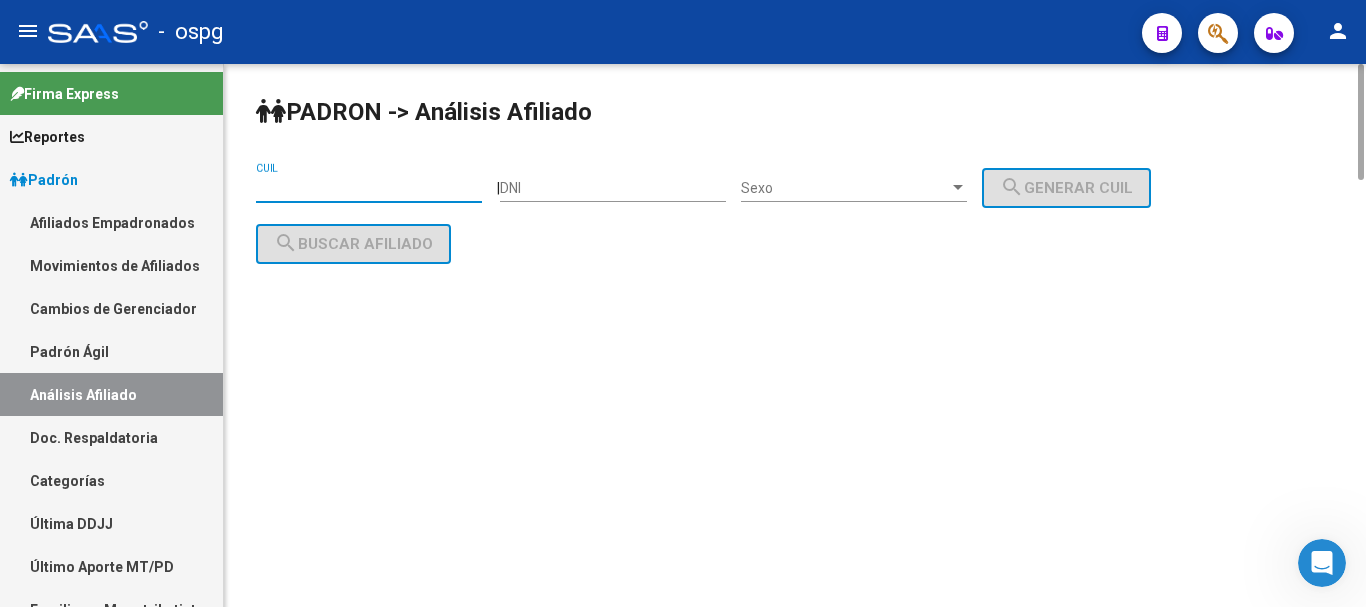 paste on "20-94216131-0" 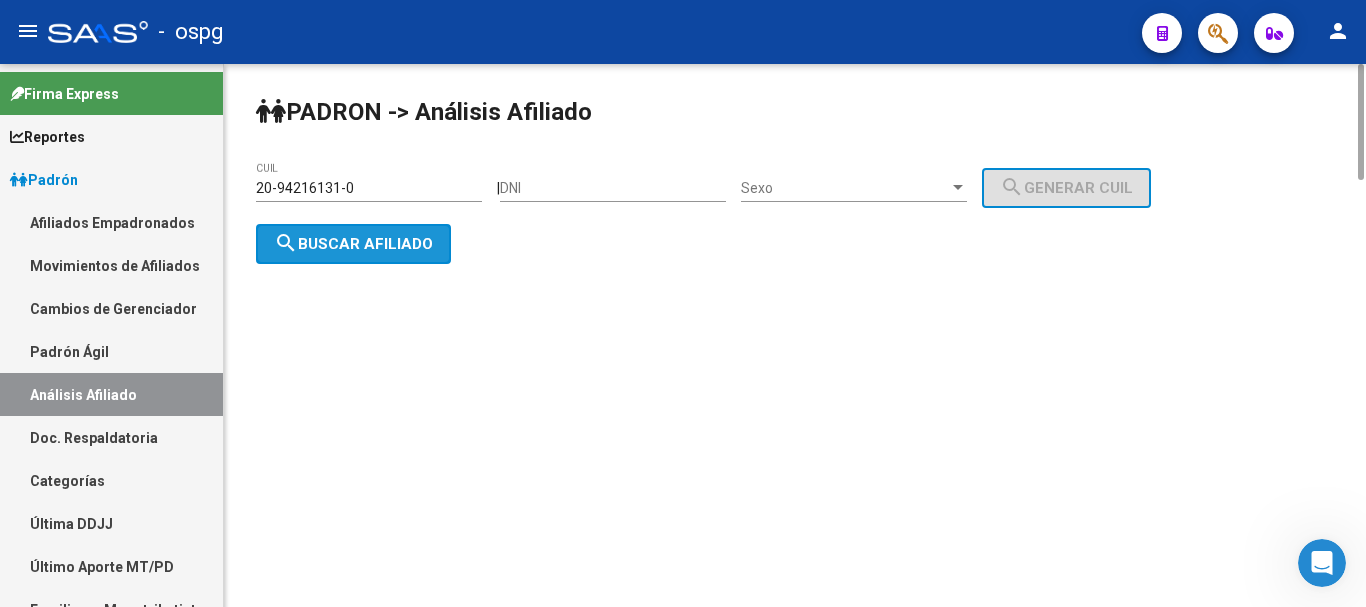 click on "search  Buscar afiliado" 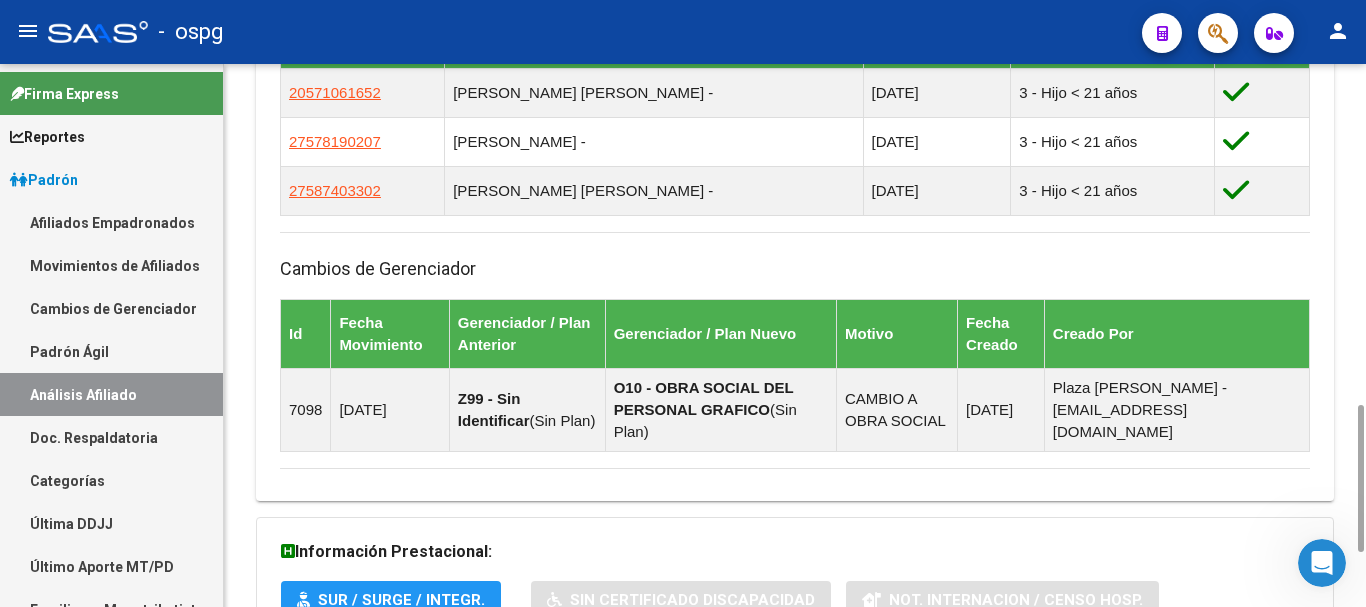 scroll, scrollTop: 1461, scrollLeft: 0, axis: vertical 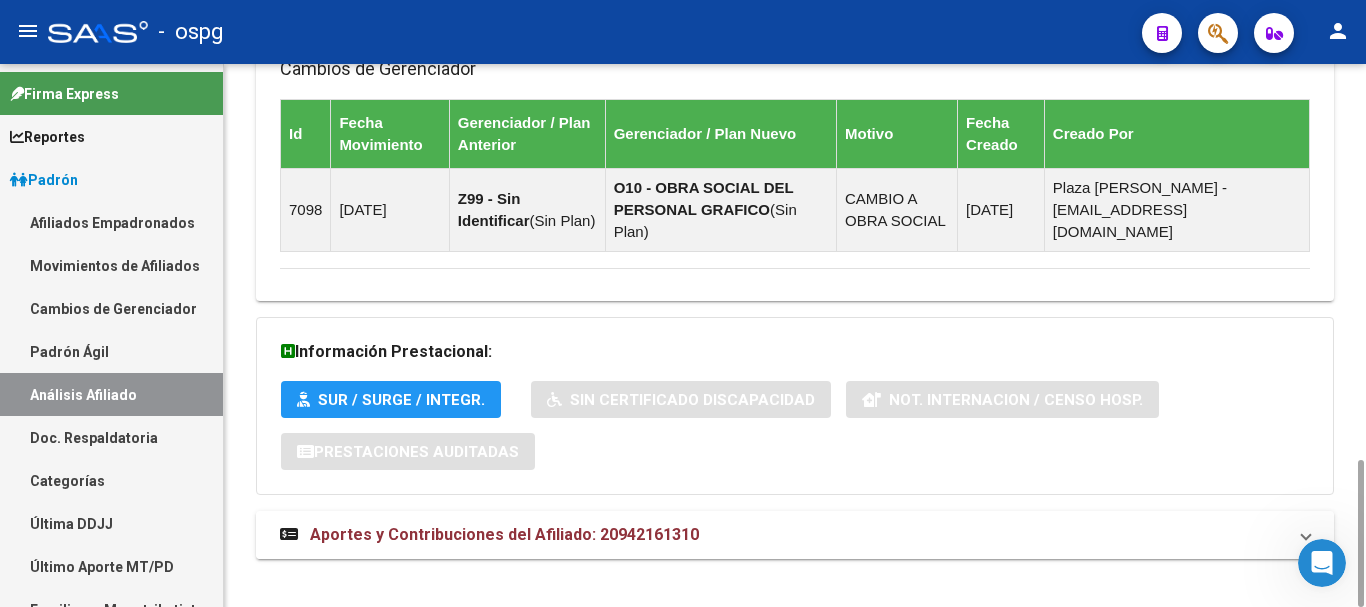 click on "Aportes y Contribuciones del Afiliado: 20942161310" at bounding box center [504, 534] 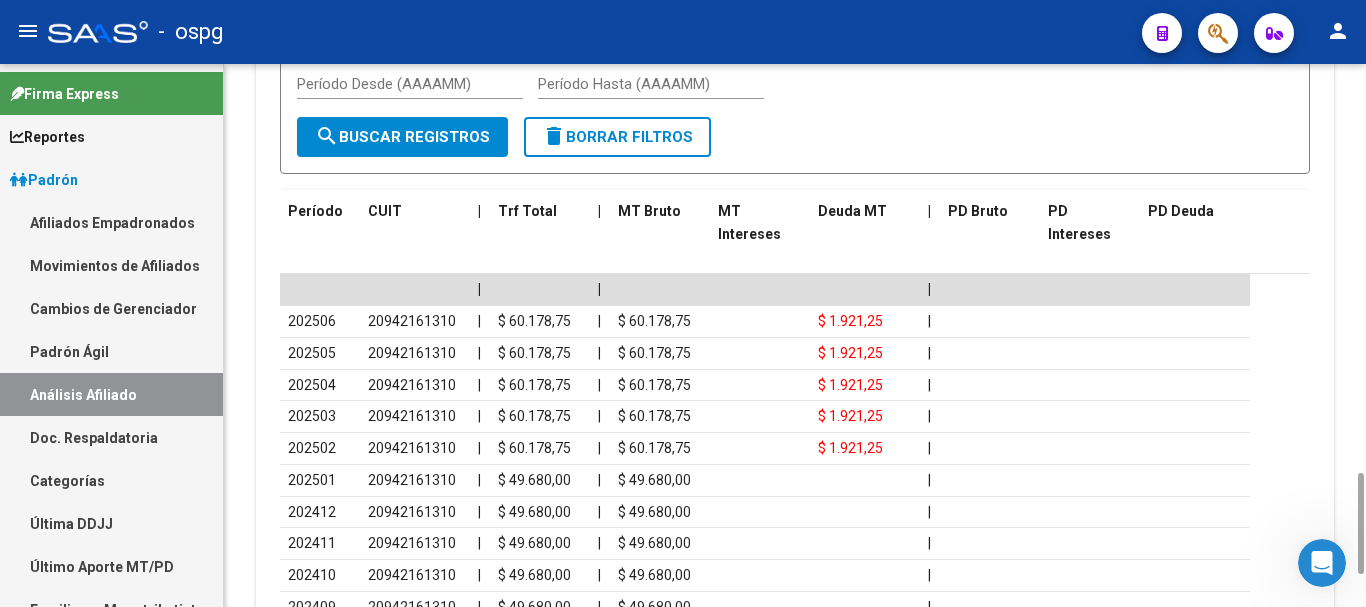 scroll, scrollTop: 2348, scrollLeft: 0, axis: vertical 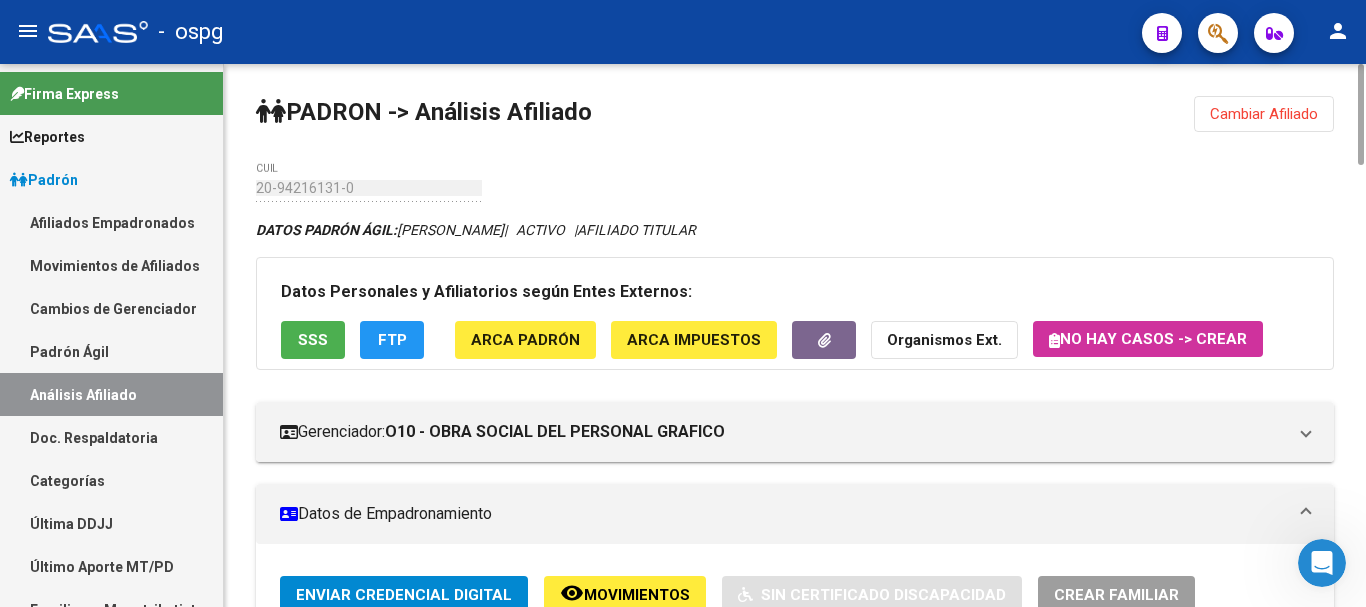 click on "SSS" 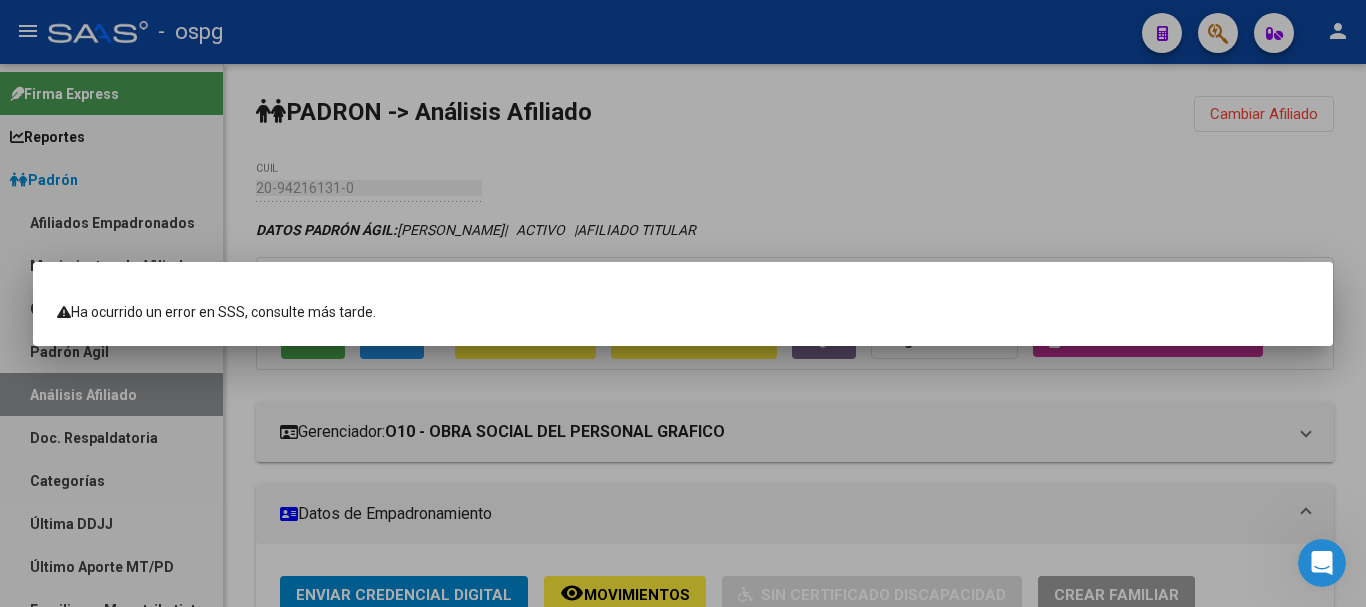 drag, startPoint x: 895, startPoint y: 147, endPoint x: 852, endPoint y: 16, distance: 137.87675 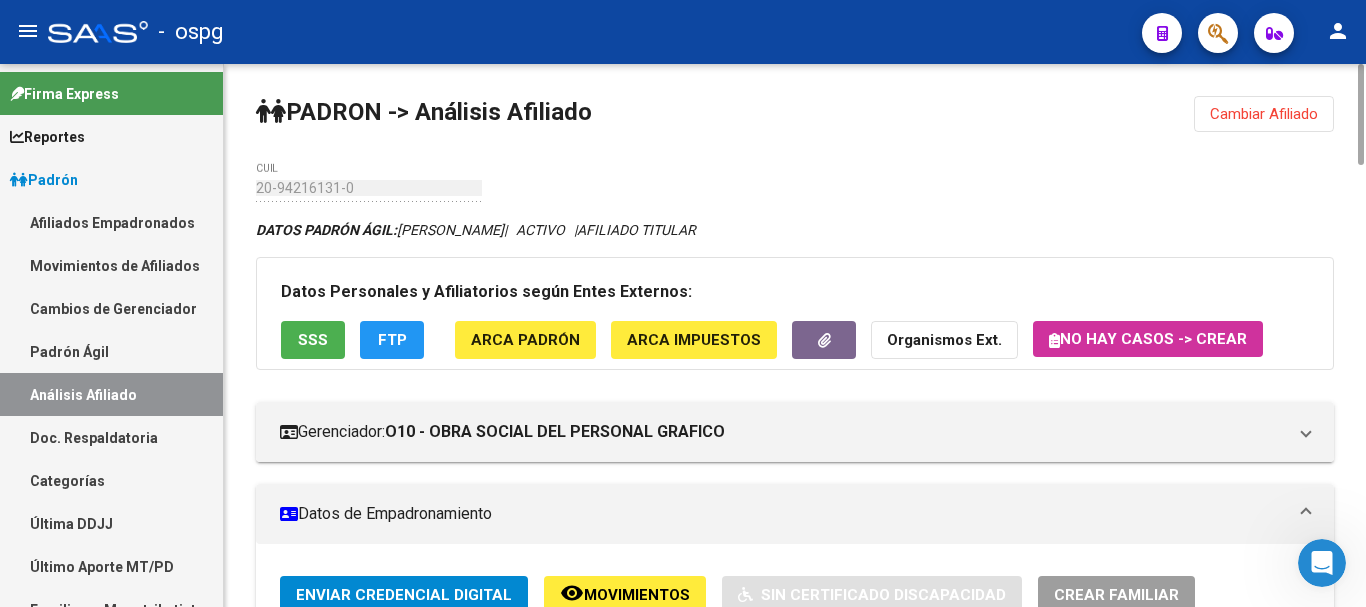 click on "Cambiar Afiliado" 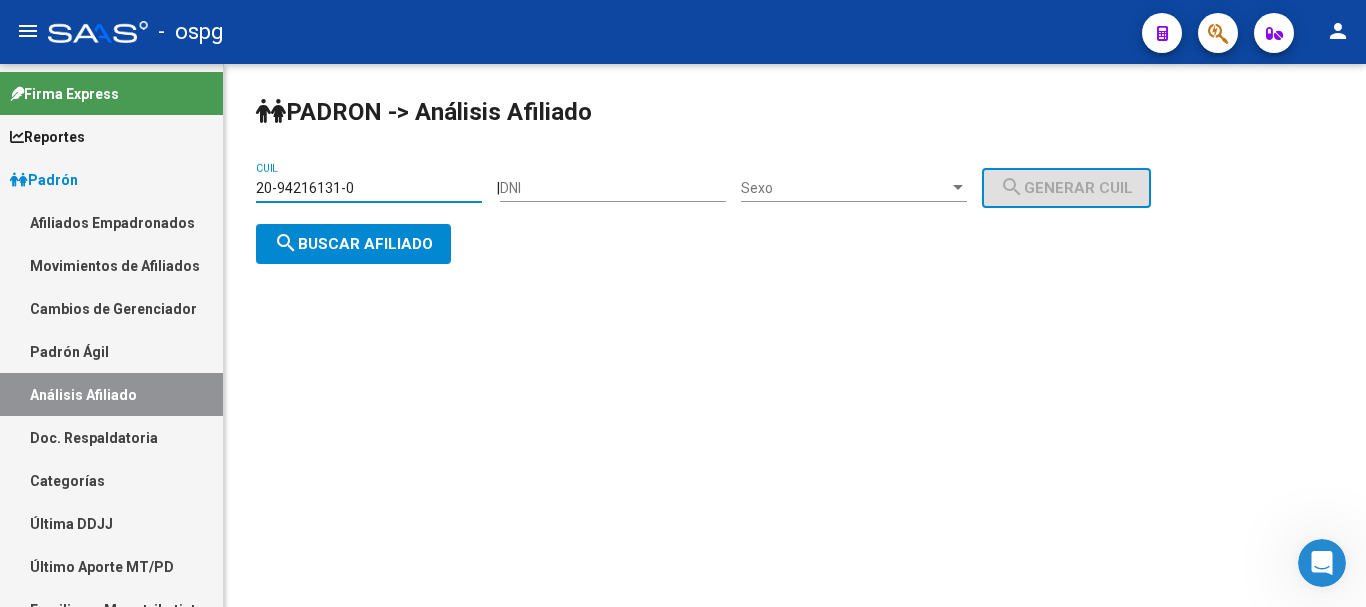 drag, startPoint x: 415, startPoint y: 185, endPoint x: 27, endPoint y: 166, distance: 388.46494 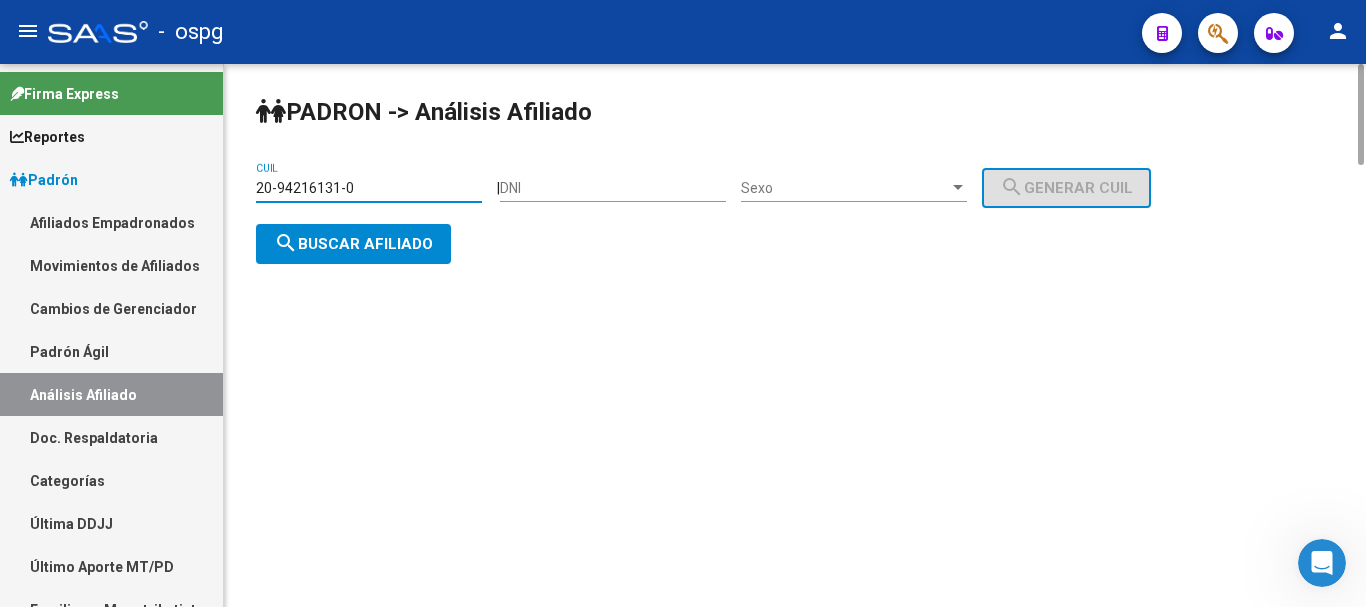 paste on "16730610-2" 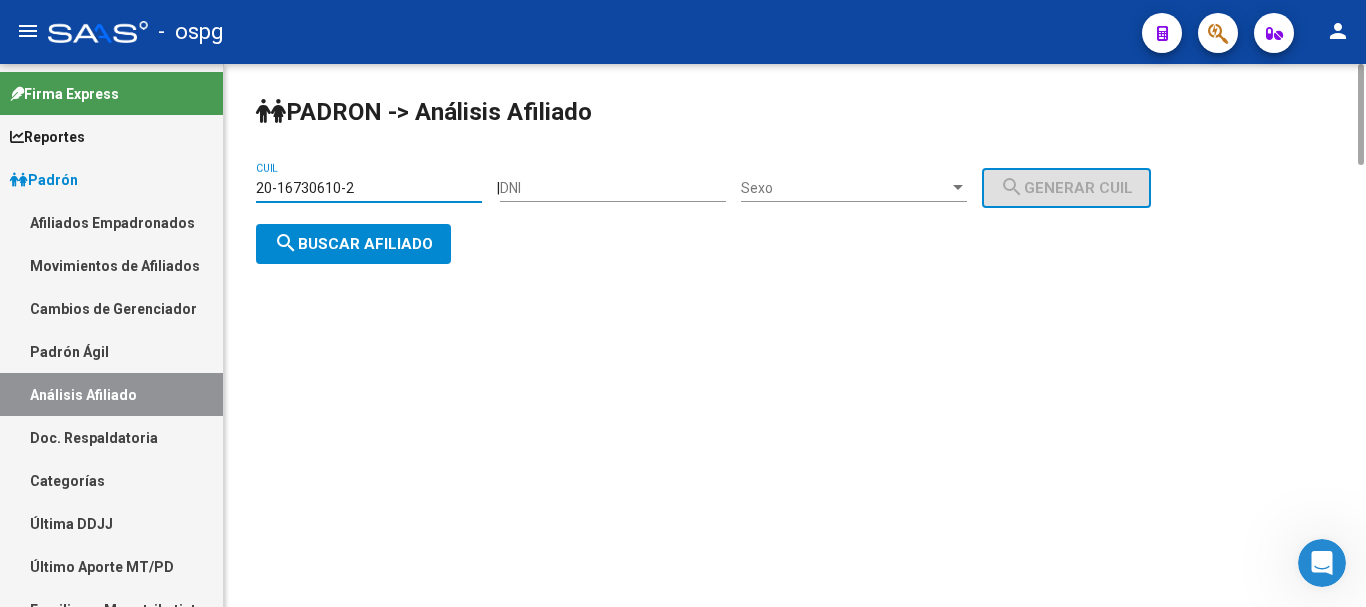 click on "search  Buscar afiliado" 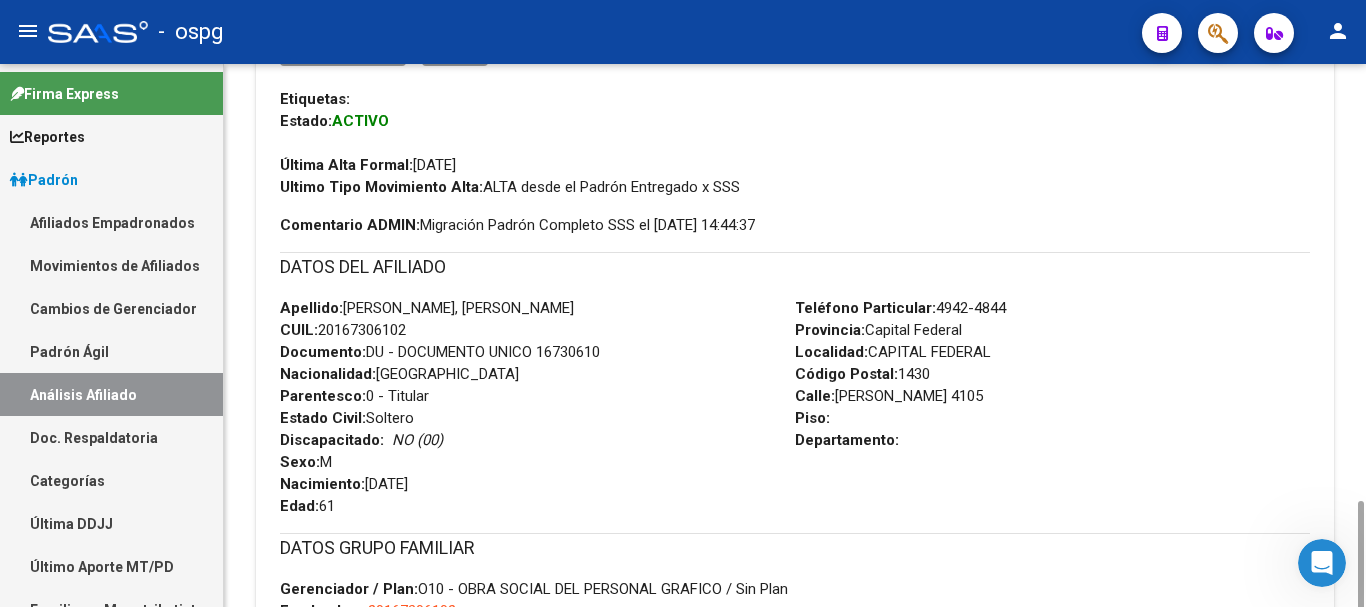 scroll, scrollTop: 1288, scrollLeft: 0, axis: vertical 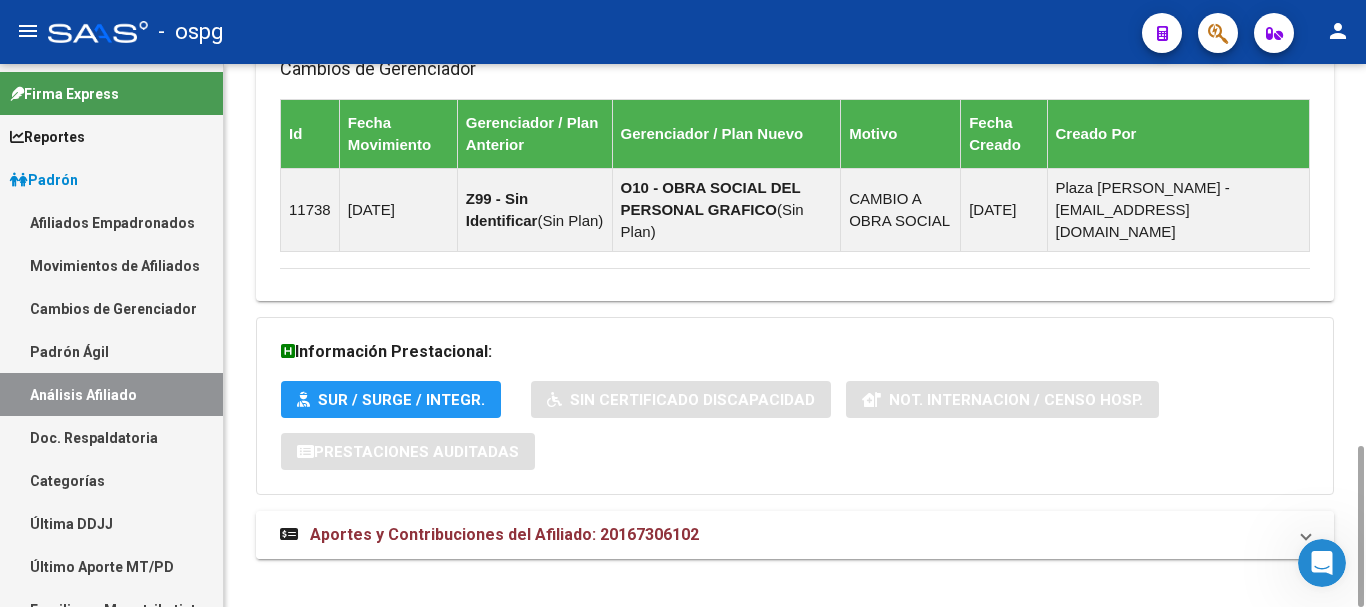 click on "Aportes y Contribuciones del Afiliado: 20167306102" at bounding box center [504, 534] 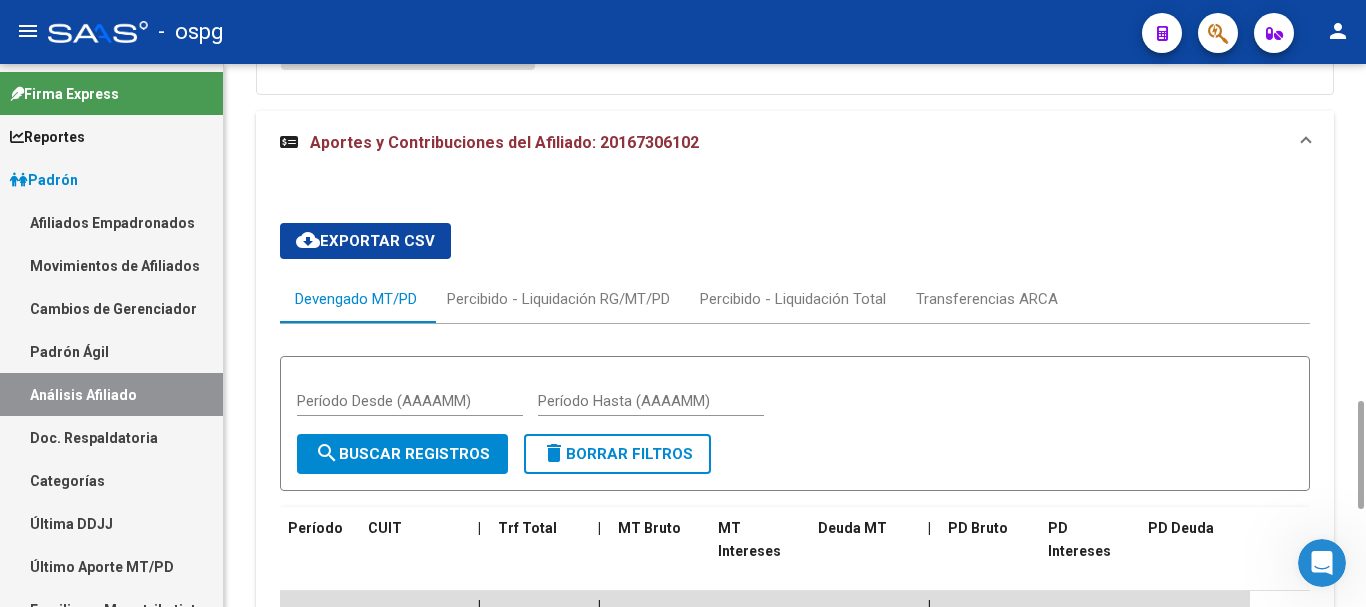 scroll, scrollTop: 2088, scrollLeft: 0, axis: vertical 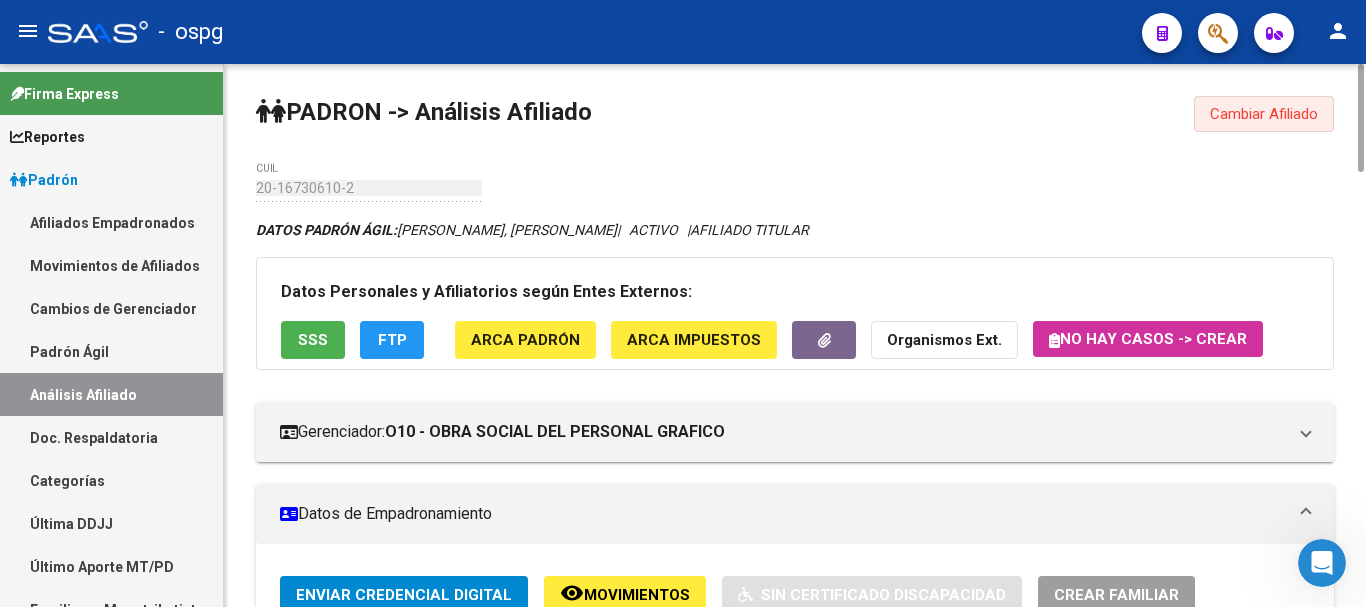 click on "Cambiar Afiliado" 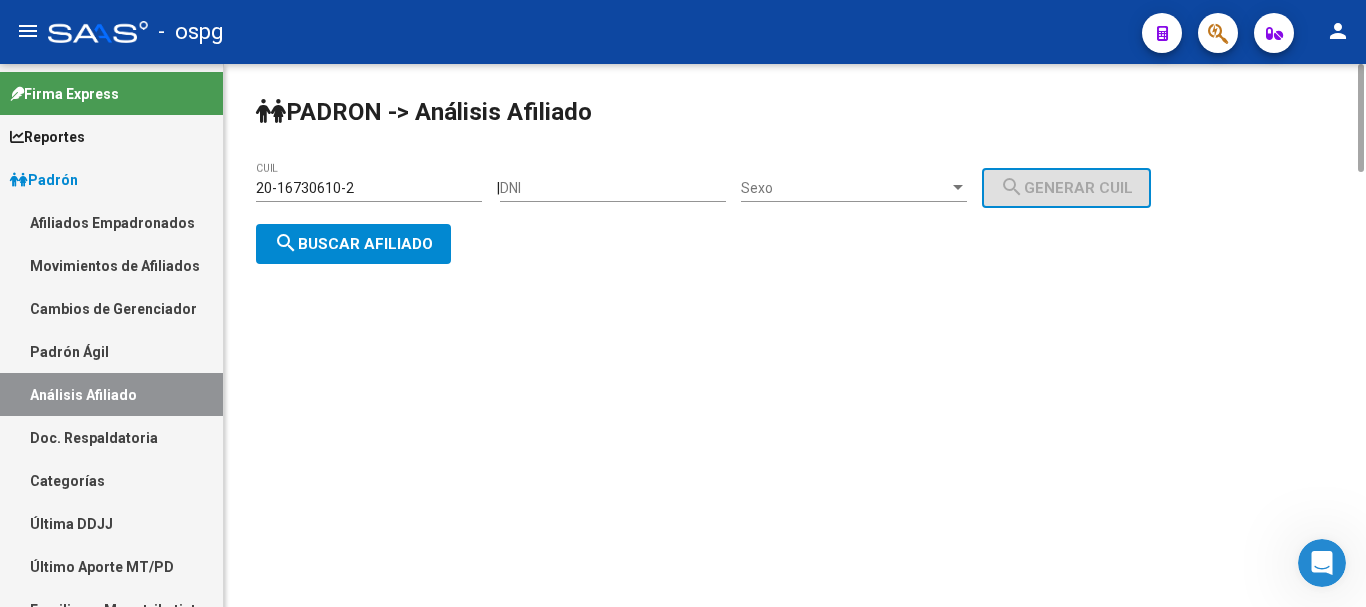 drag, startPoint x: 376, startPoint y: 197, endPoint x: 293, endPoint y: 192, distance: 83.15047 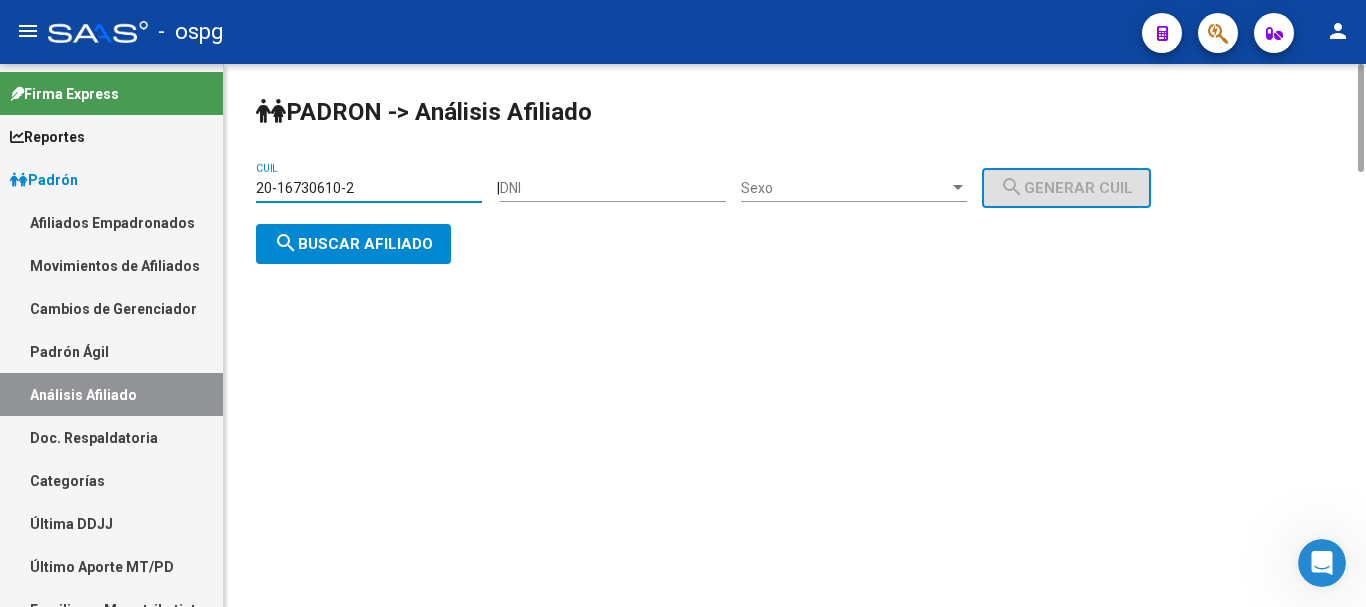 drag, startPoint x: 414, startPoint y: 193, endPoint x: 353, endPoint y: 196, distance: 61.073727 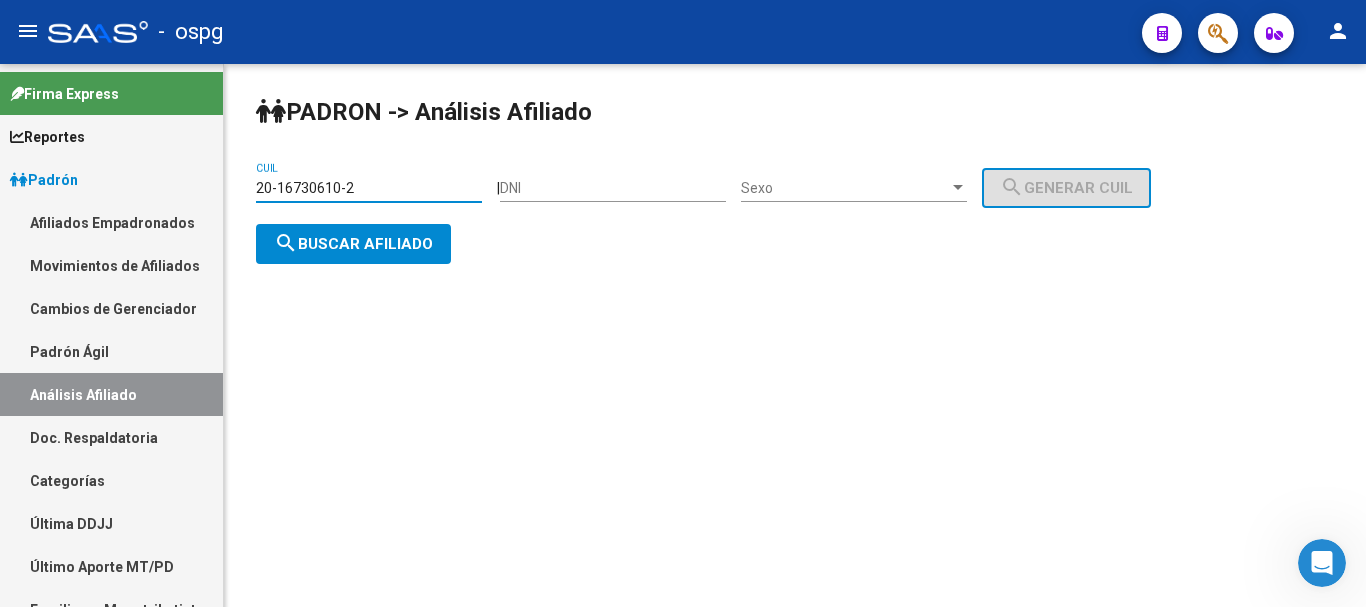 drag, startPoint x: 187, startPoint y: 170, endPoint x: 107, endPoint y: 170, distance: 80 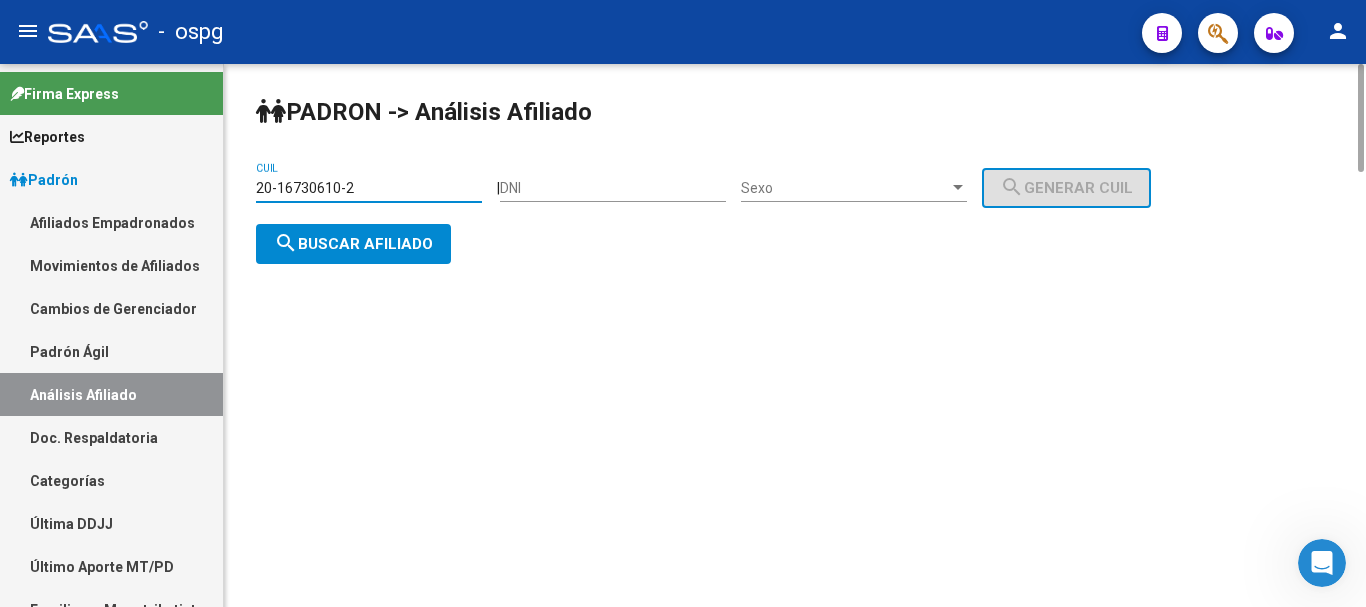 paste on "92482895" 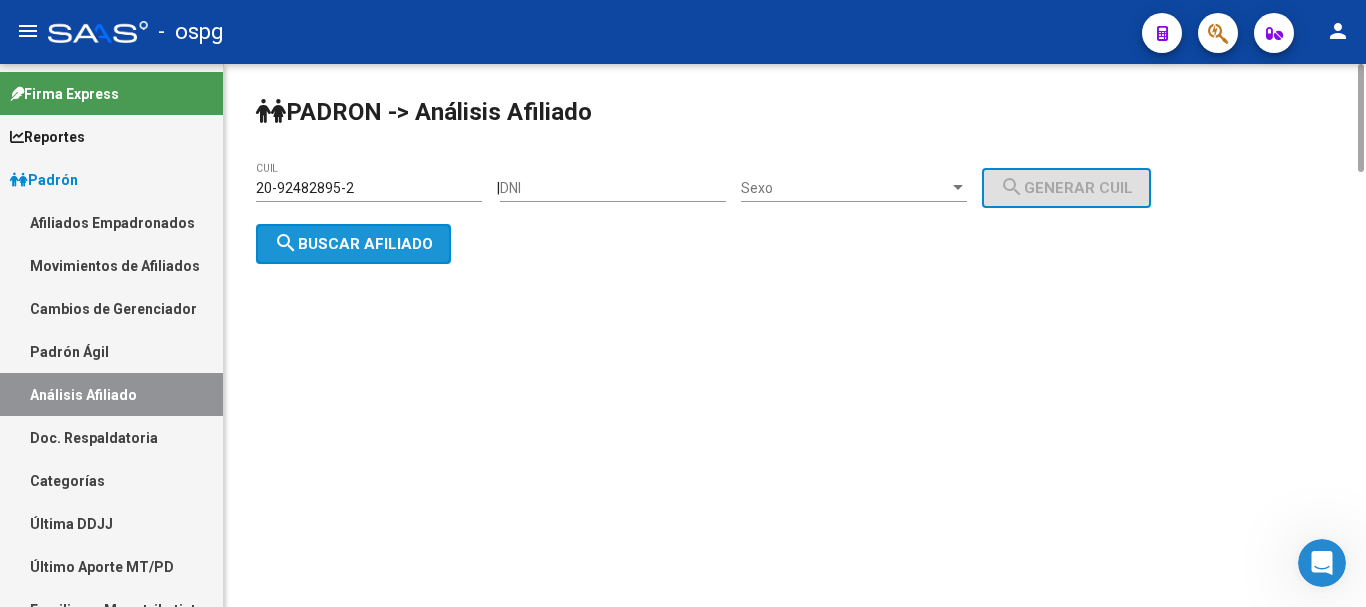 click on "search  Buscar afiliado" 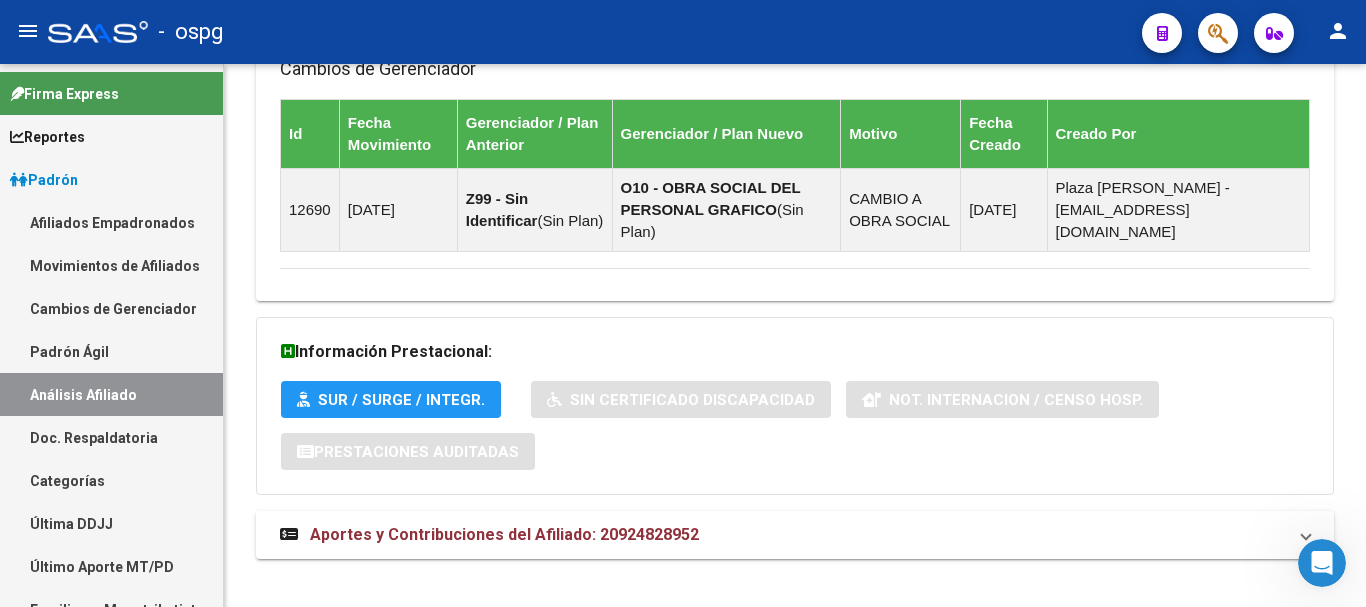 scroll, scrollTop: 0, scrollLeft: 0, axis: both 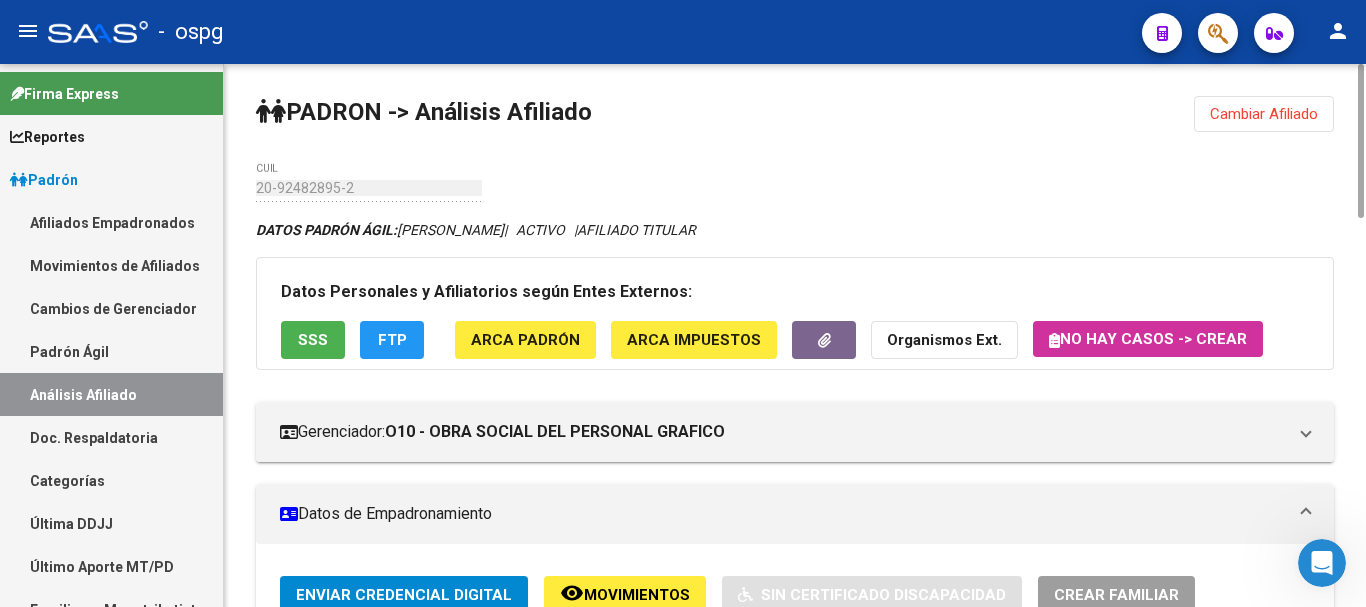 click on "Cambiar Afiliado" 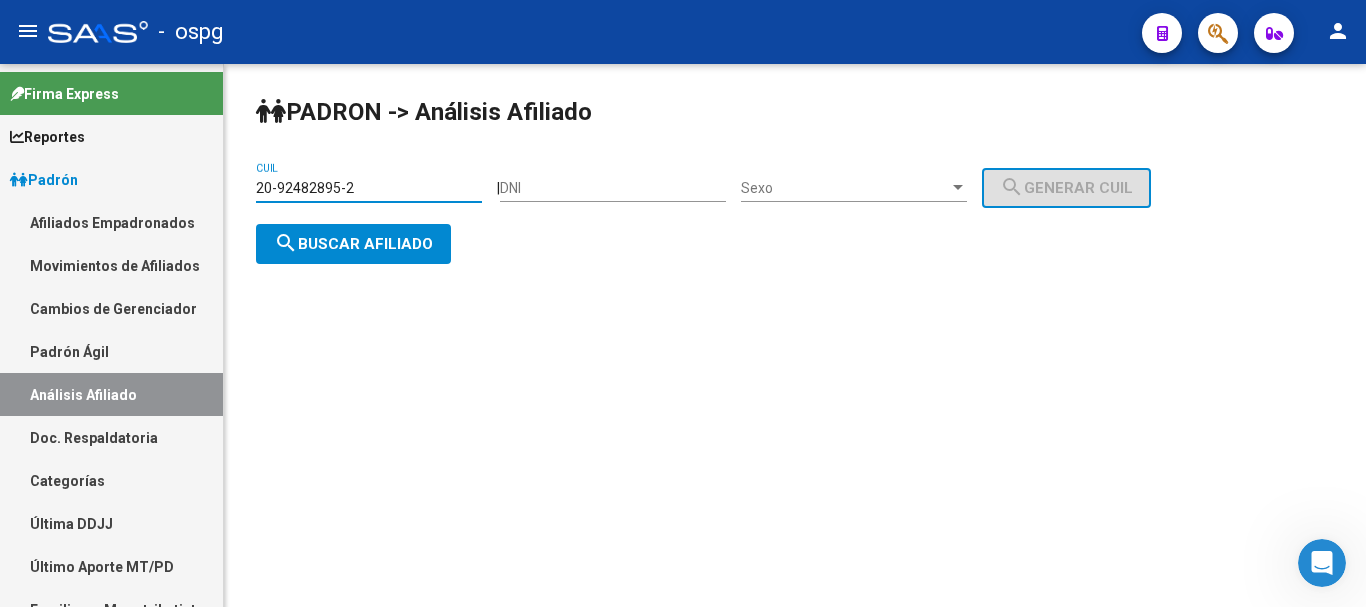 drag, startPoint x: 389, startPoint y: 191, endPoint x: 417, endPoint y: 207, distance: 32.24903 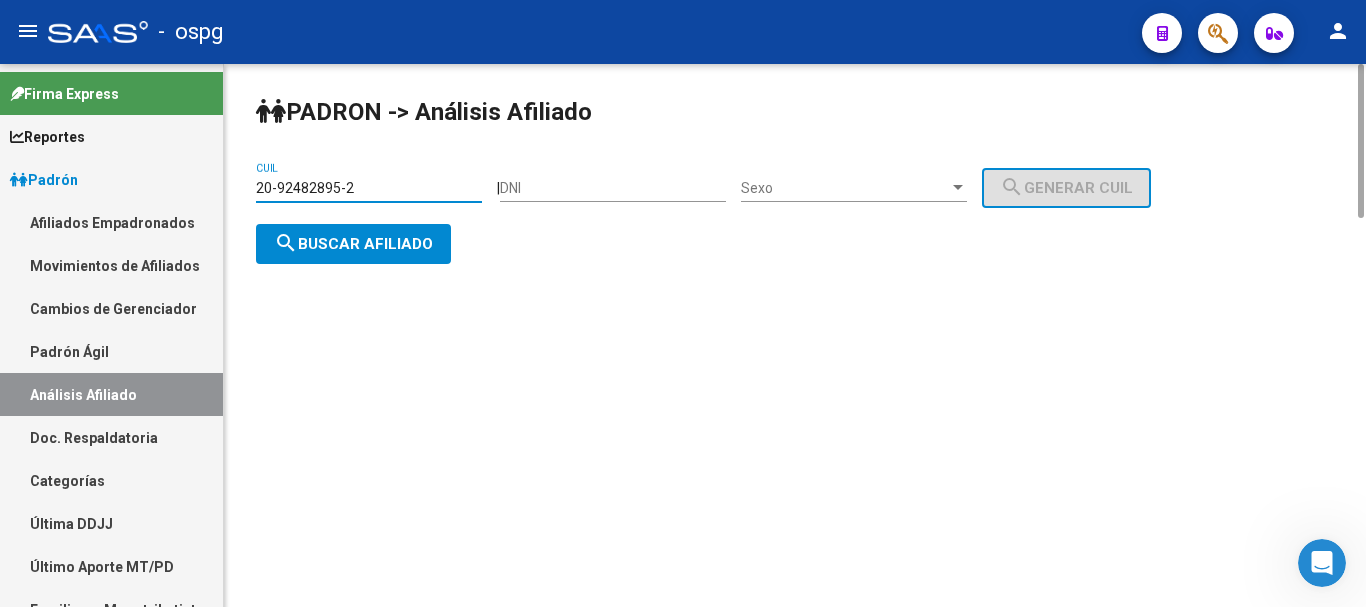 paste on "7-18394033-9" 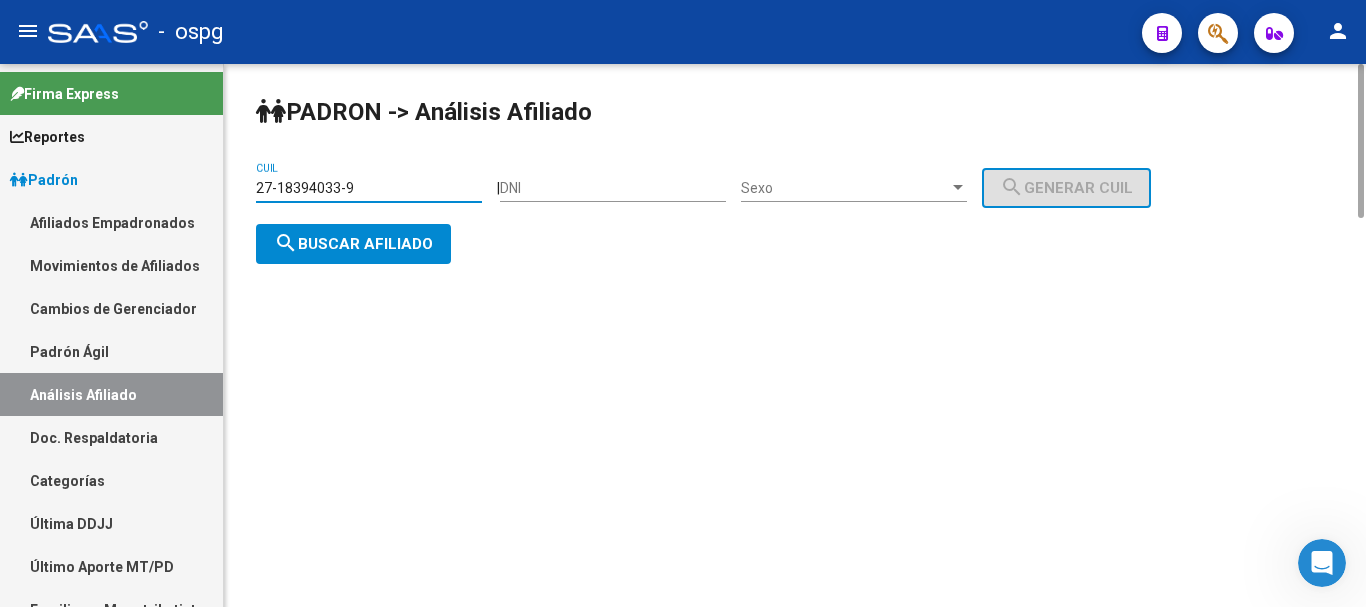click on "search  Buscar afiliado" 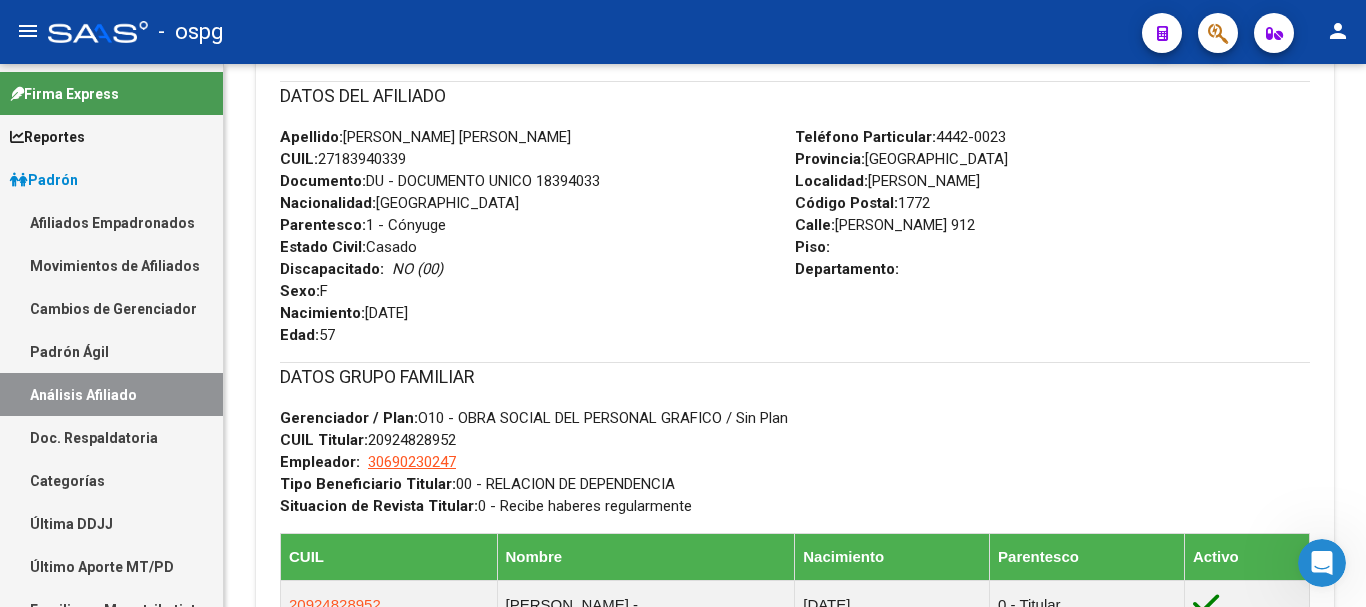 scroll, scrollTop: 1462, scrollLeft: 0, axis: vertical 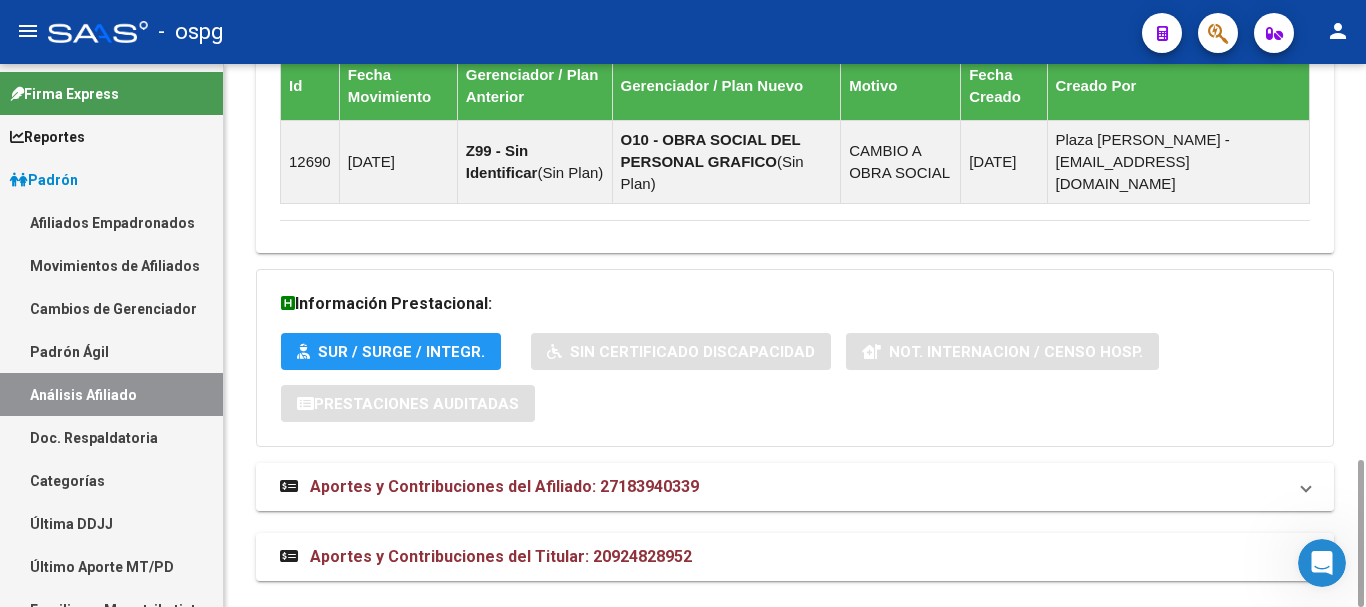 click on "Aportes y Contribuciones del Afiliado: 27183940339" at bounding box center (504, 486) 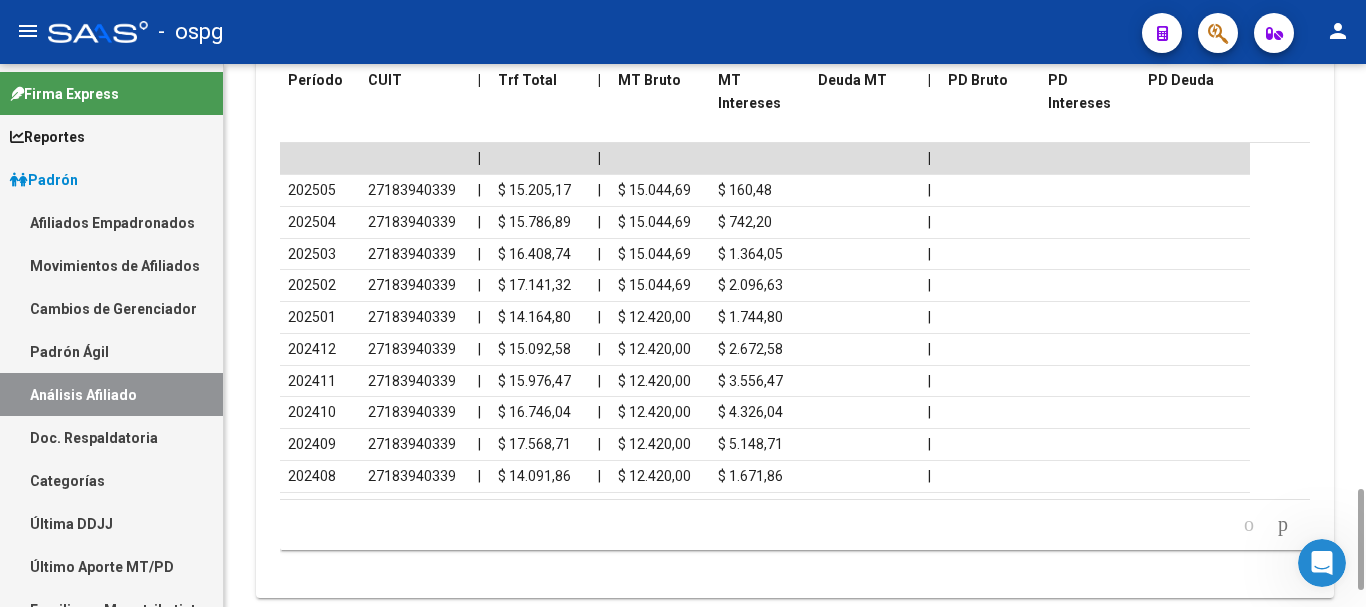 scroll, scrollTop: 862, scrollLeft: 0, axis: vertical 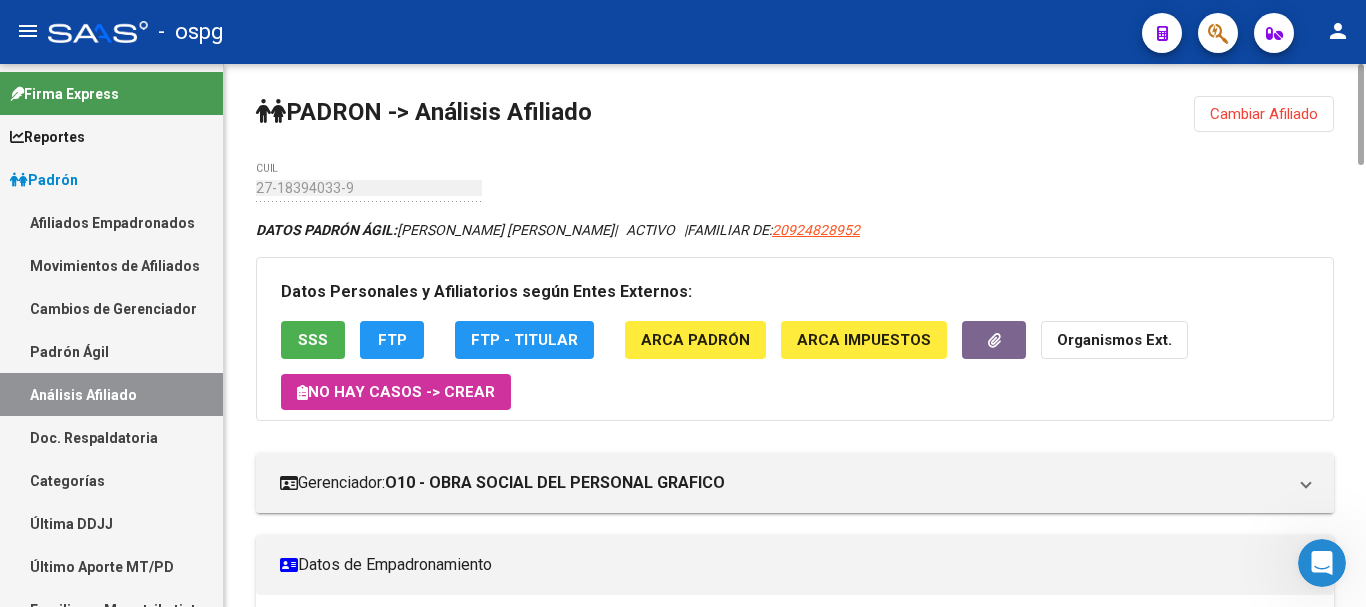 click on "Cambiar Afiliado" 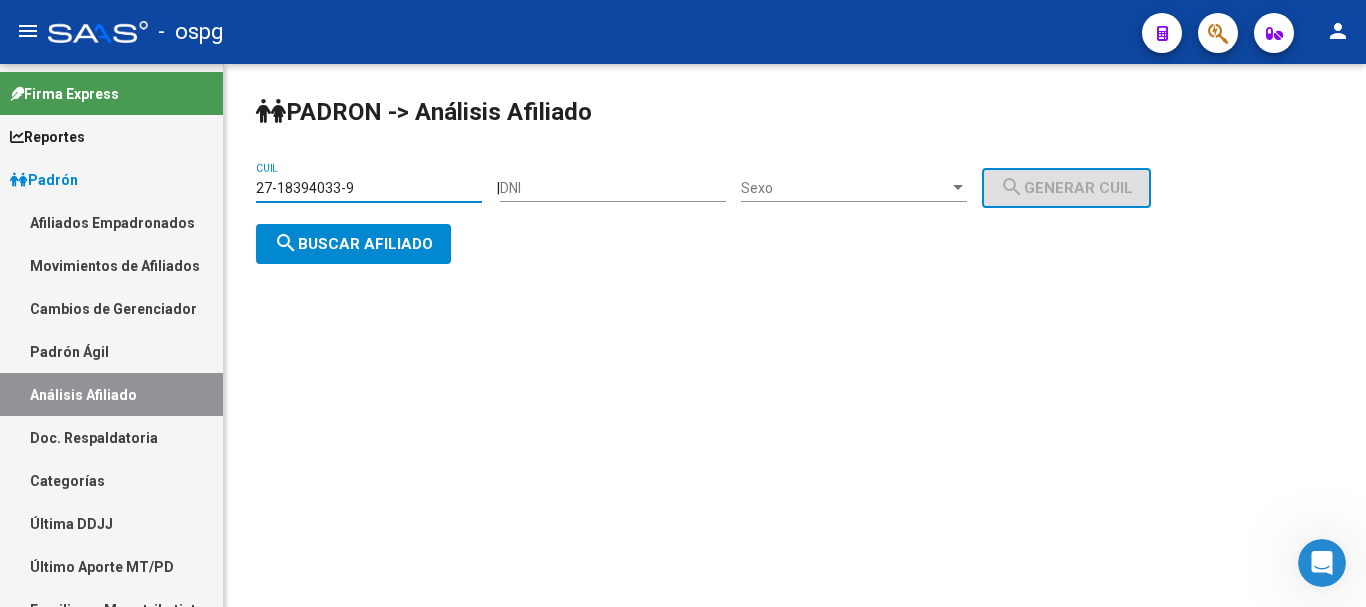 drag, startPoint x: 439, startPoint y: 183, endPoint x: 157, endPoint y: 210, distance: 283.2896 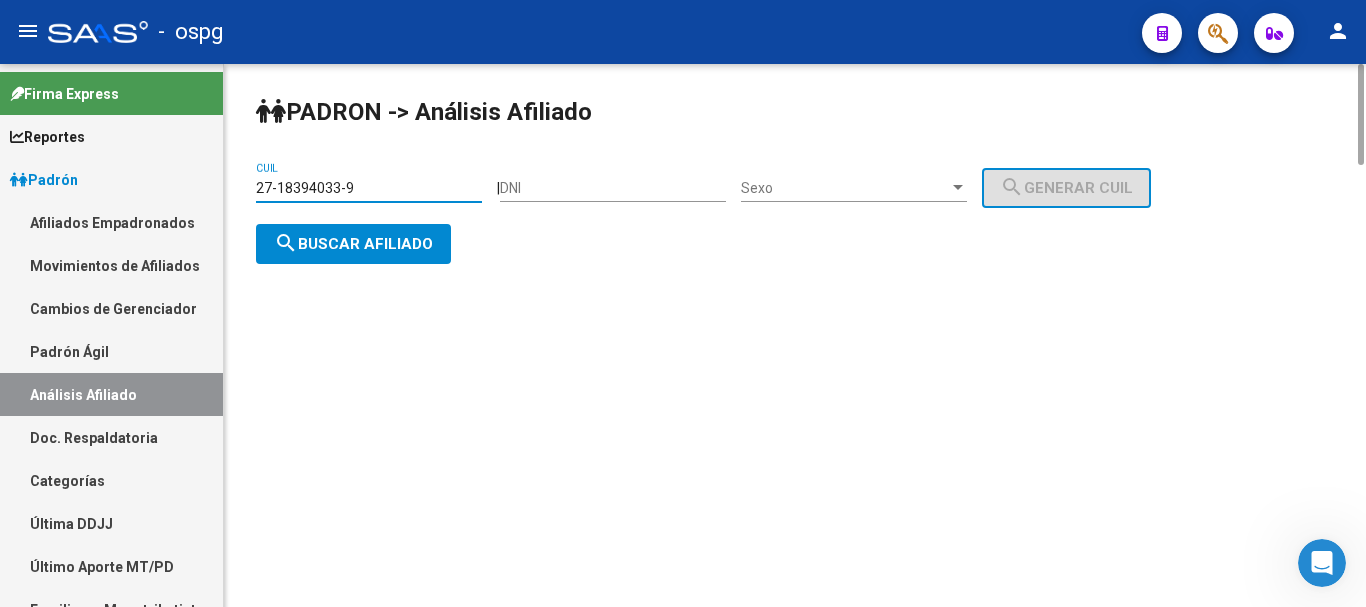 paste on "0-13991821-6" 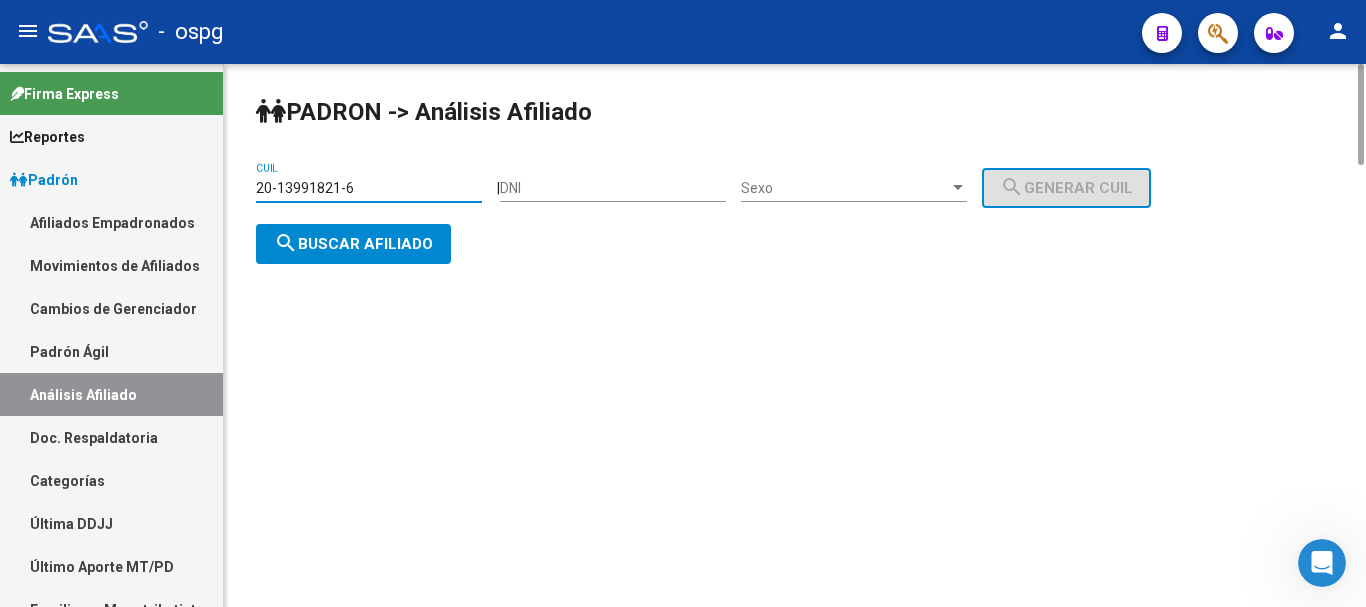 click on "search  Buscar afiliado" 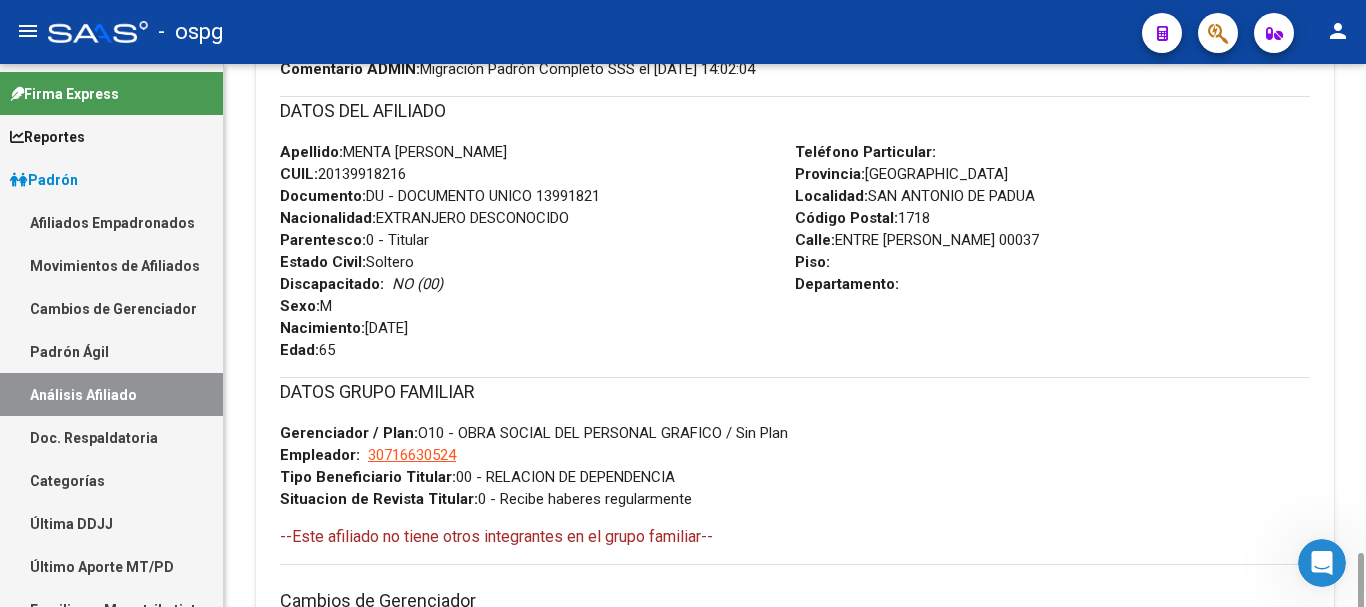 scroll, scrollTop: 1332, scrollLeft: 0, axis: vertical 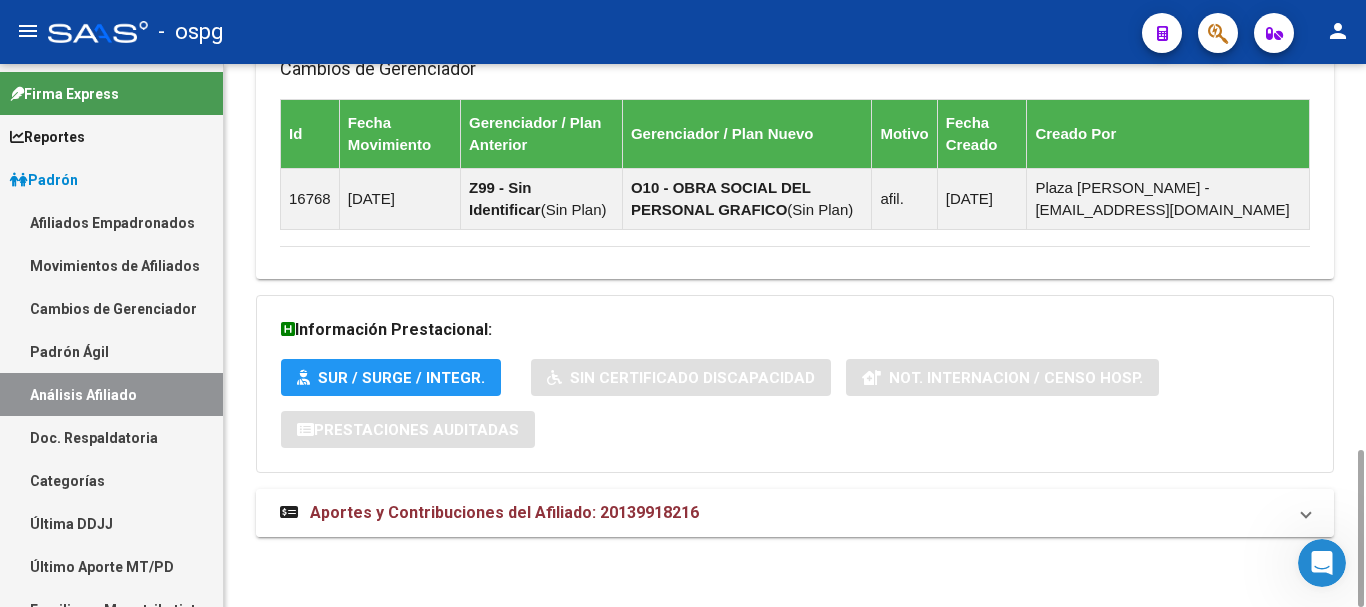 drag, startPoint x: 647, startPoint y: 503, endPoint x: 742, endPoint y: 498, distance: 95.131485 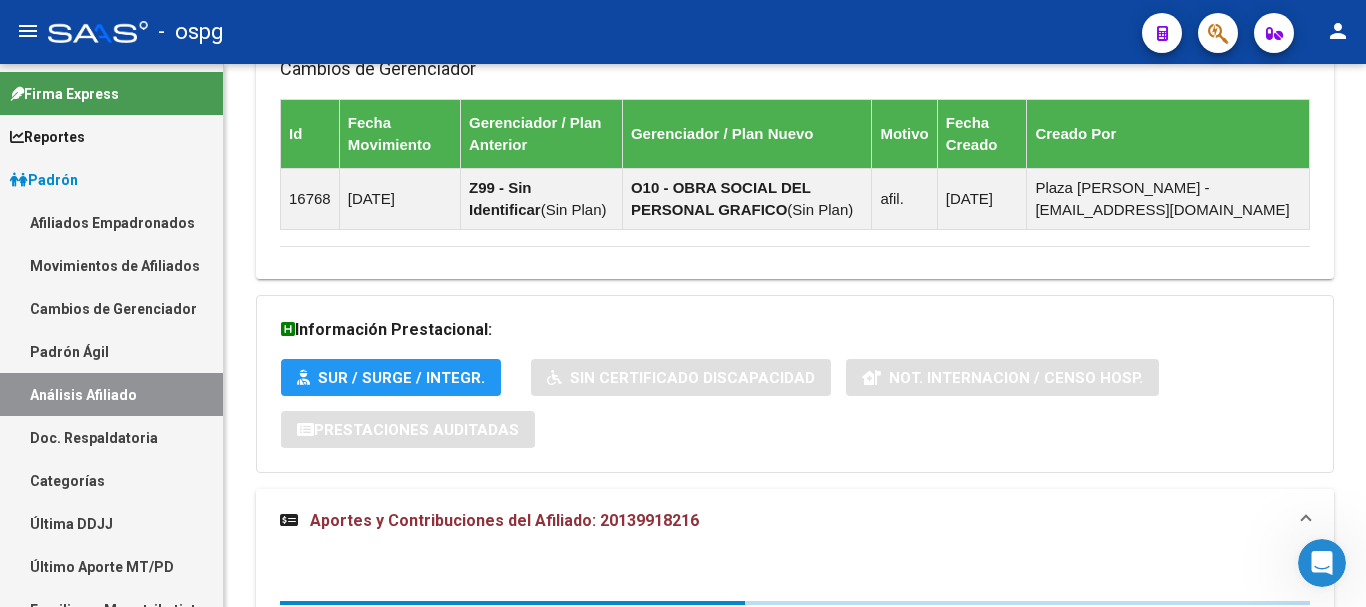 scroll, scrollTop: 1732, scrollLeft: 0, axis: vertical 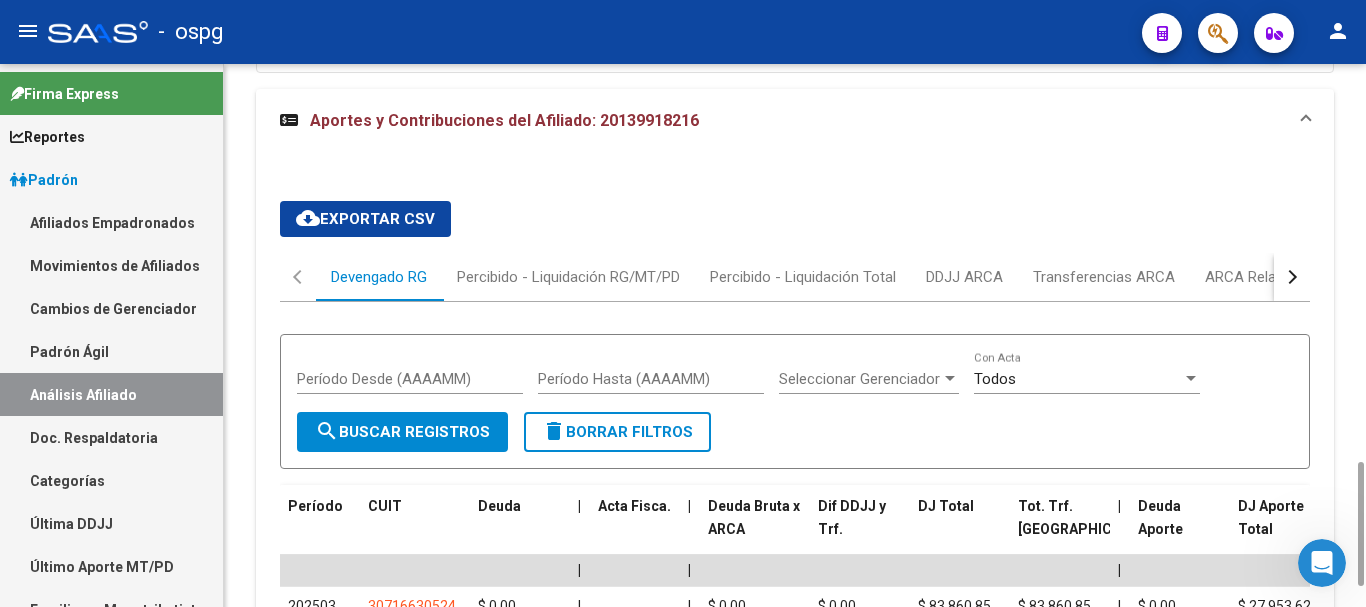 click at bounding box center [1292, 277] 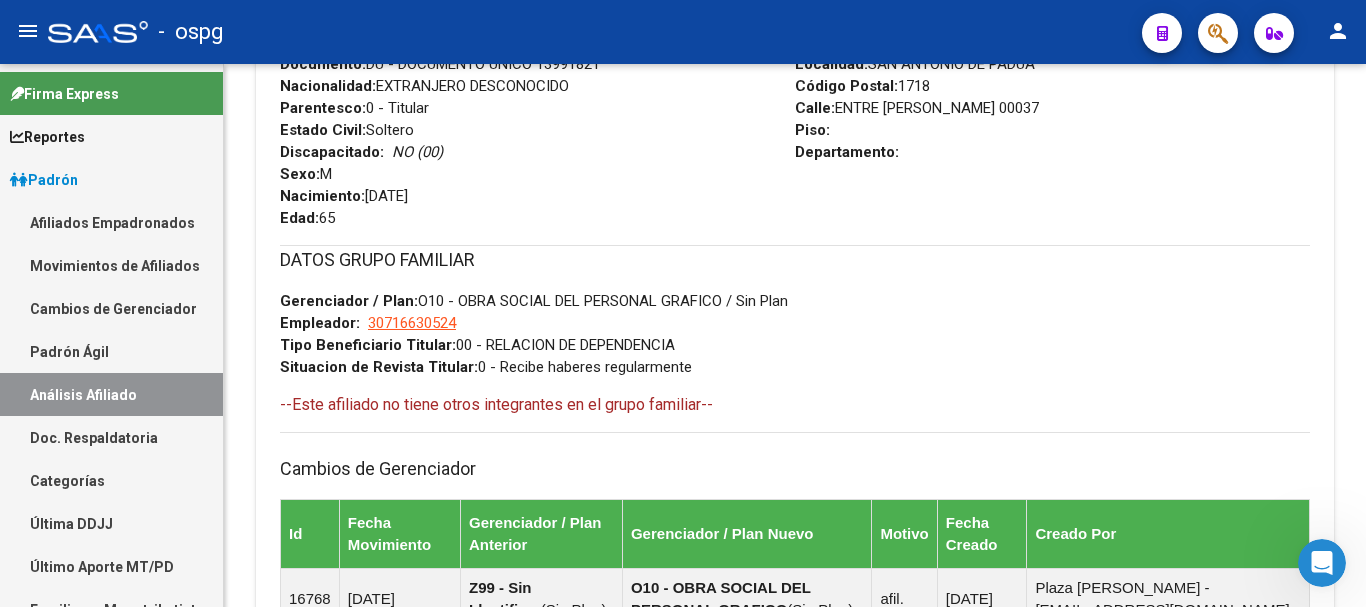 scroll, scrollTop: 0, scrollLeft: 0, axis: both 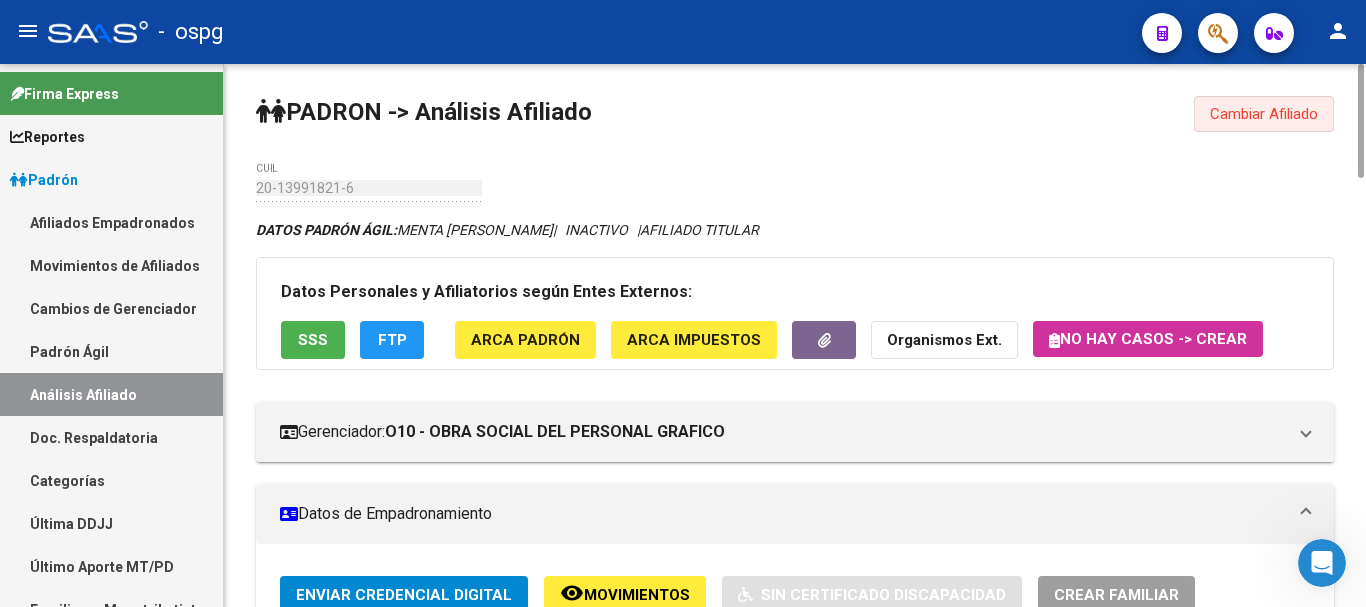 drag, startPoint x: 1264, startPoint y: 110, endPoint x: 238, endPoint y: 177, distance: 1028.1853 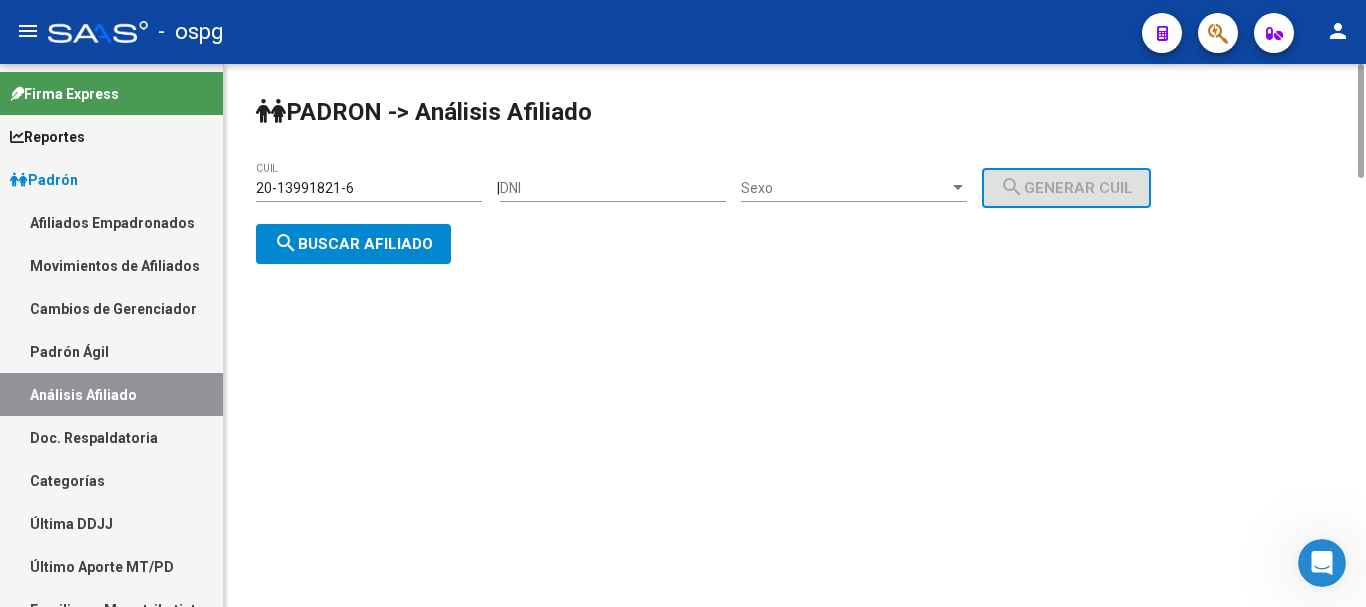 drag, startPoint x: 279, startPoint y: 186, endPoint x: 269, endPoint y: 190, distance: 10.770329 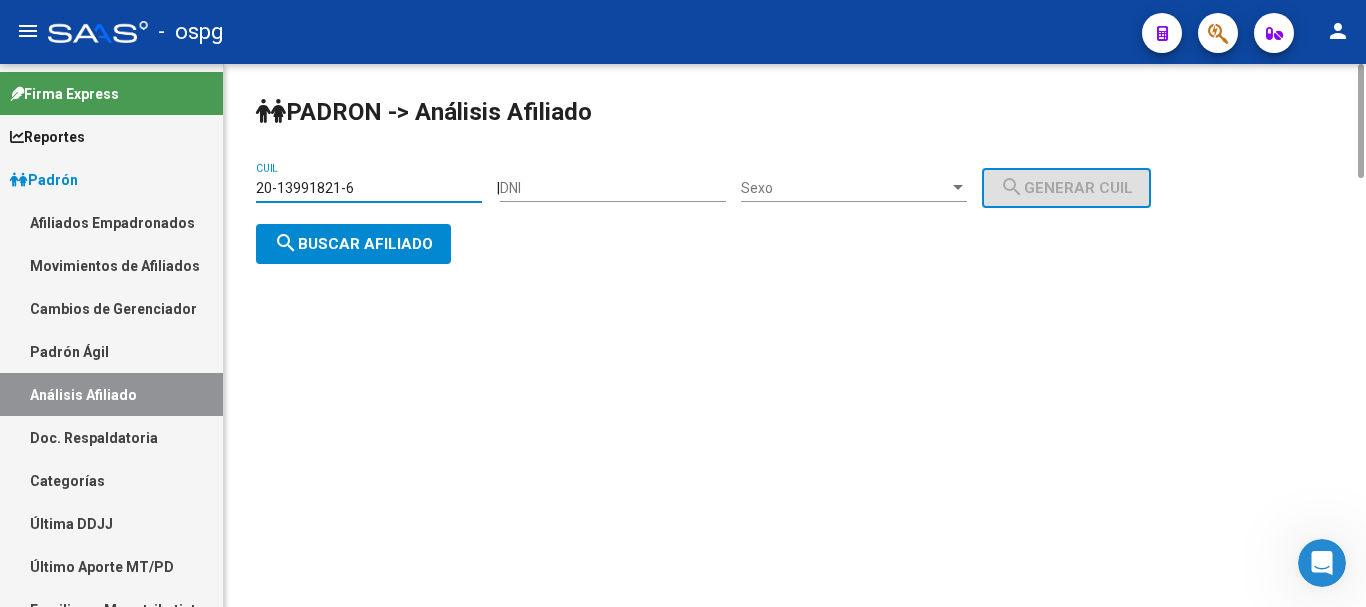 paste on "27356964-3" 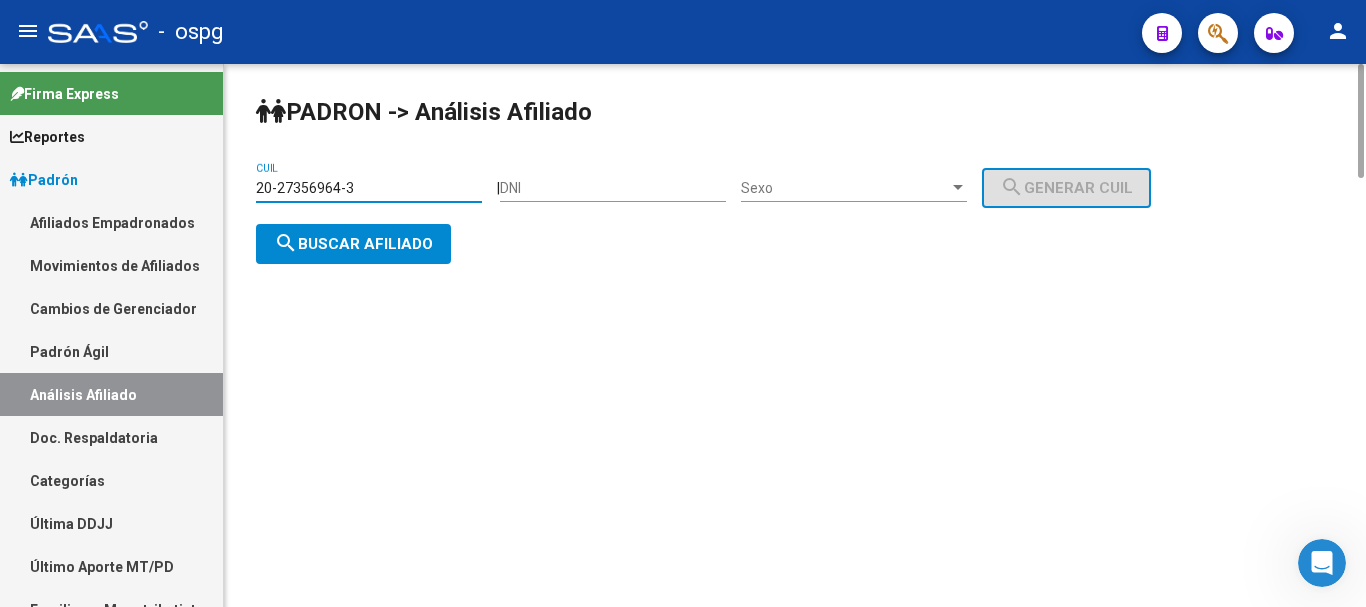 type on "20-27356964-3" 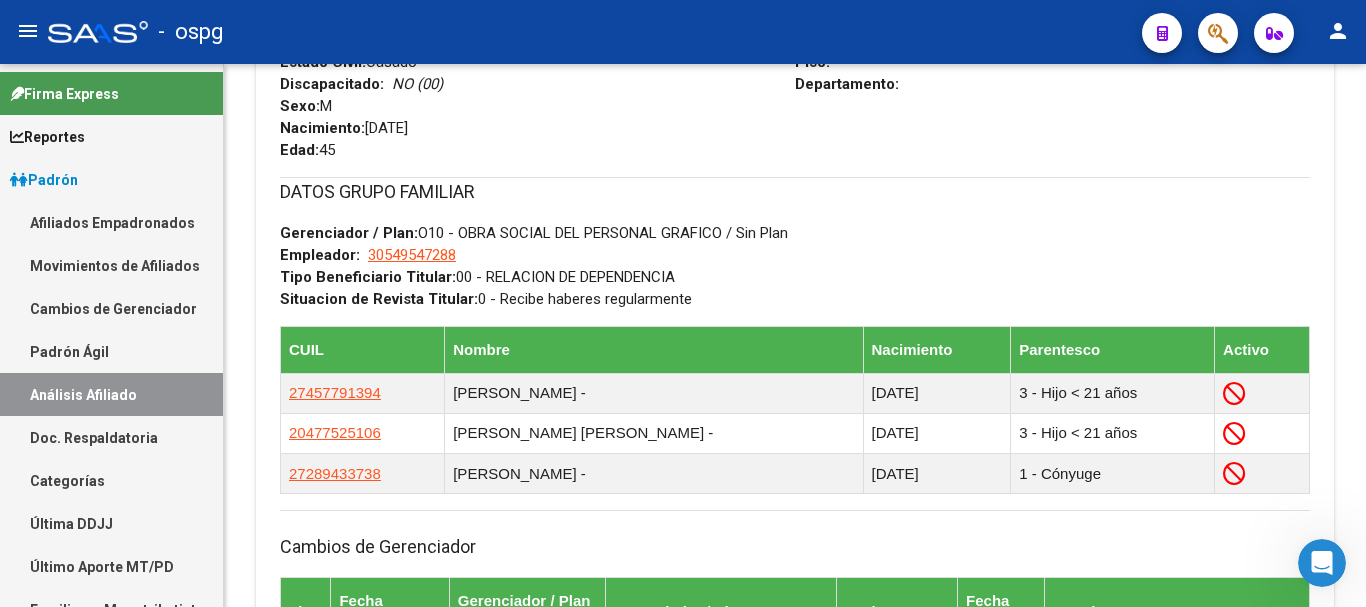 scroll, scrollTop: 1400, scrollLeft: 0, axis: vertical 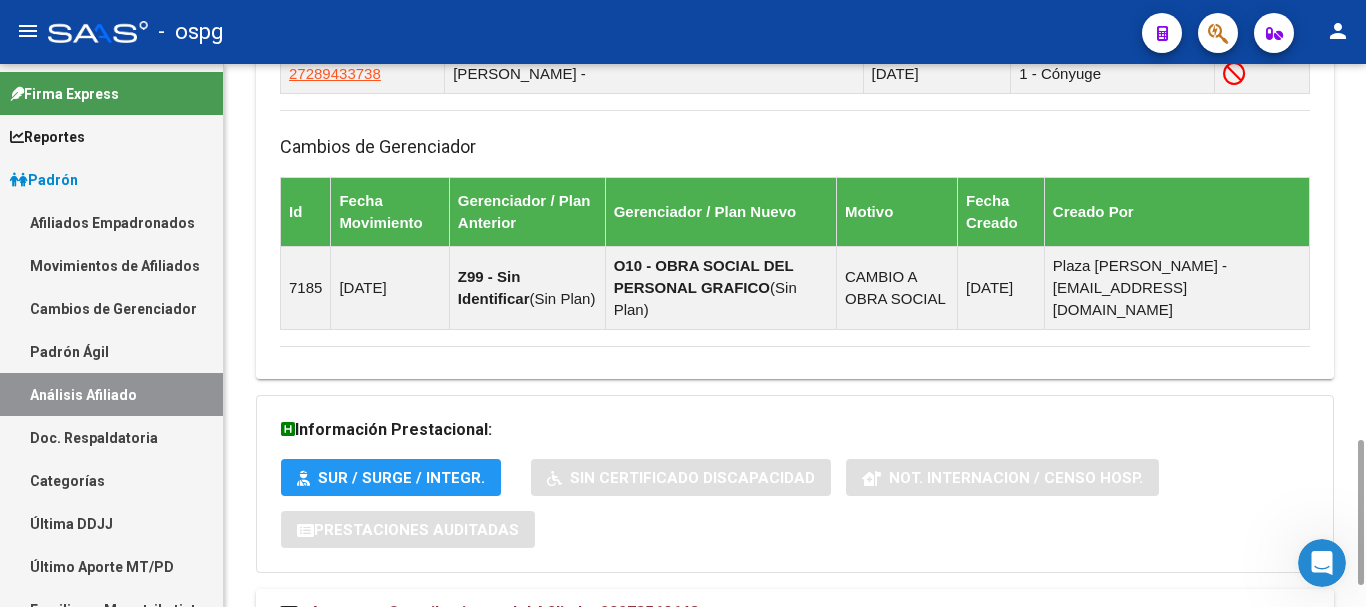 click on "Aportes y Contribuciones del Afiliado: 20273569643" at bounding box center [783, 613] 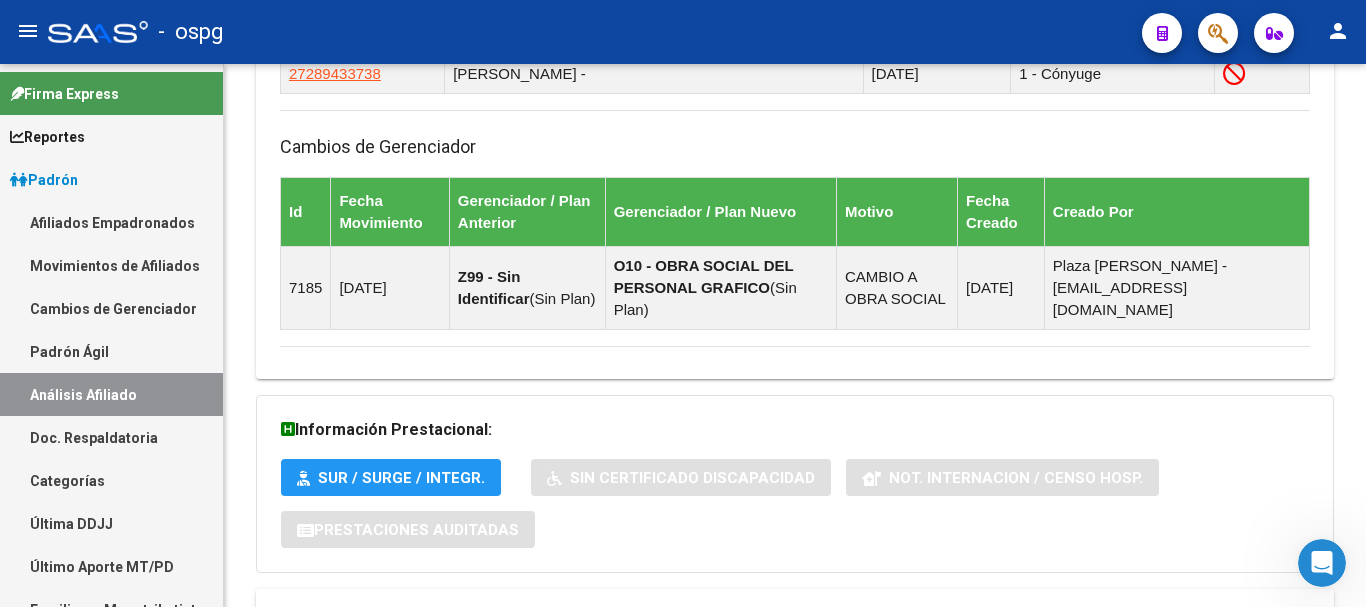 scroll, scrollTop: 1795, scrollLeft: 0, axis: vertical 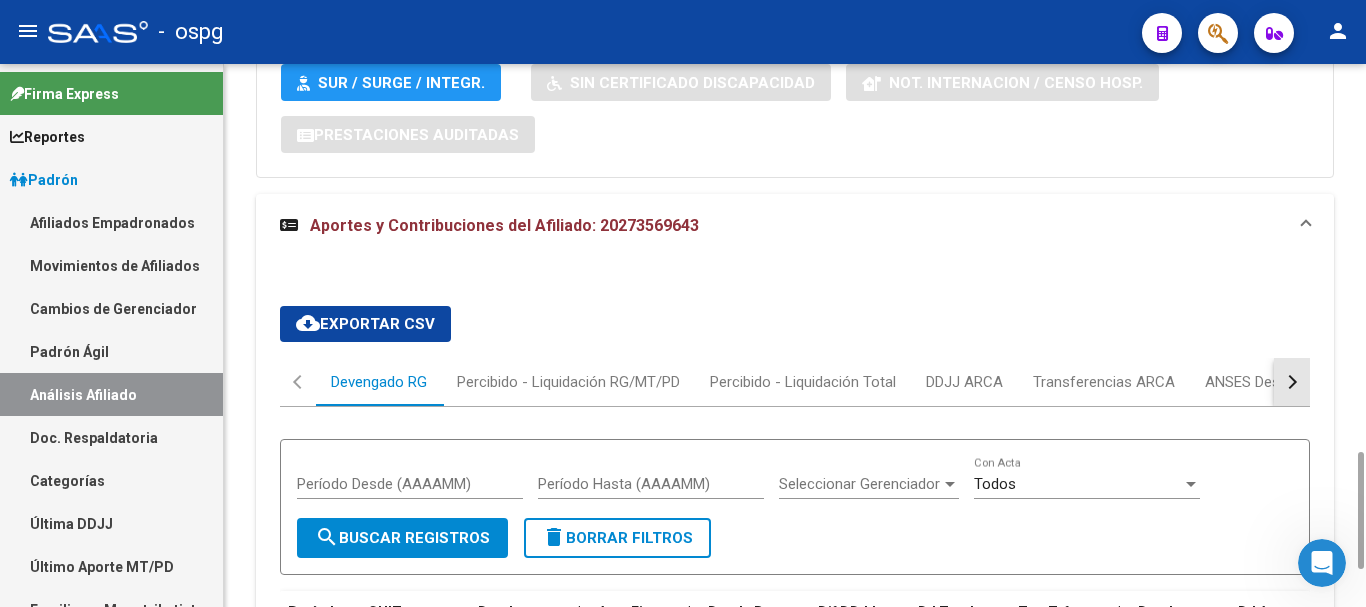 click at bounding box center [1292, 382] 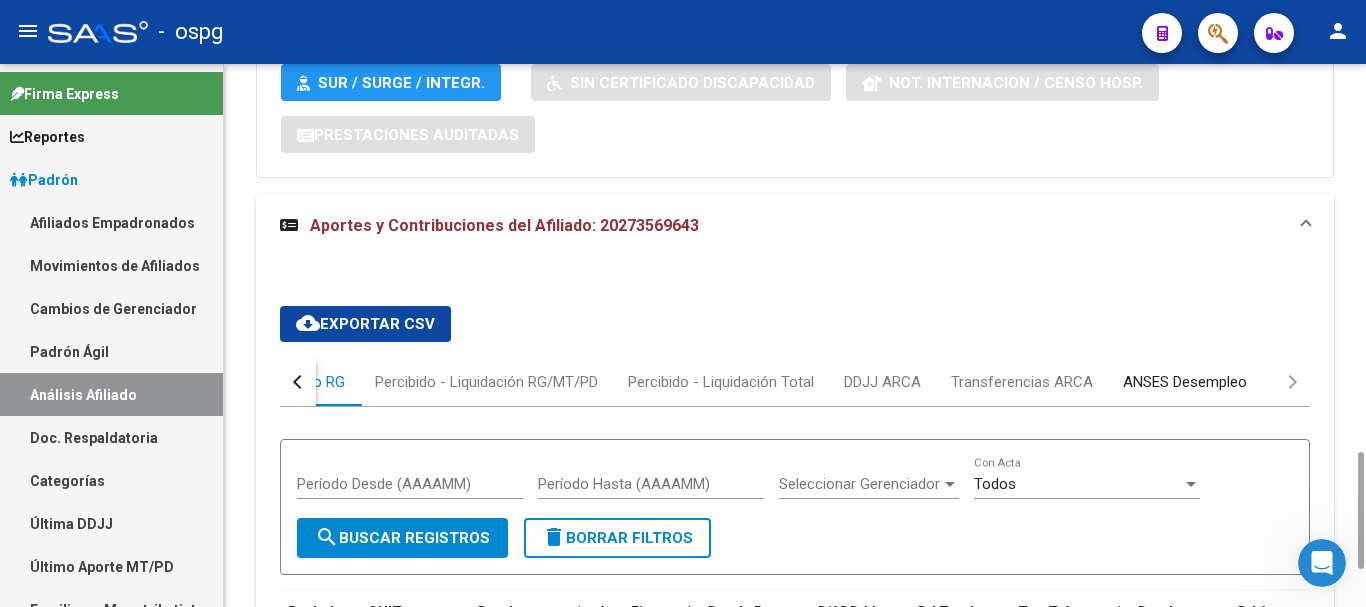 click on "ANSES Desempleo" at bounding box center [1185, 382] 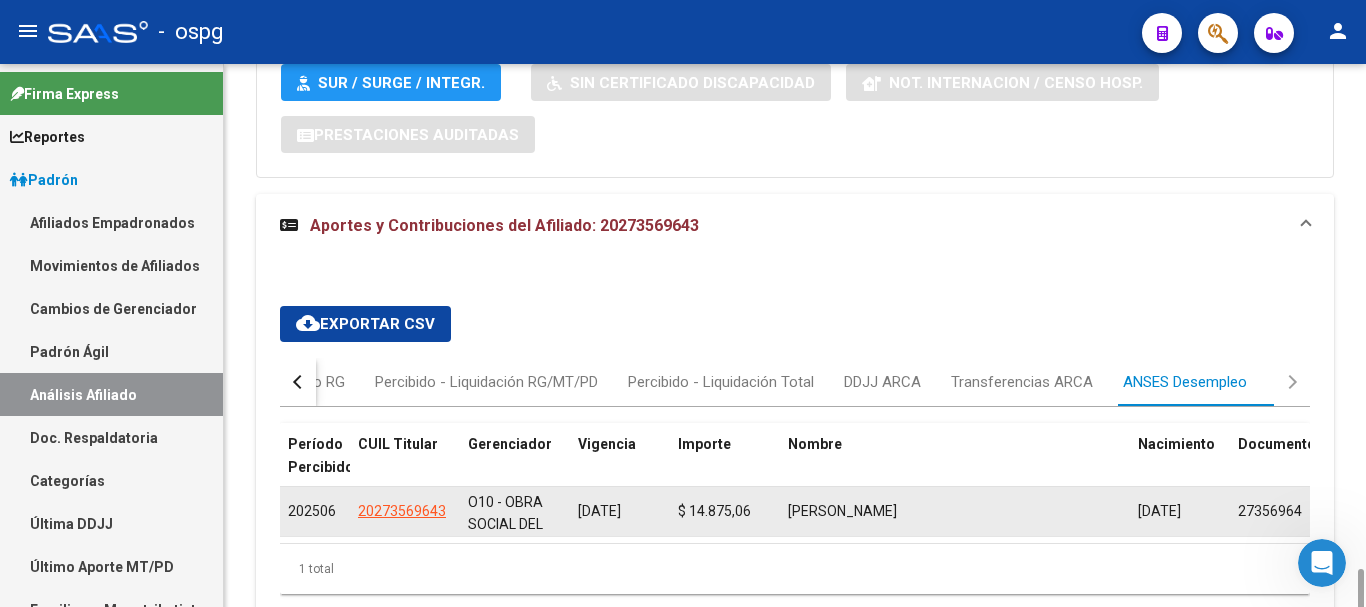 scroll, scrollTop: 1878, scrollLeft: 0, axis: vertical 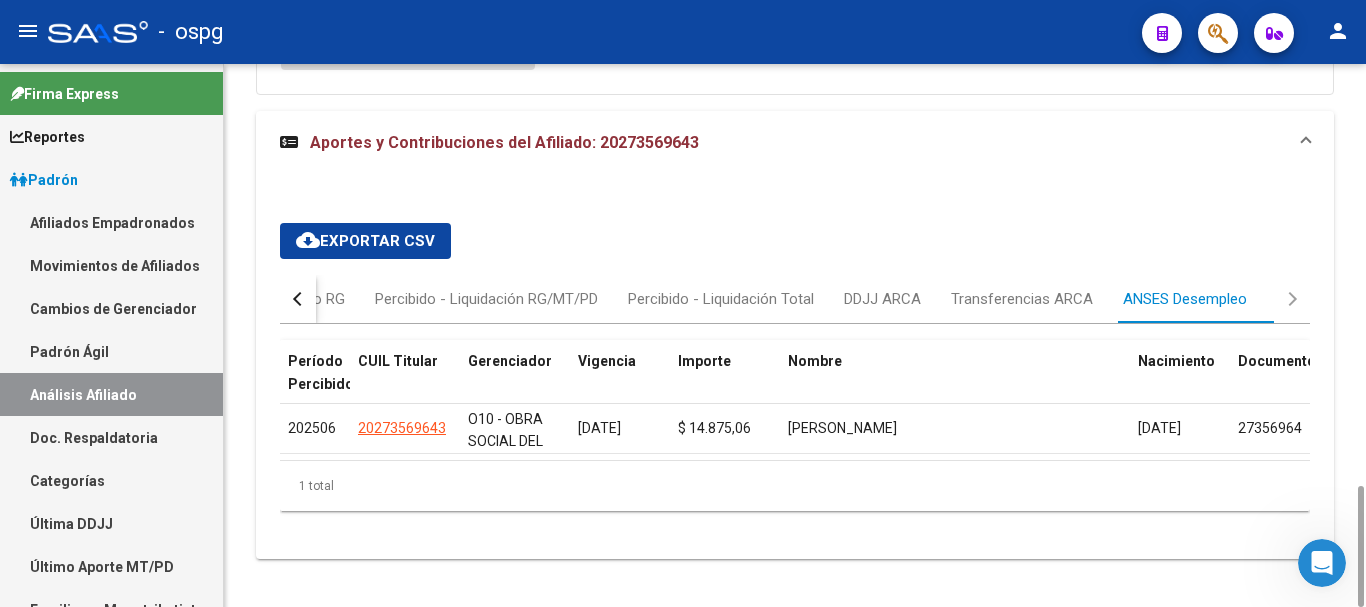 click on "DATOS PADRÓN ÁGIL:  [PERSON_NAME]            |   INACTIVO   |     AFILIADO TITULAR  Datos Personales y Afiliatorios según Entes Externos: SSS FTP ARCA Padrón ARCA Impuestos Organismos Ext.   No hay casos -> Crear
Gerenciador:      O10 - OBRA SOCIAL DEL PERSONAL GRAFICO Atención telefónica: Atención emergencias: Otros Datos Útiles:    Datos de Empadronamiento  Enviar Credencial Digital remove_red_eye Movimientos    Sin Certificado Discapacidad Crear Familiar ABM Rápido ABM Etiquetas: Estado: INACTIVO Última Alta Formal:  [DATE] Ultimo Tipo Movimiento Alta:  ALTA desde el Padrón Entregado x SSS Última Baja Formal:  [DATE] Ultimo Tipo Movimiento Baja:  DESPIDO Comentario ADMIN:  Migración Padrón Completo SSS el [DATE] 14:44:37 DATOS DEL AFILIADO Apellido:   [PERSON_NAME]:  20273569643 Documento:  DU - DOCUMENTO UNICO 27356964  Nacionalidad:  [DEMOGRAPHIC_DATA] Parentesco:  0 - Titular Estado Civil:  [DEMOGRAPHIC_DATA] Discapacitado:    NO (00) Sexo:  M Edad:" 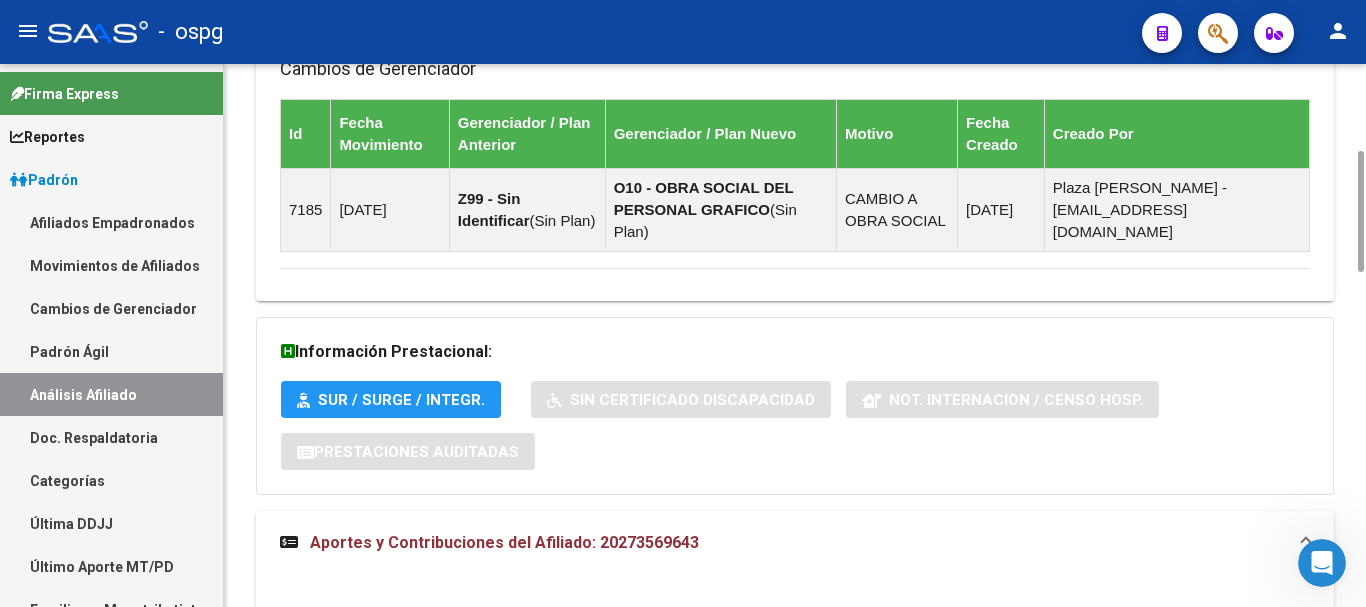 scroll, scrollTop: 1278, scrollLeft: 0, axis: vertical 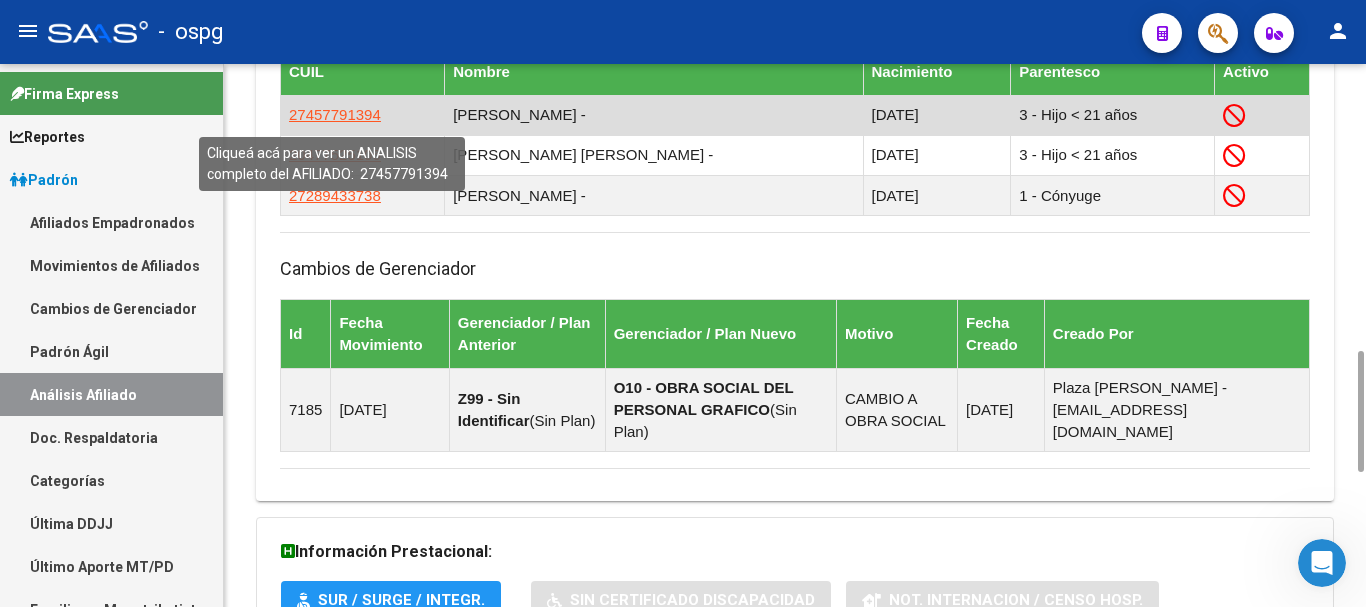 click on "27457791394" at bounding box center (335, 114) 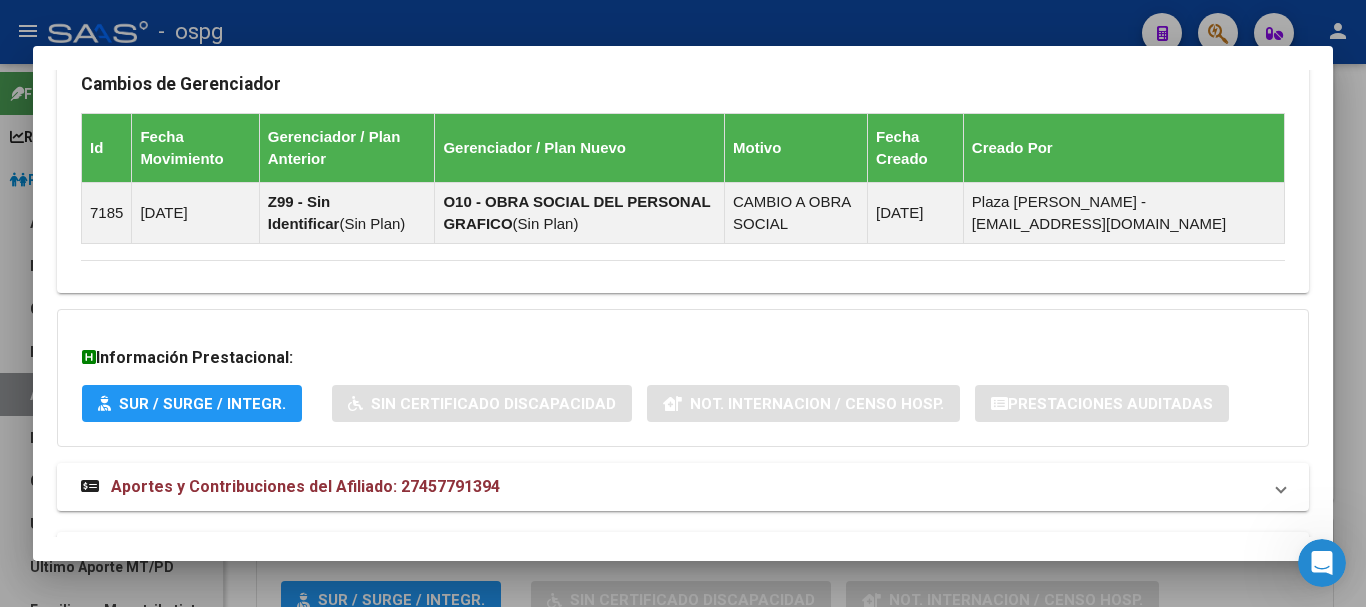 scroll, scrollTop: 1440, scrollLeft: 0, axis: vertical 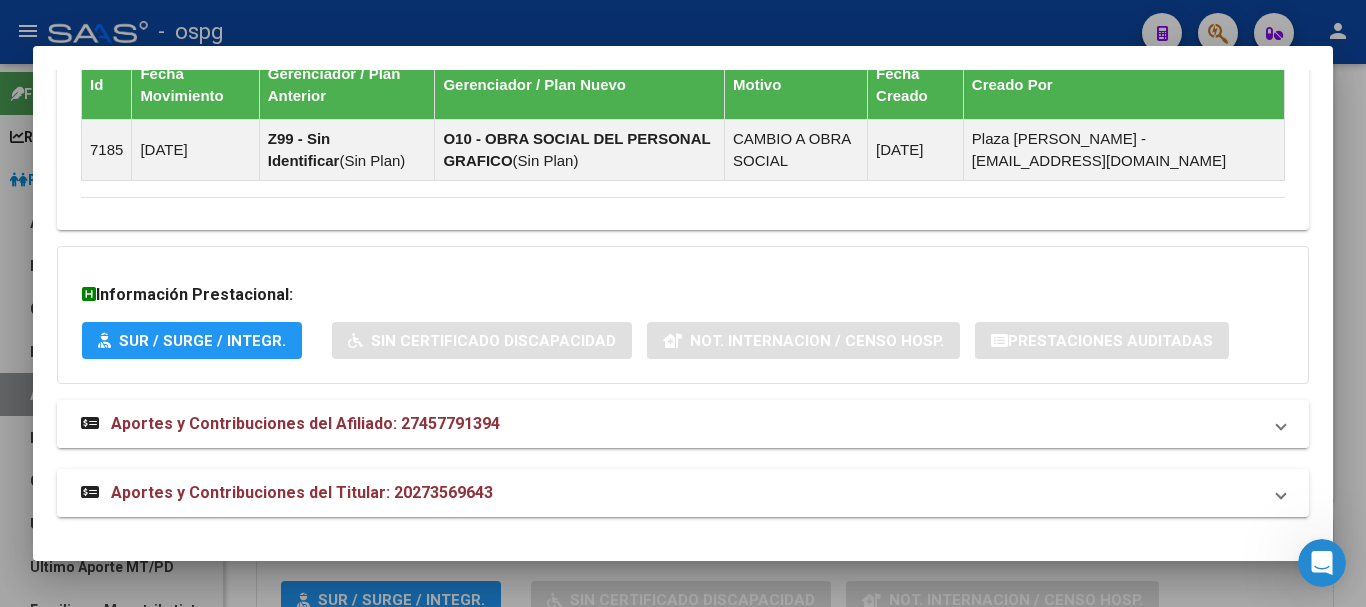 click on "Aportes y Contribuciones del Afiliado: 27457791394" at bounding box center (683, 424) 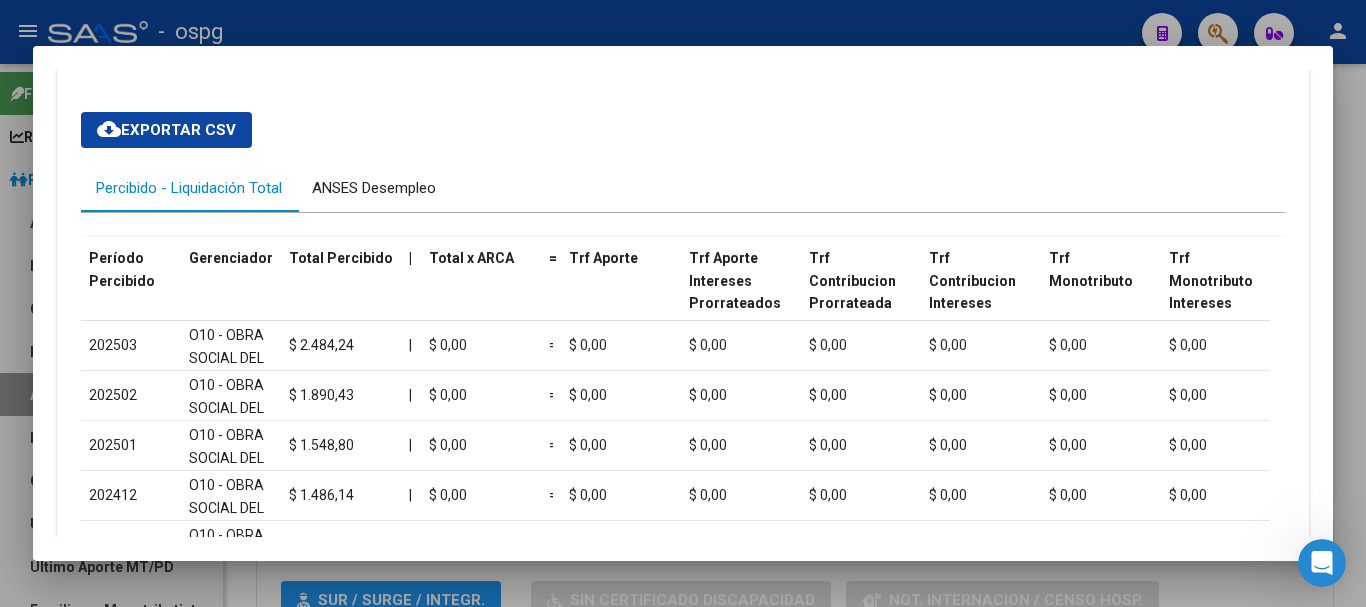click on "ANSES Desempleo" at bounding box center (374, 188) 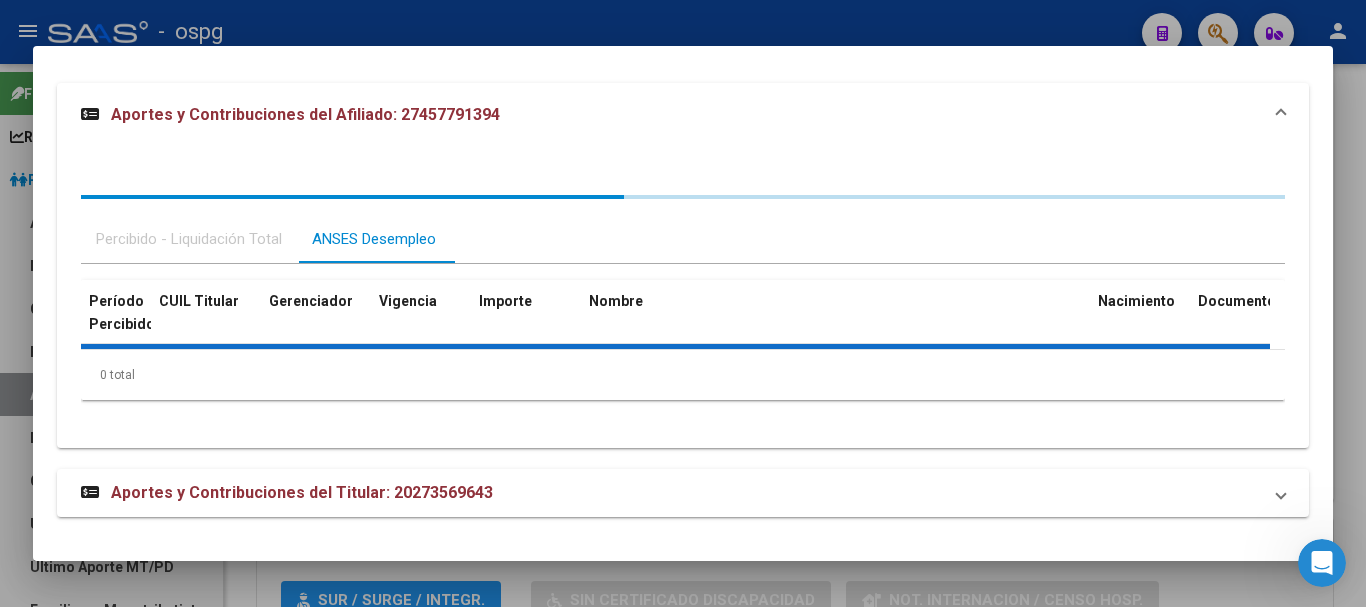 scroll, scrollTop: 1840, scrollLeft: 0, axis: vertical 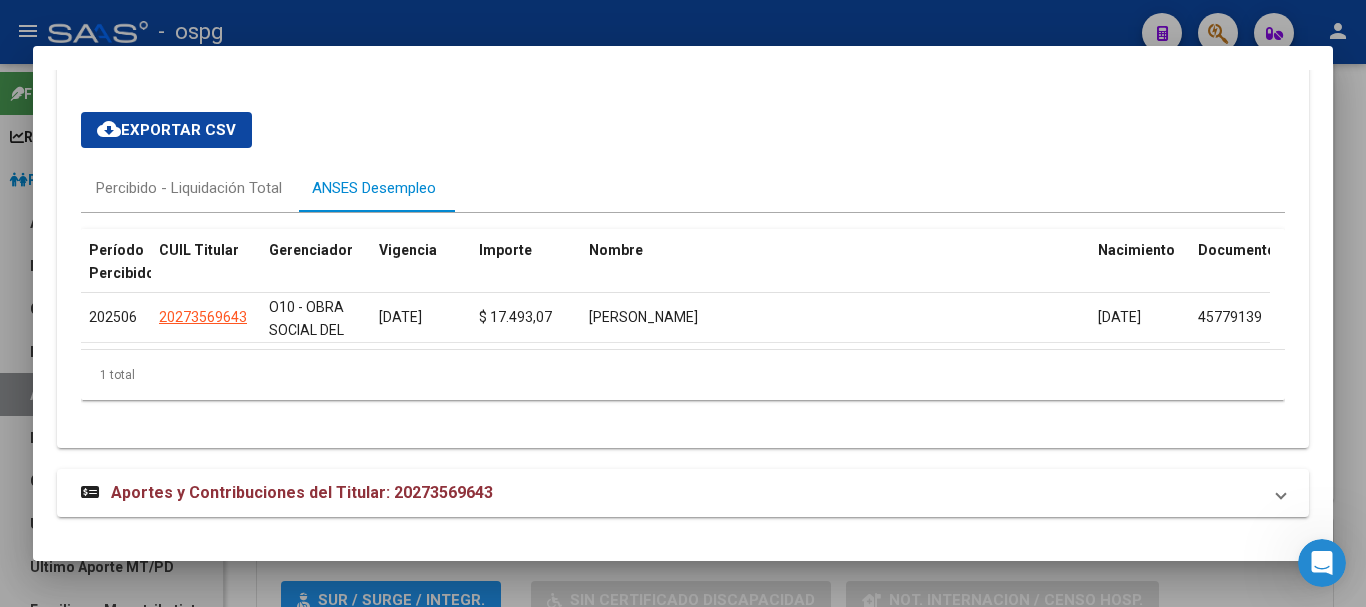 click at bounding box center [683, 303] 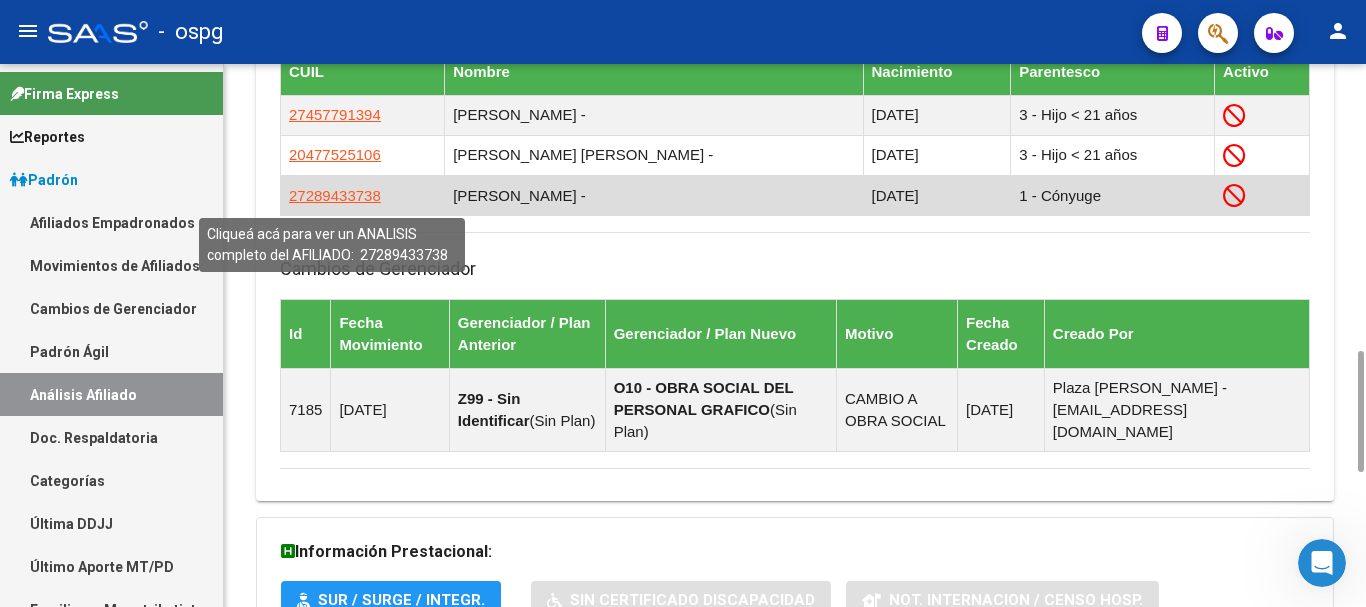 click on "27289433738" at bounding box center [335, 195] 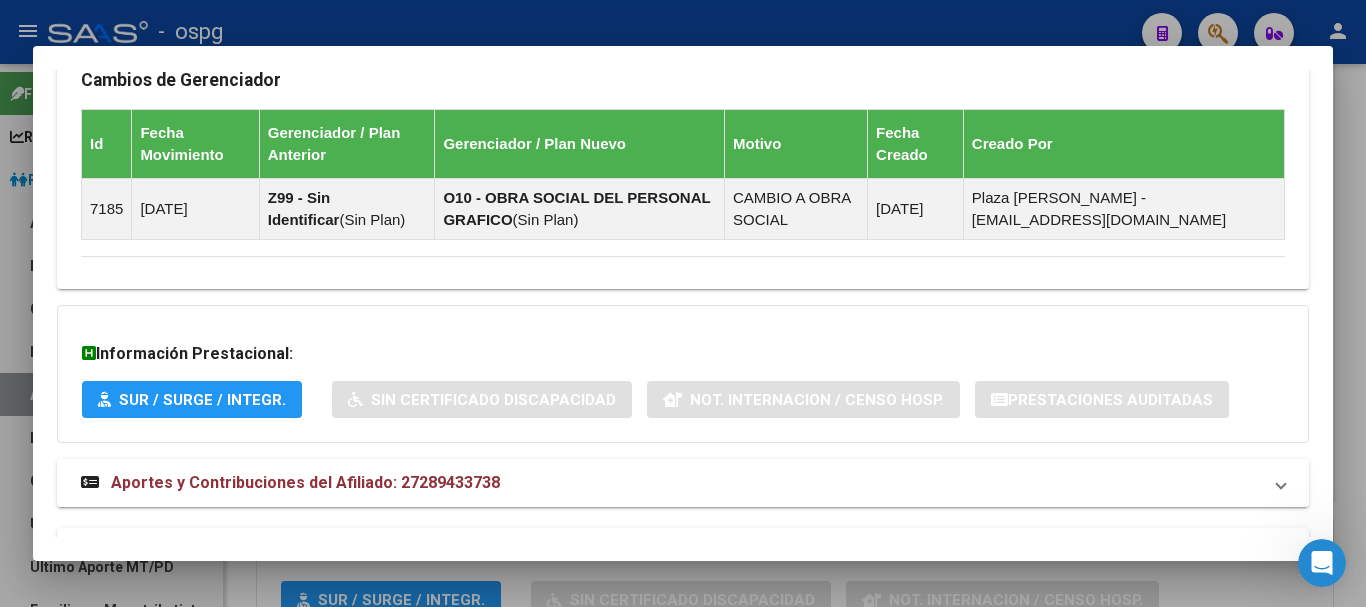 scroll, scrollTop: 1440, scrollLeft: 0, axis: vertical 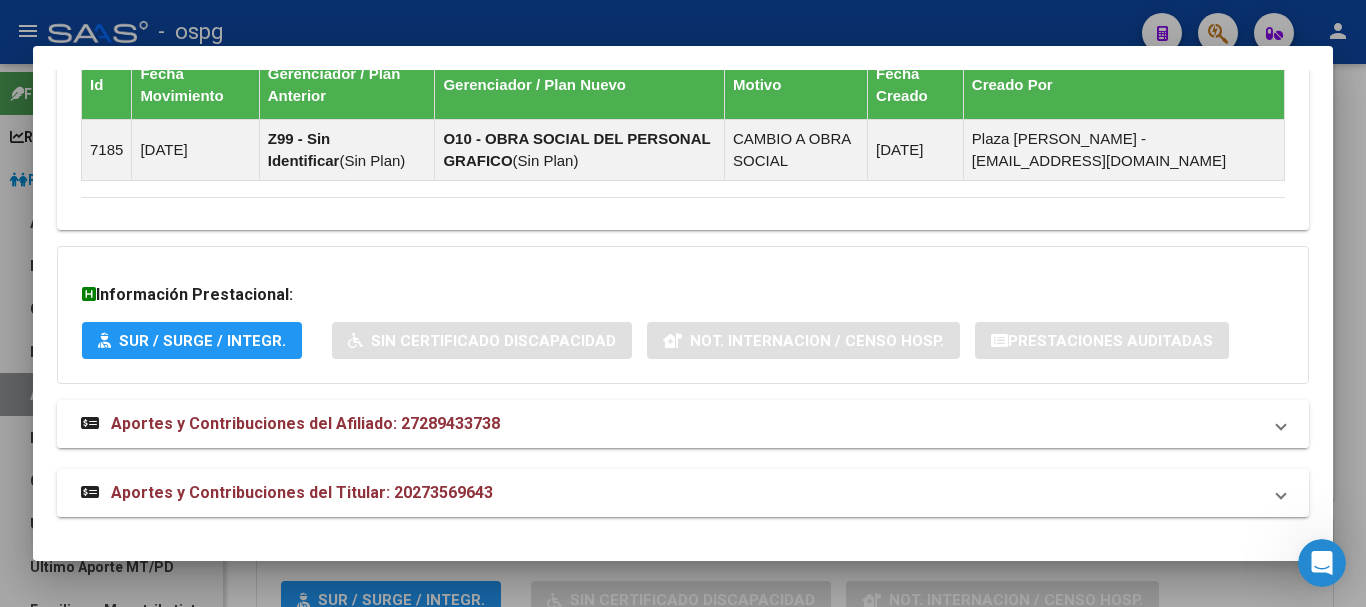 click on "Aportes y Contribuciones del Afiliado: 27289433738" at bounding box center [305, 423] 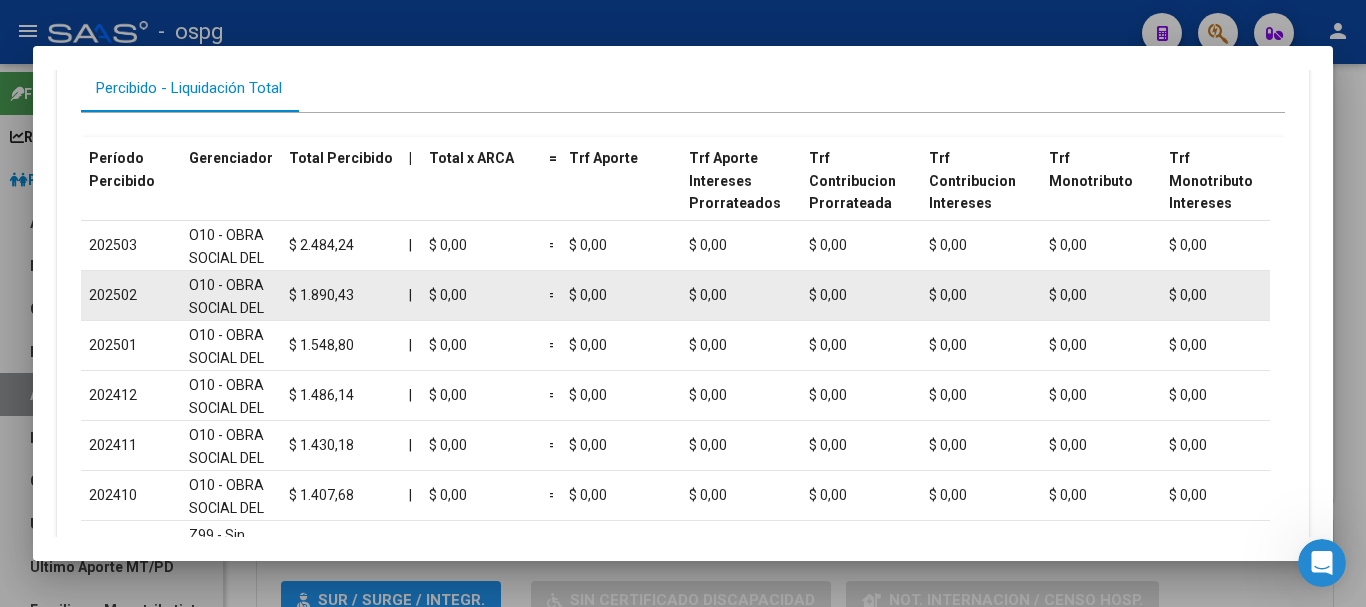 scroll, scrollTop: 1740, scrollLeft: 0, axis: vertical 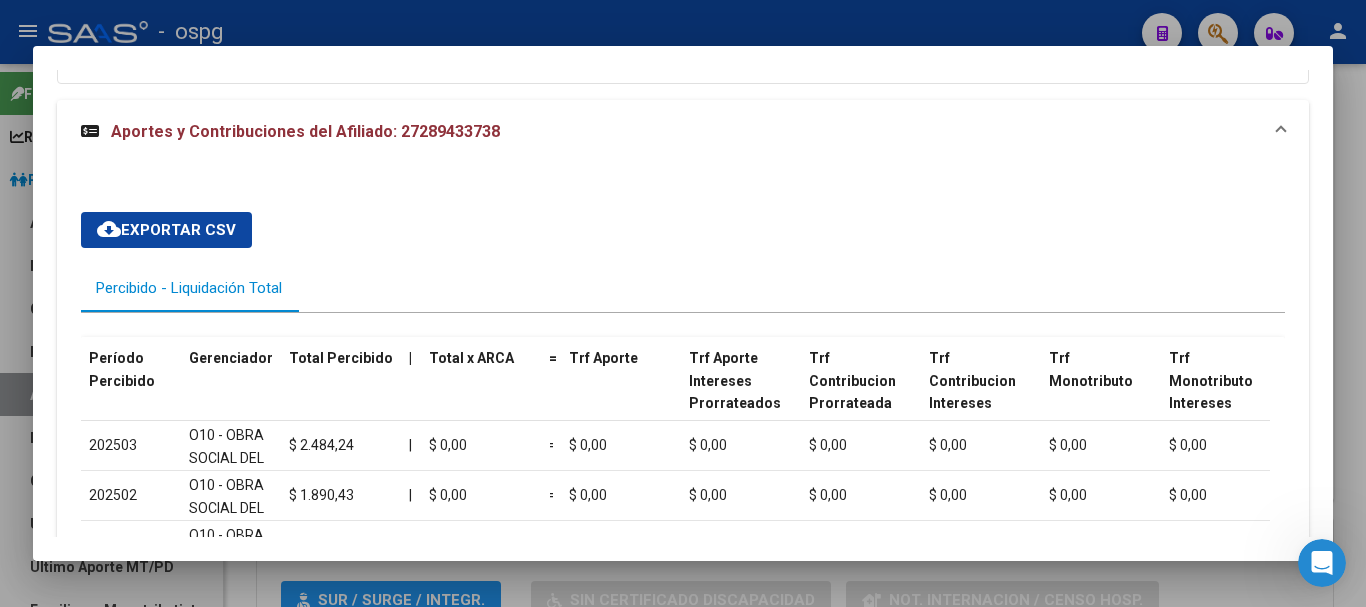 click at bounding box center [683, 303] 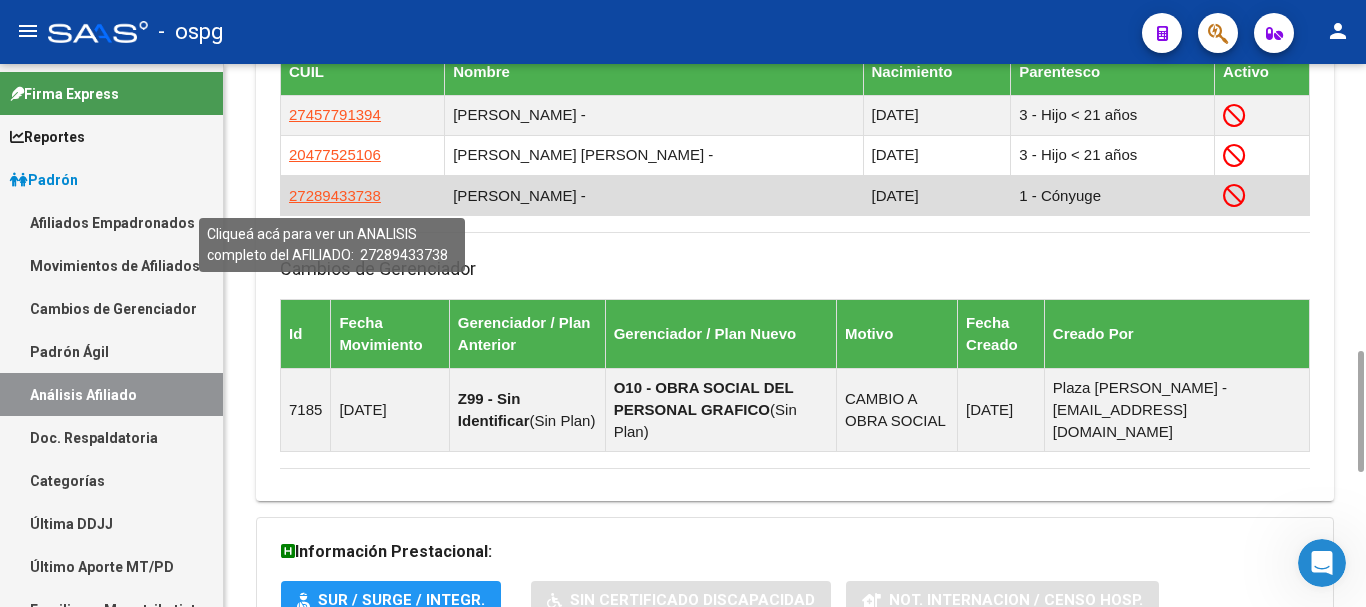 click on "27289433738" at bounding box center [335, 195] 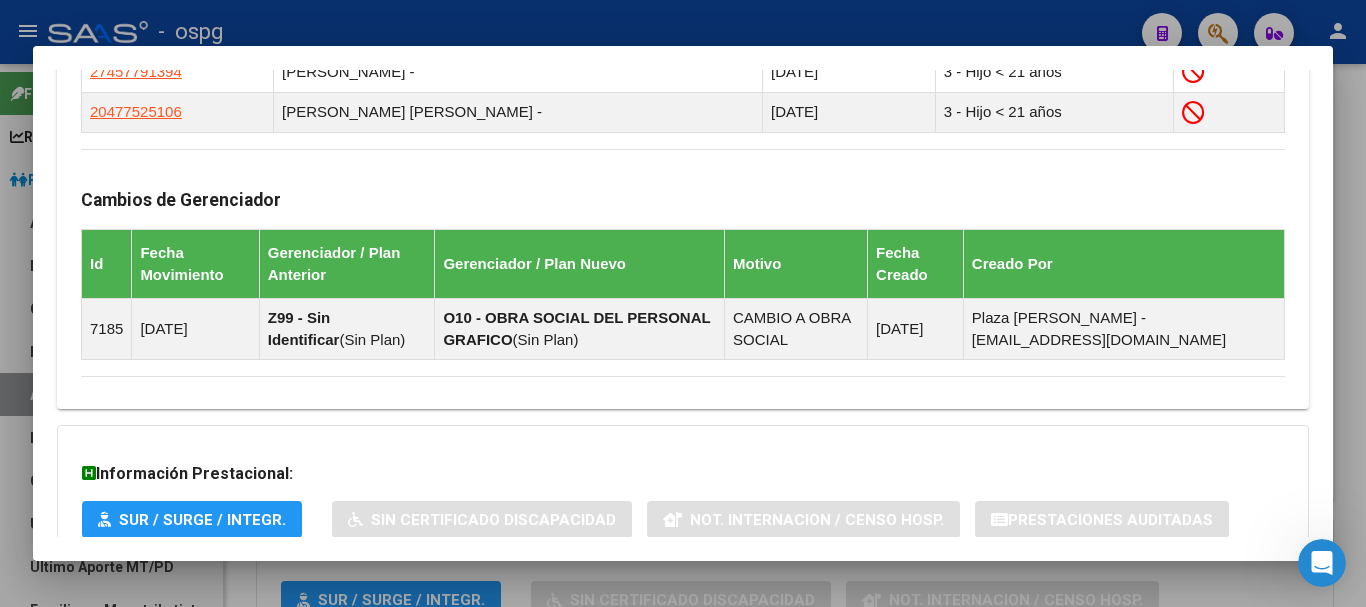 scroll, scrollTop: 1440, scrollLeft: 0, axis: vertical 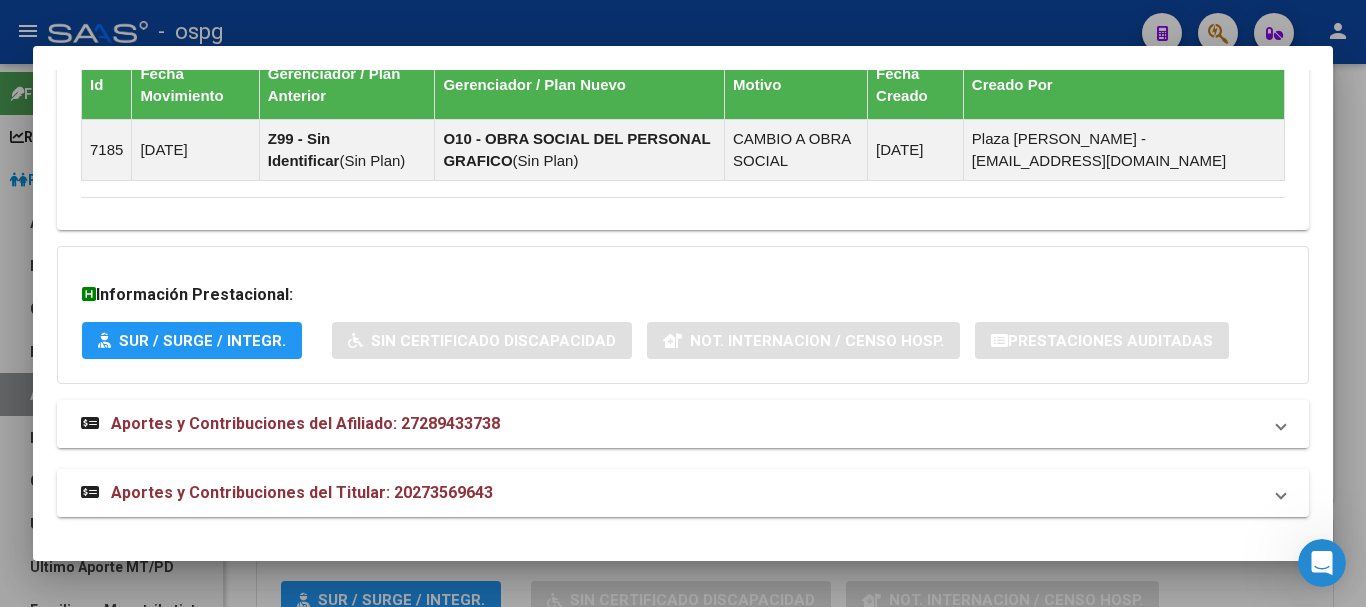 click on "Aportes y Contribuciones del Afiliado: 27289433738" at bounding box center (305, 423) 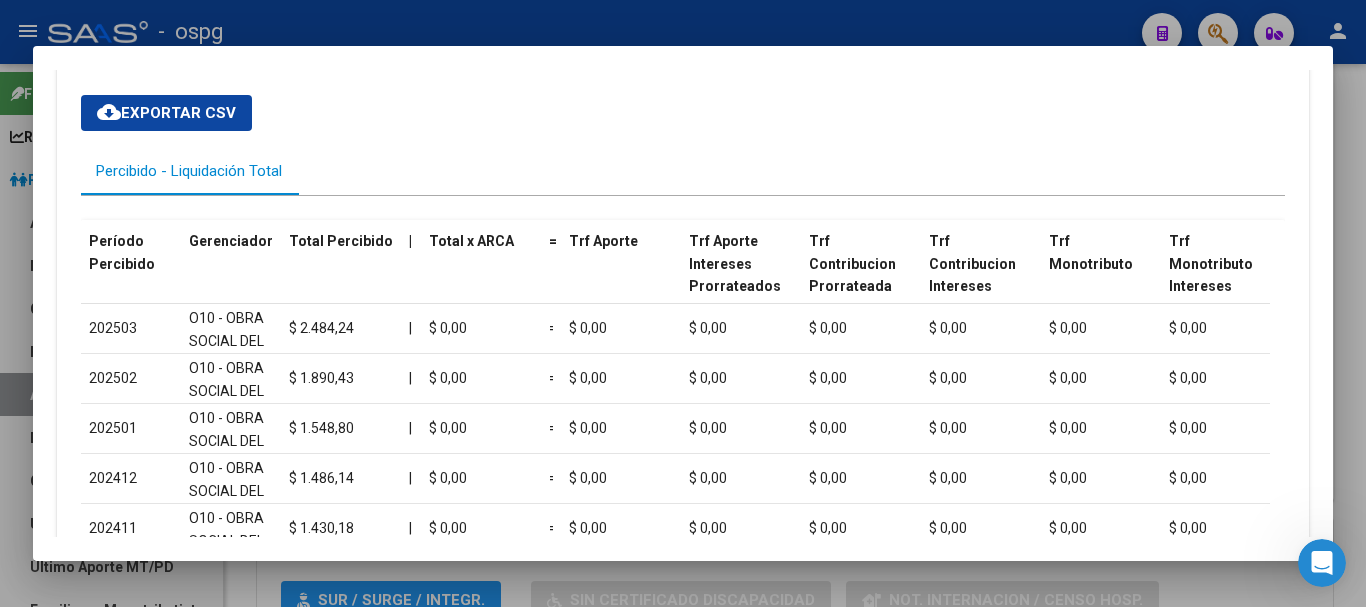 scroll, scrollTop: 1858, scrollLeft: 0, axis: vertical 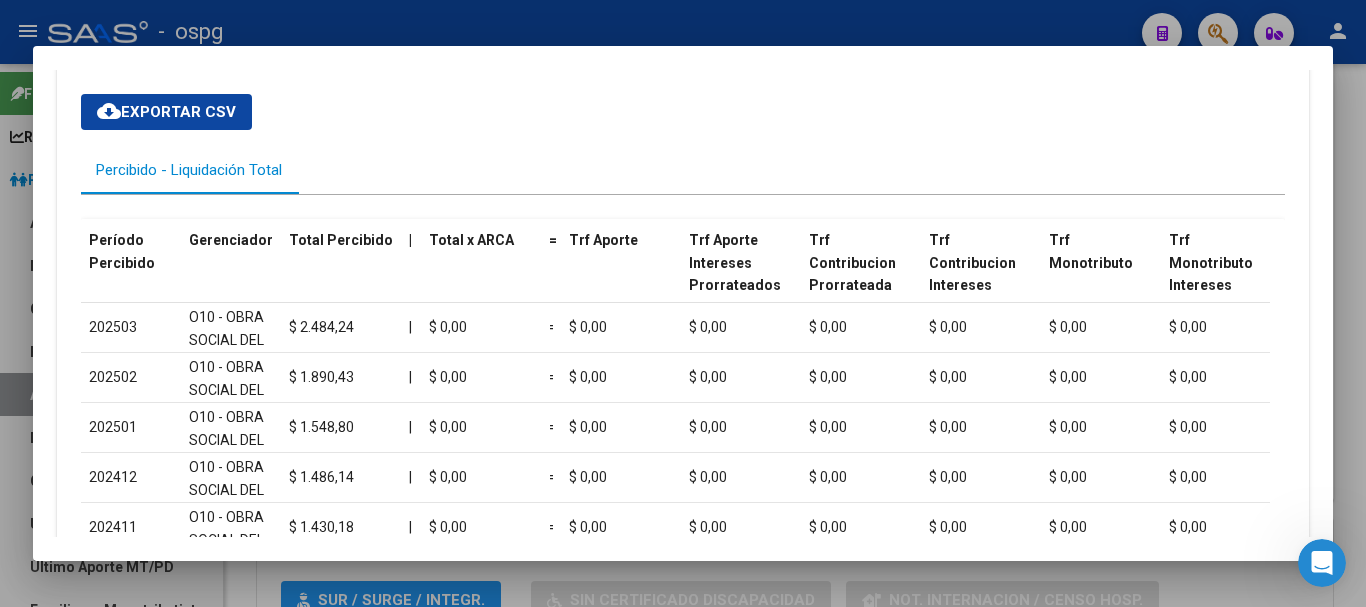 click at bounding box center [683, 303] 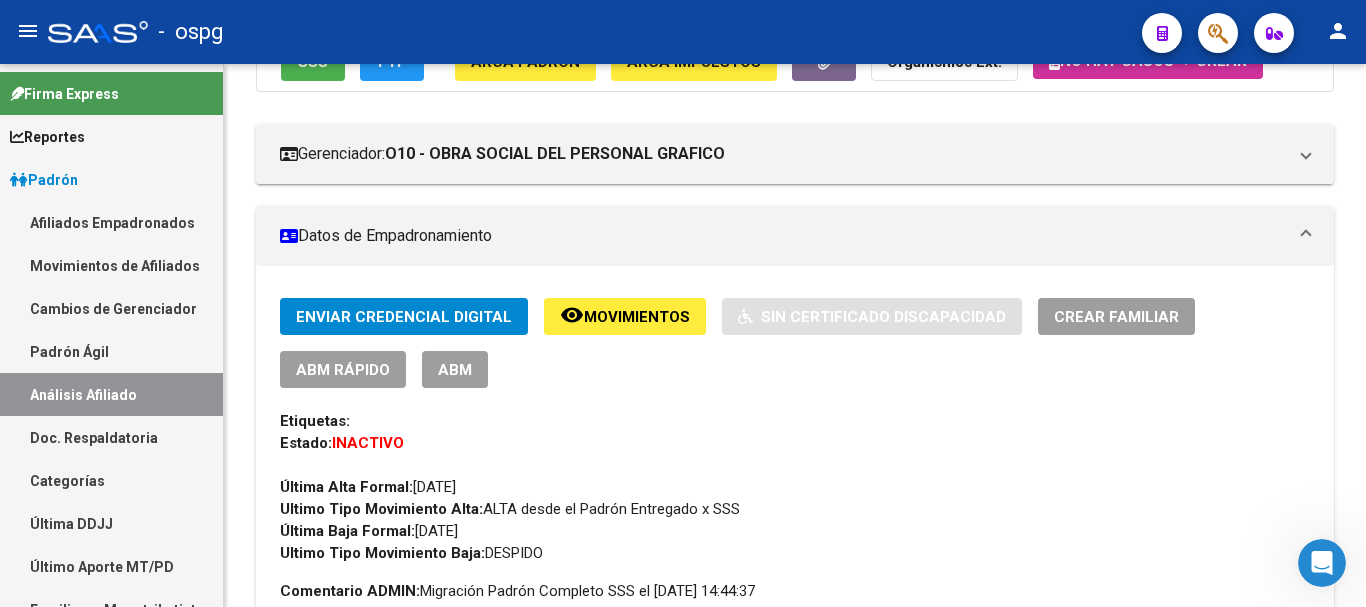 scroll, scrollTop: 0, scrollLeft: 0, axis: both 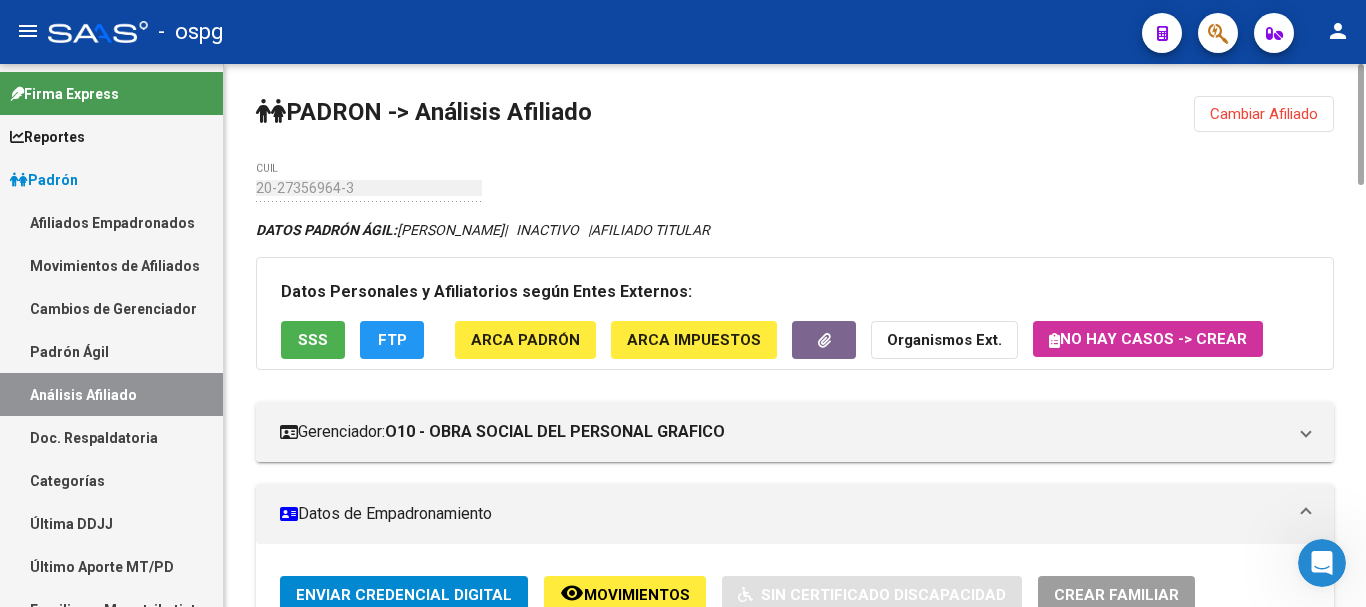 click on "PADRON -> Análisis Afiliado  Cambiar Afiliado
20-27356964-3 CUIL DATOS PADRÓN ÁGIL:  [PERSON_NAME]            |   INACTIVO   |     AFILIADO TITULAR  Datos Personales y Afiliatorios según Entes Externos: SSS FTP ARCA Padrón ARCA Impuestos Organismos Ext.   No hay casos -> Crear
Gerenciador:      O10 - OBRA SOCIAL DEL PERSONAL GRAFICO Atención telefónica: Atención emergencias: Otros Datos Útiles:    Datos de Empadronamiento  Enviar Credencial Digital remove_red_eye Movimientos    Sin Certificado Discapacidad Crear Familiar ABM Rápido ABM Etiquetas: Estado: INACTIVO Última Alta Formal:  [DATE] Ultimo Tipo Movimiento Alta:  ALTA desde el Padrón Entregado x SSS Última Baja Formal:  [DATE] Ultimo Tipo Movimiento Baja:  DESPIDO Comentario ADMIN:  Migración Padrón Completo SSS el [DATE] 14:44:37 DATOS DEL AFILIADO Apellido:   [PERSON_NAME]:  20273569643 Documento:  DU - DOCUMENTO UNICO 27356964  Nacionalidad:  [DEMOGRAPHIC_DATA] Parentesco:  Casado  M" 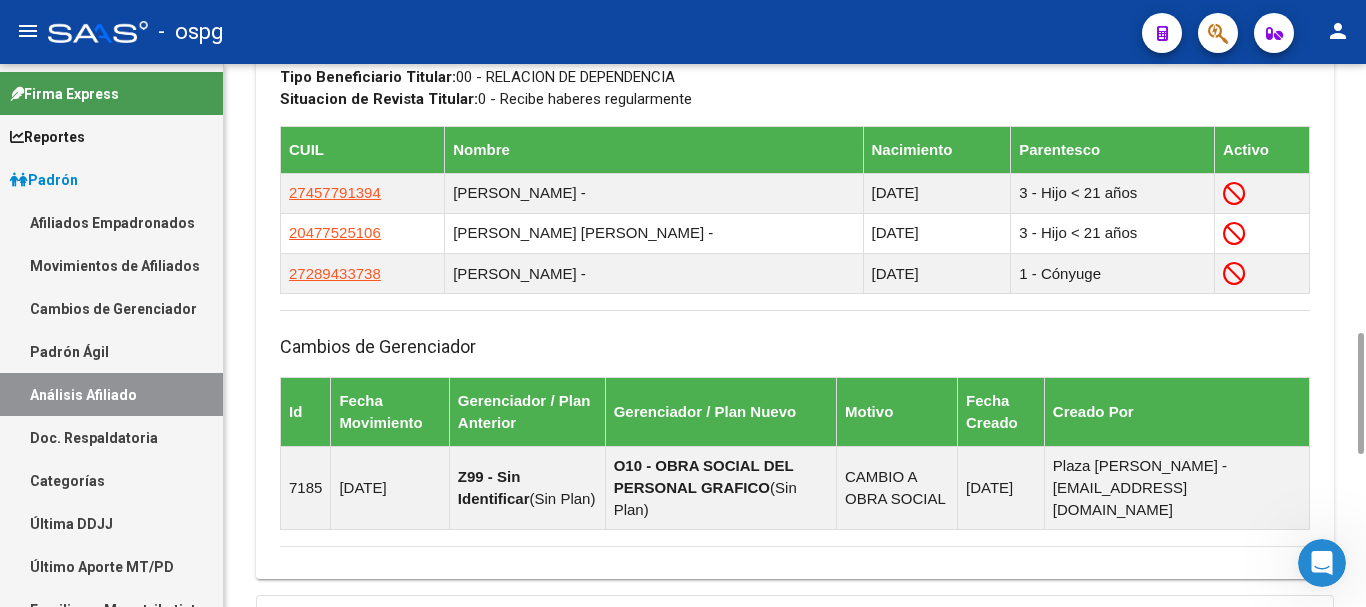 scroll, scrollTop: 1878, scrollLeft: 0, axis: vertical 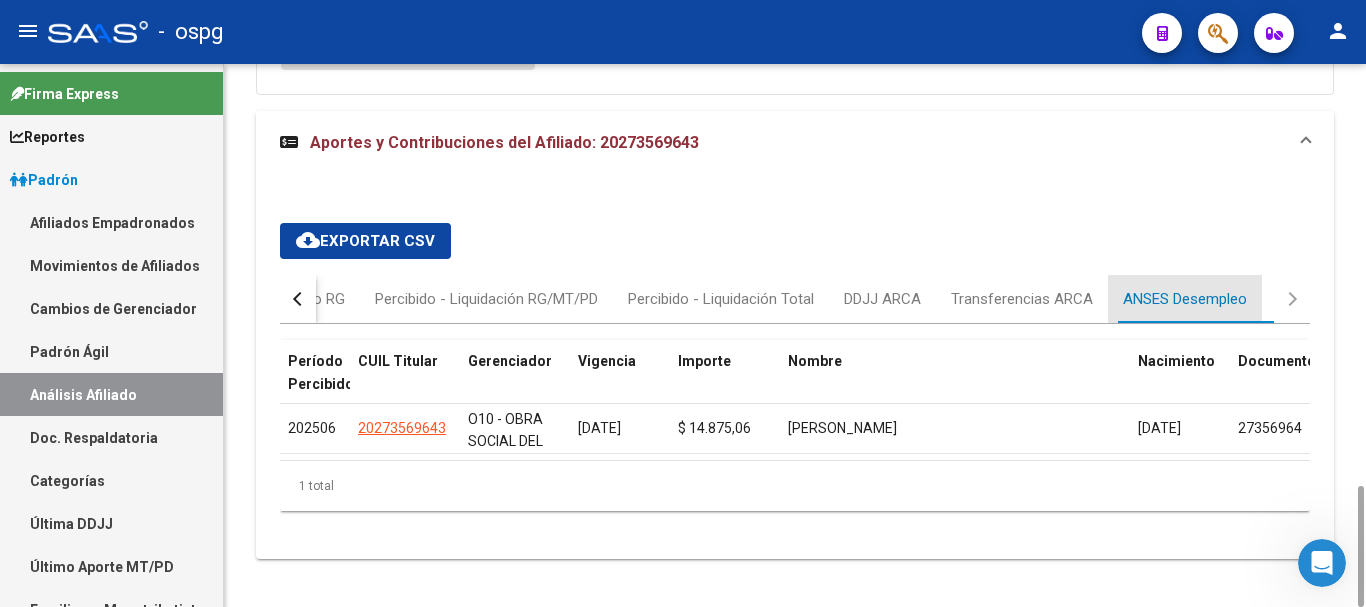click on "ANSES Desempleo" at bounding box center (1185, 299) 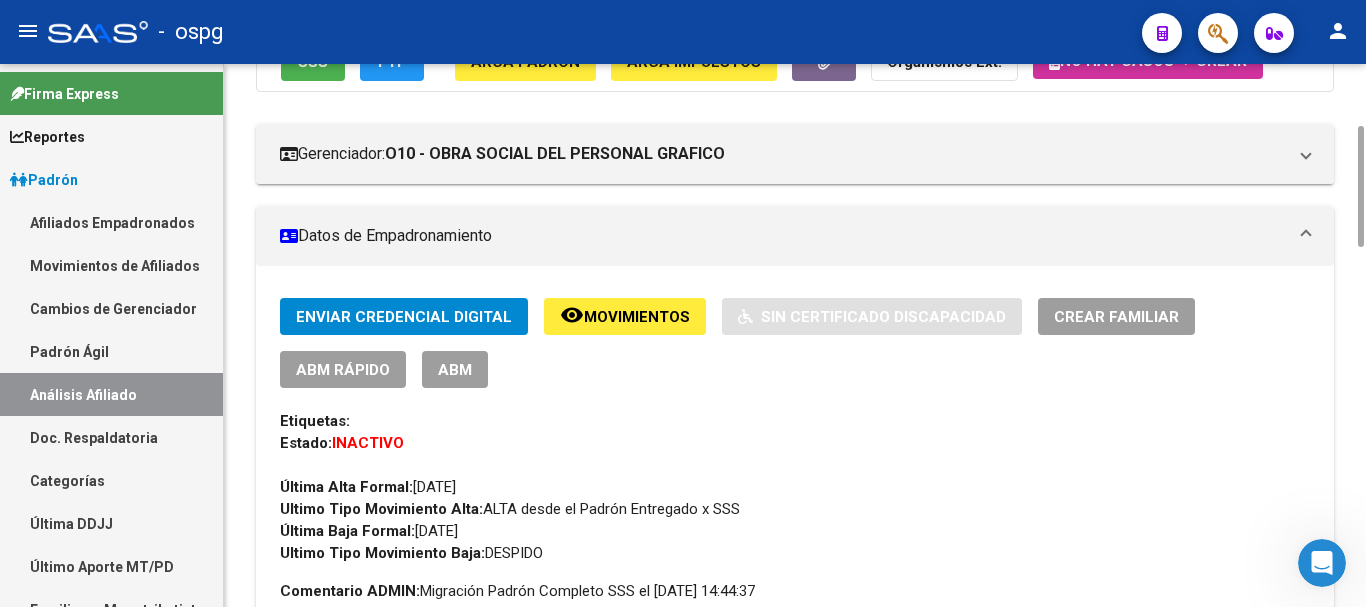 scroll, scrollTop: 0, scrollLeft: 0, axis: both 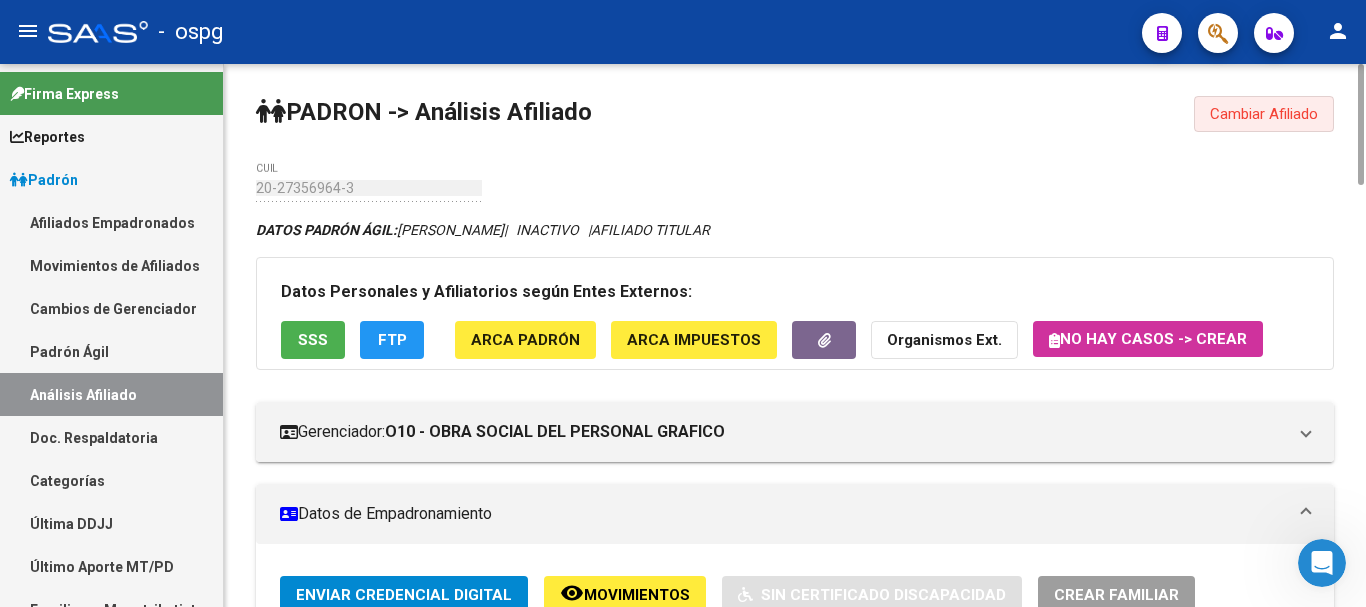 click on "Cambiar Afiliado" 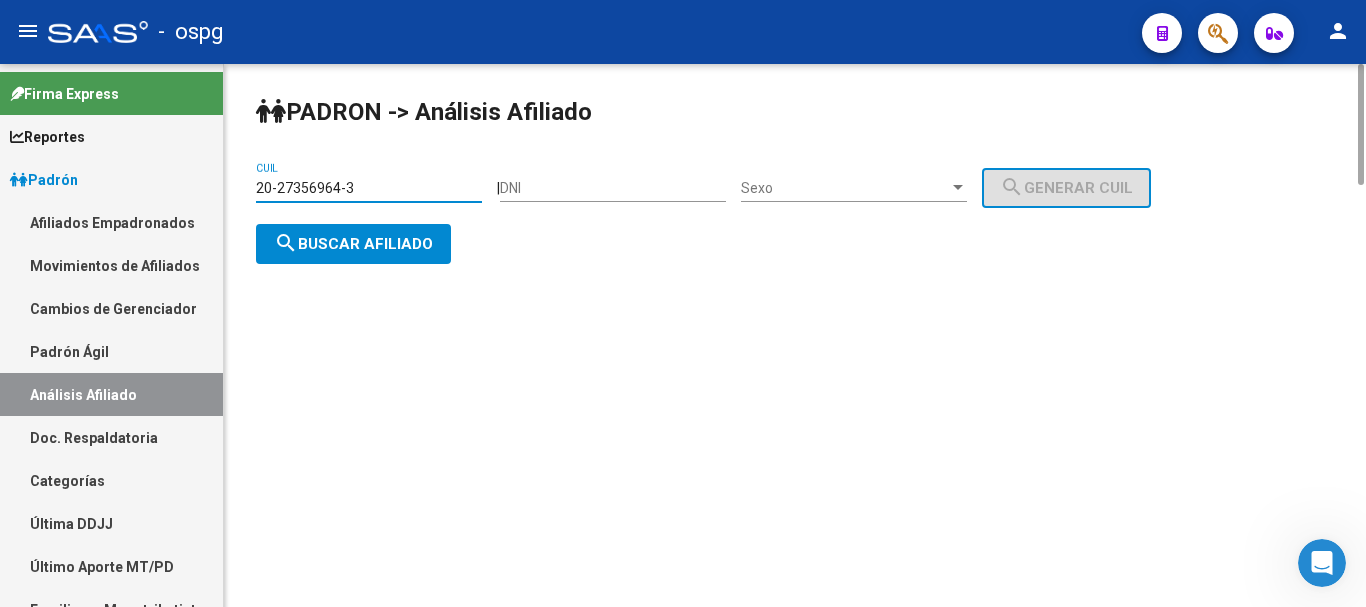 drag, startPoint x: 411, startPoint y: 184, endPoint x: 331, endPoint y: 186, distance: 80.024994 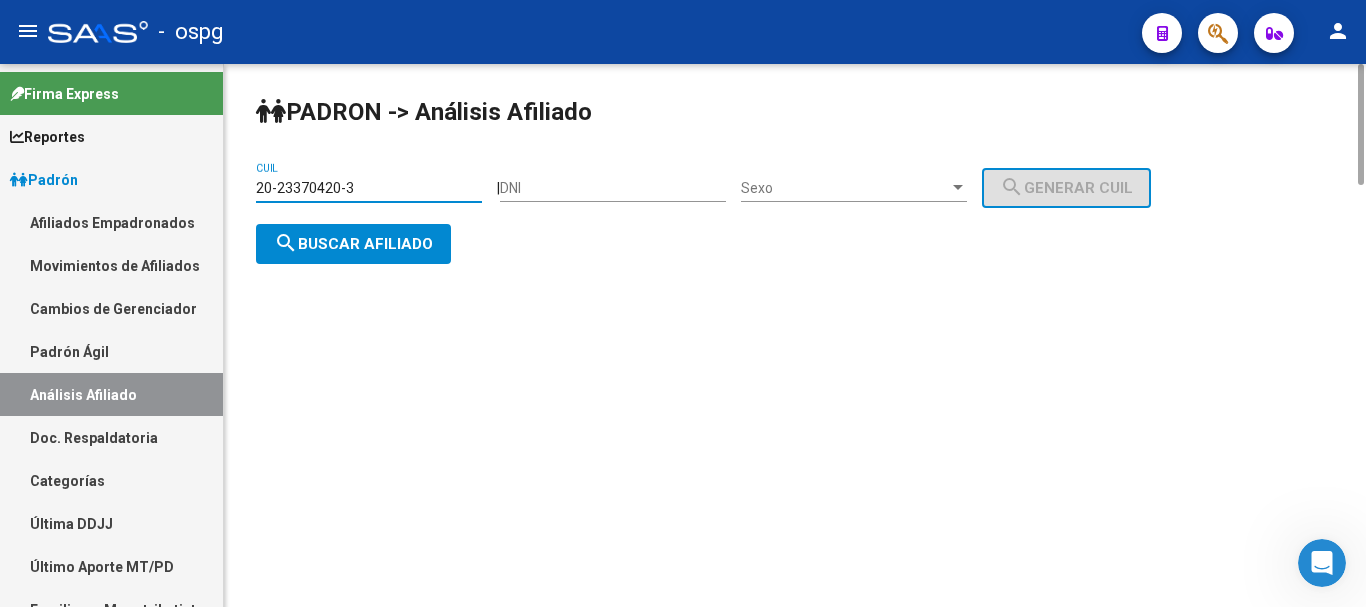 type on "20-23370420-3" 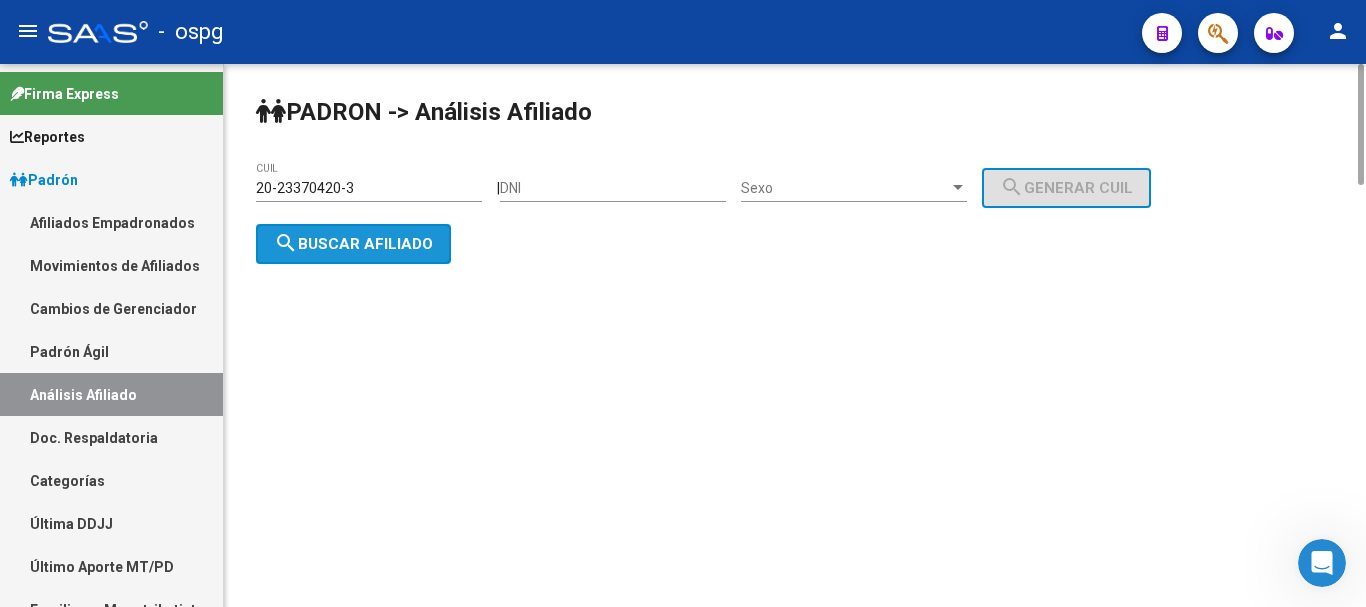 click on "search  Buscar afiliado" 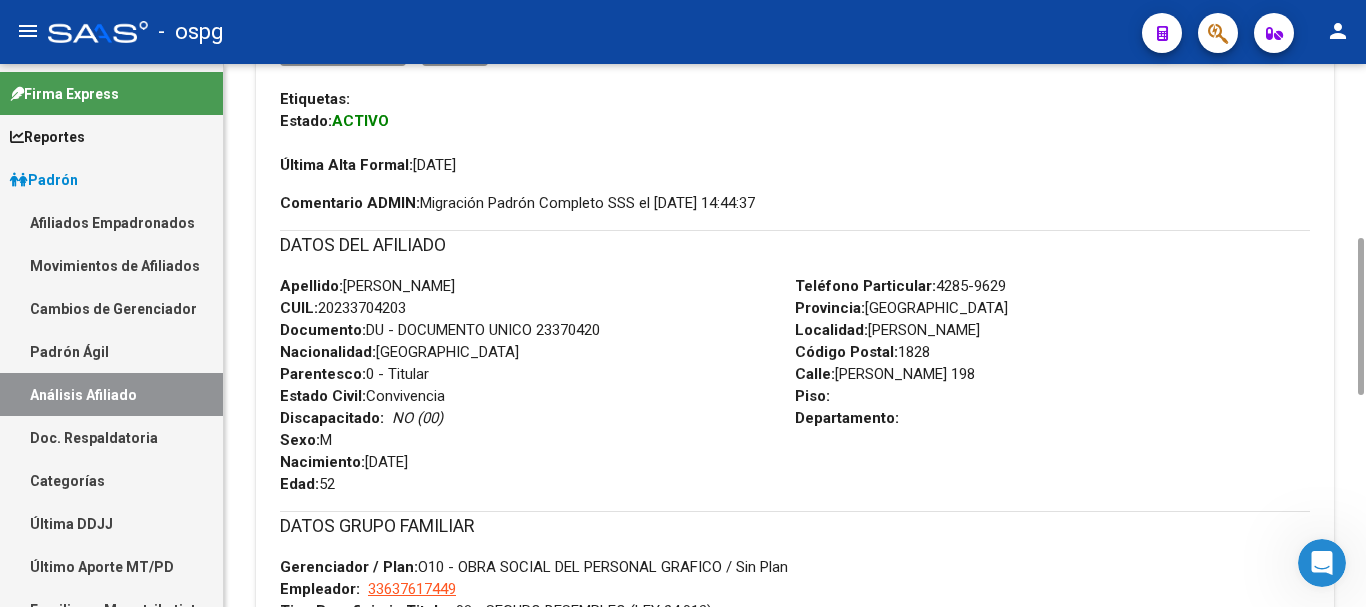 scroll, scrollTop: 1341, scrollLeft: 0, axis: vertical 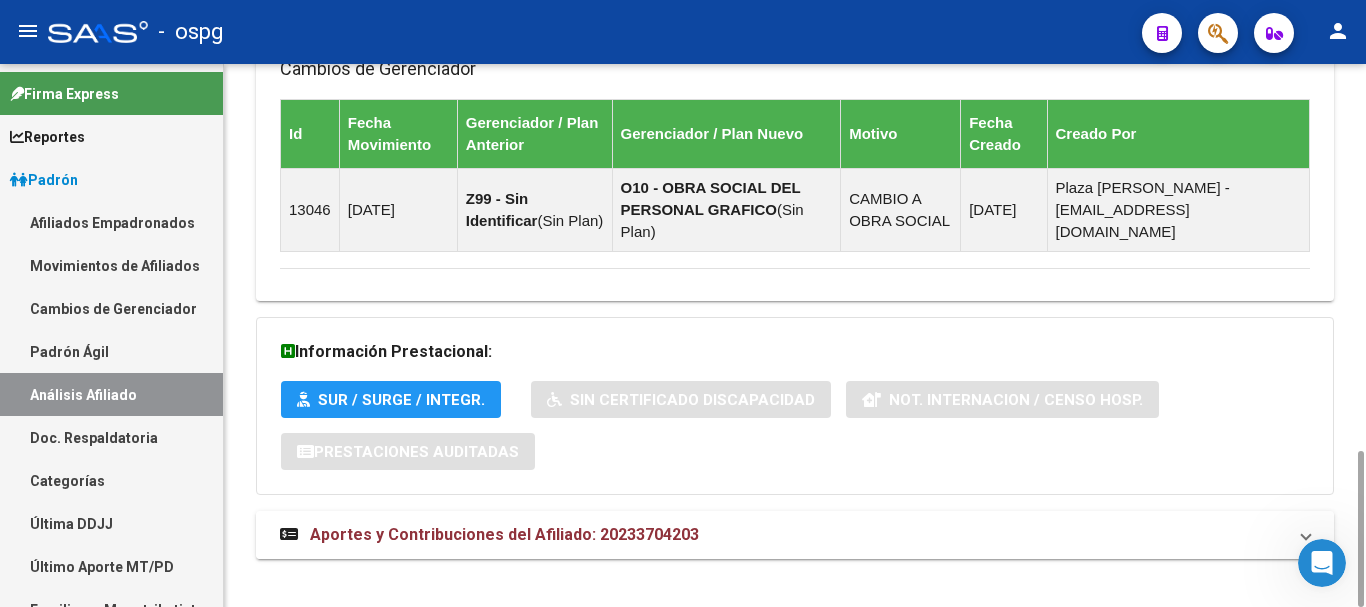 drag, startPoint x: 696, startPoint y: 520, endPoint x: 690, endPoint y: 509, distance: 12.529964 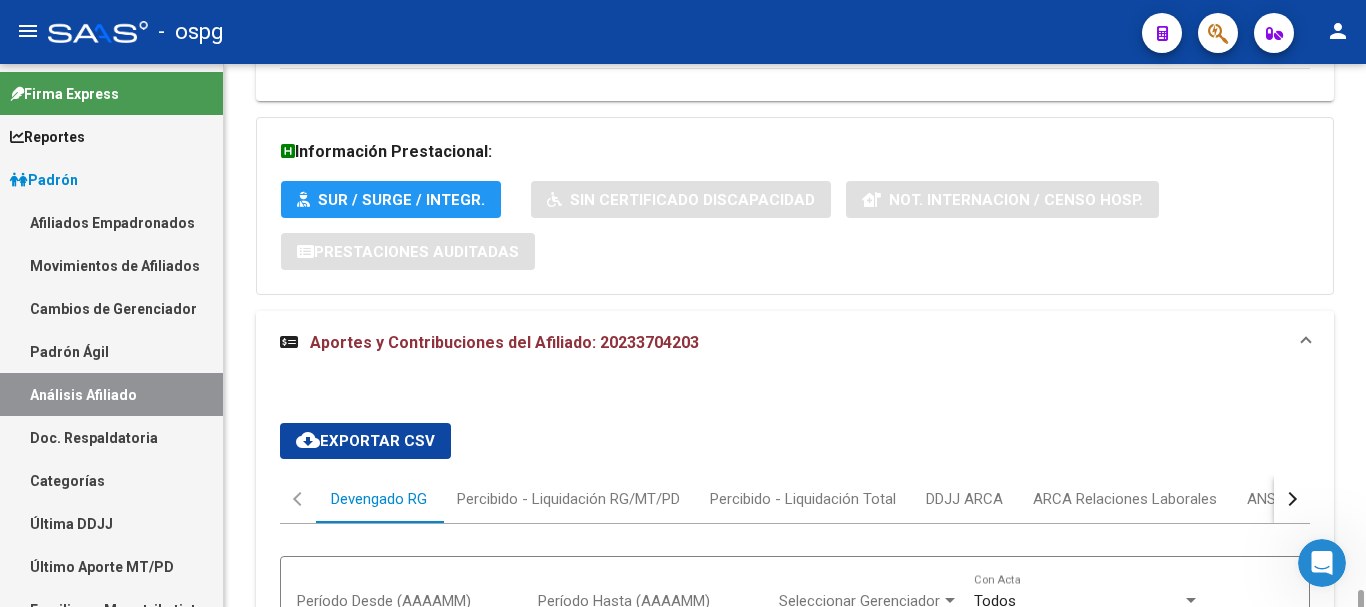 scroll, scrollTop: 1741, scrollLeft: 0, axis: vertical 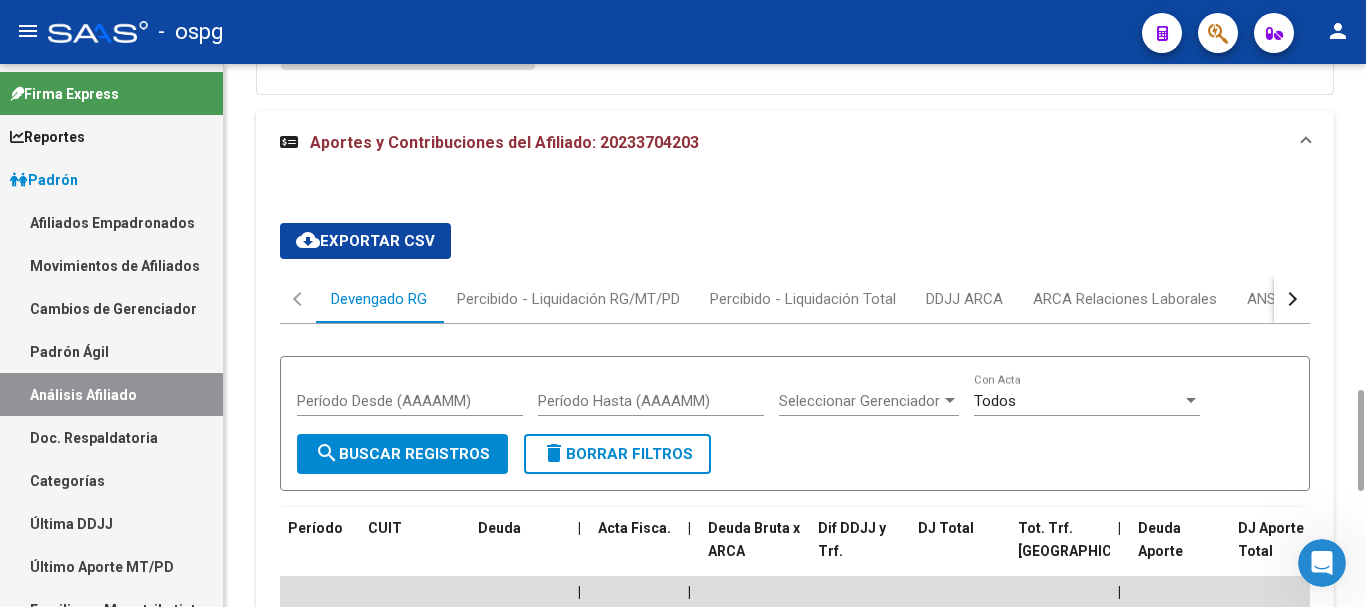 drag, startPoint x: 1304, startPoint y: 254, endPoint x: 1280, endPoint y: 288, distance: 41.617306 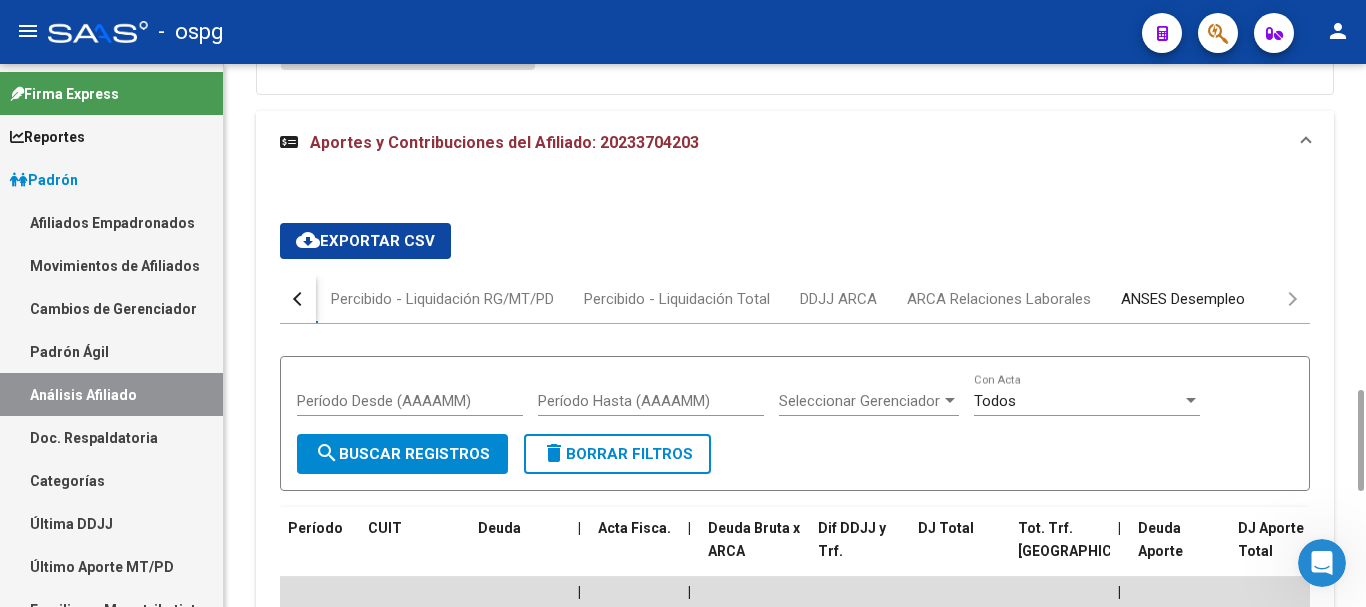 click on "ANSES Desempleo" at bounding box center (1183, 299) 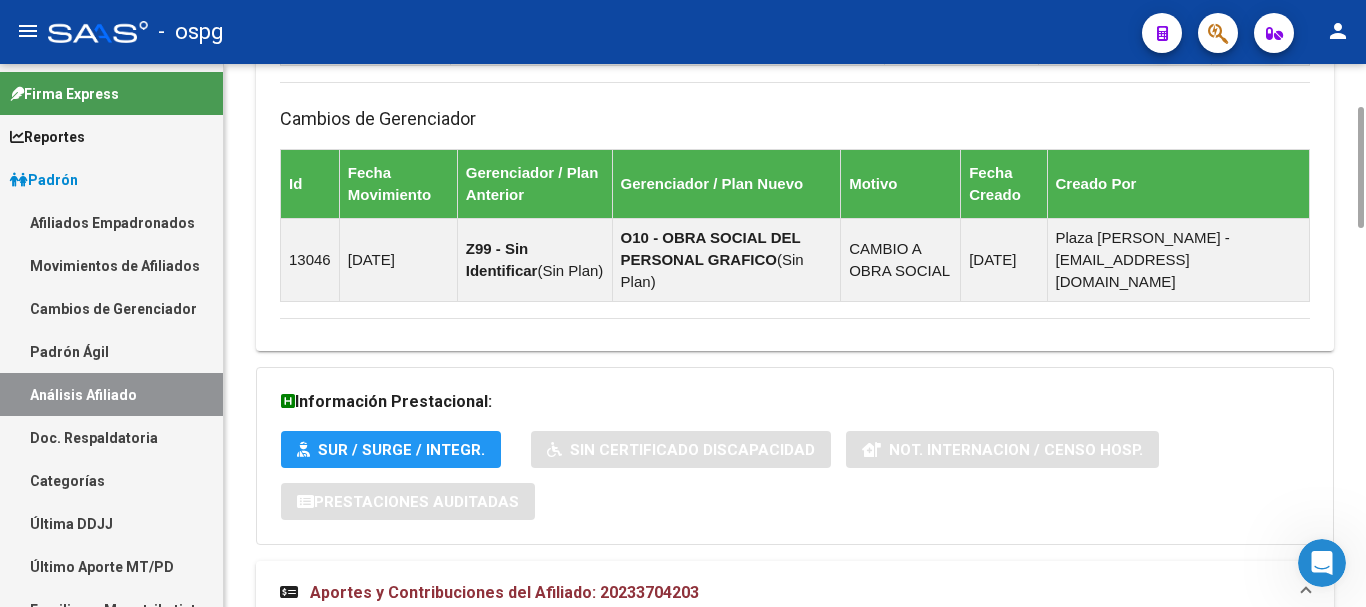 scroll, scrollTop: 891, scrollLeft: 0, axis: vertical 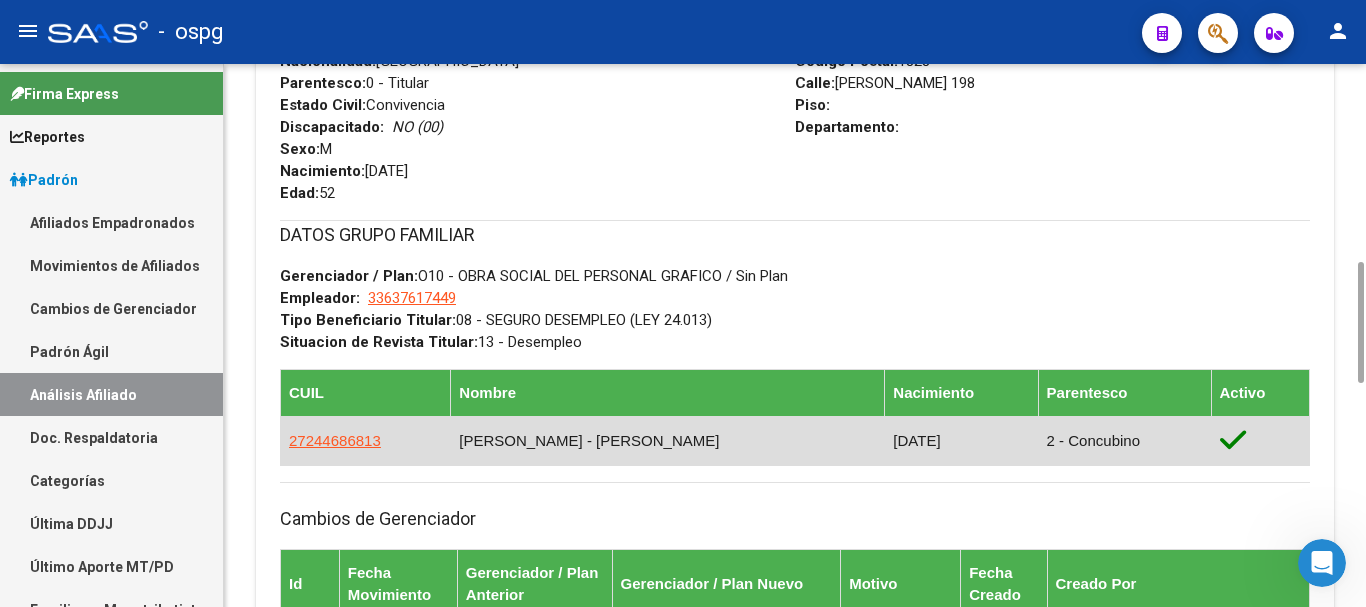 click on "27244686813" at bounding box center [366, 440] 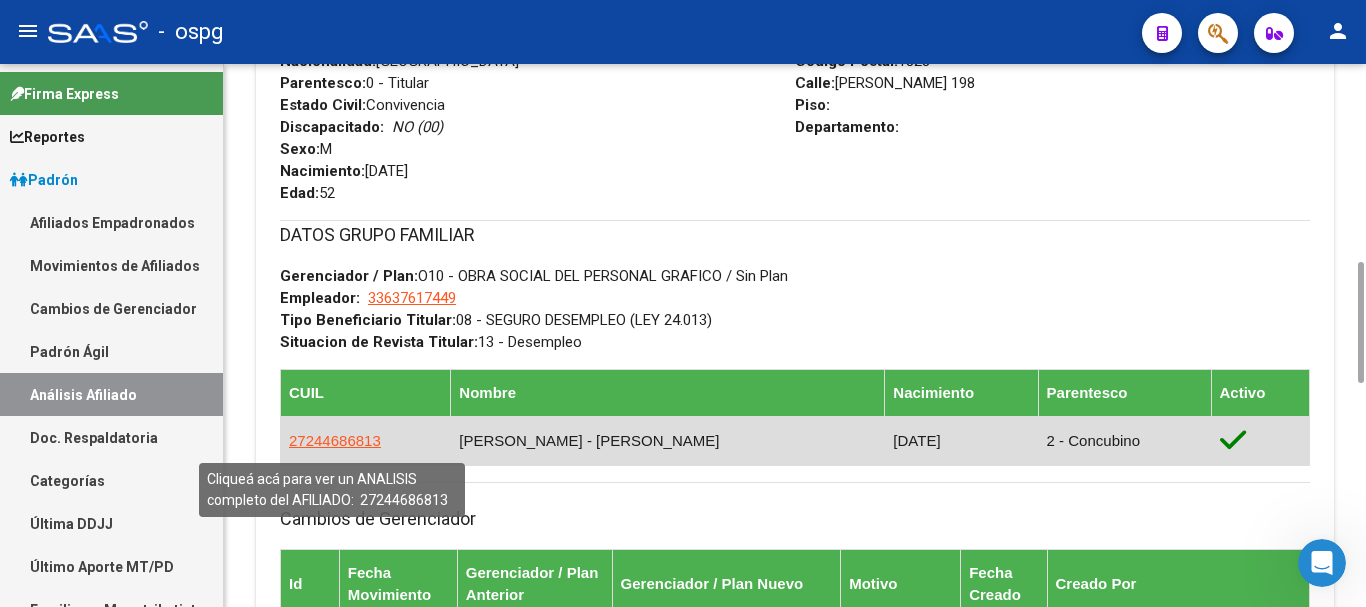 click on "27244686813" at bounding box center [335, 440] 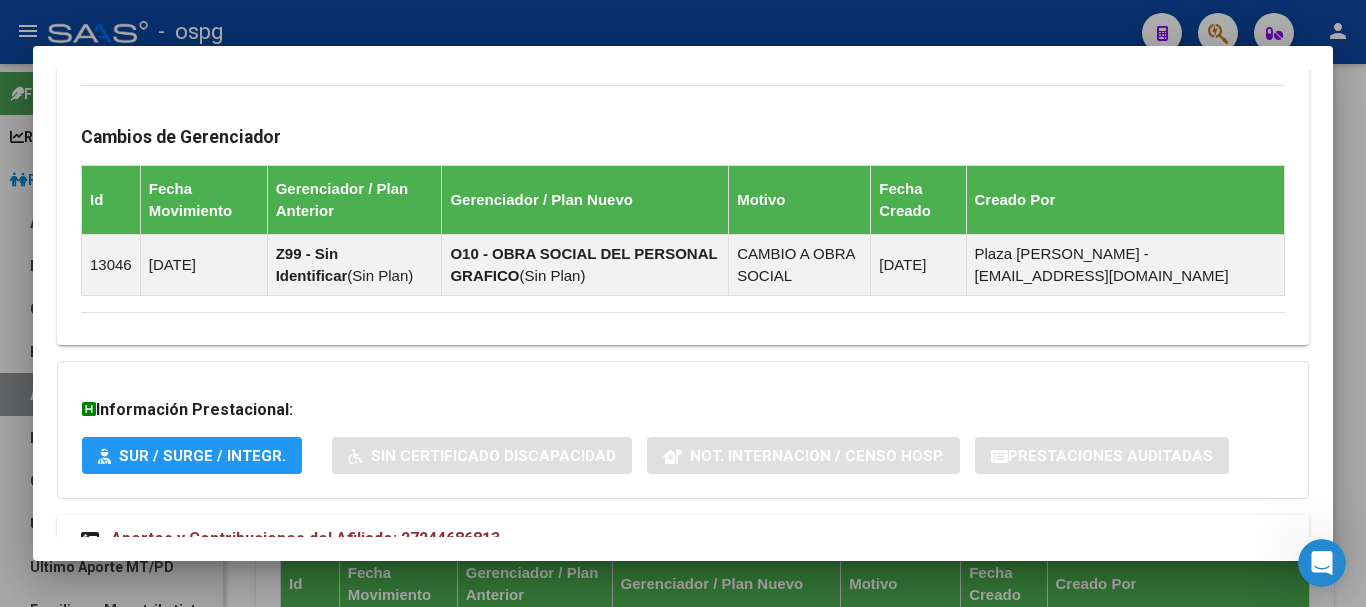 scroll, scrollTop: 1325, scrollLeft: 0, axis: vertical 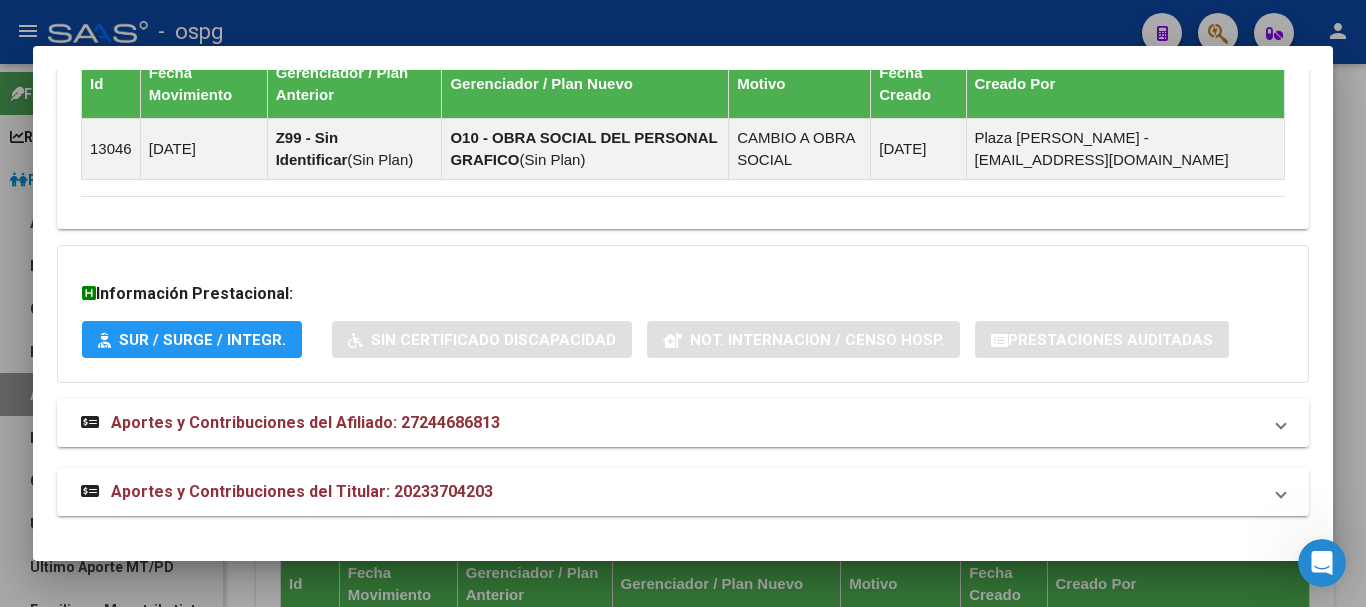 click on "Aportes y Contribuciones del Afiliado: 27244686813" at bounding box center [305, 422] 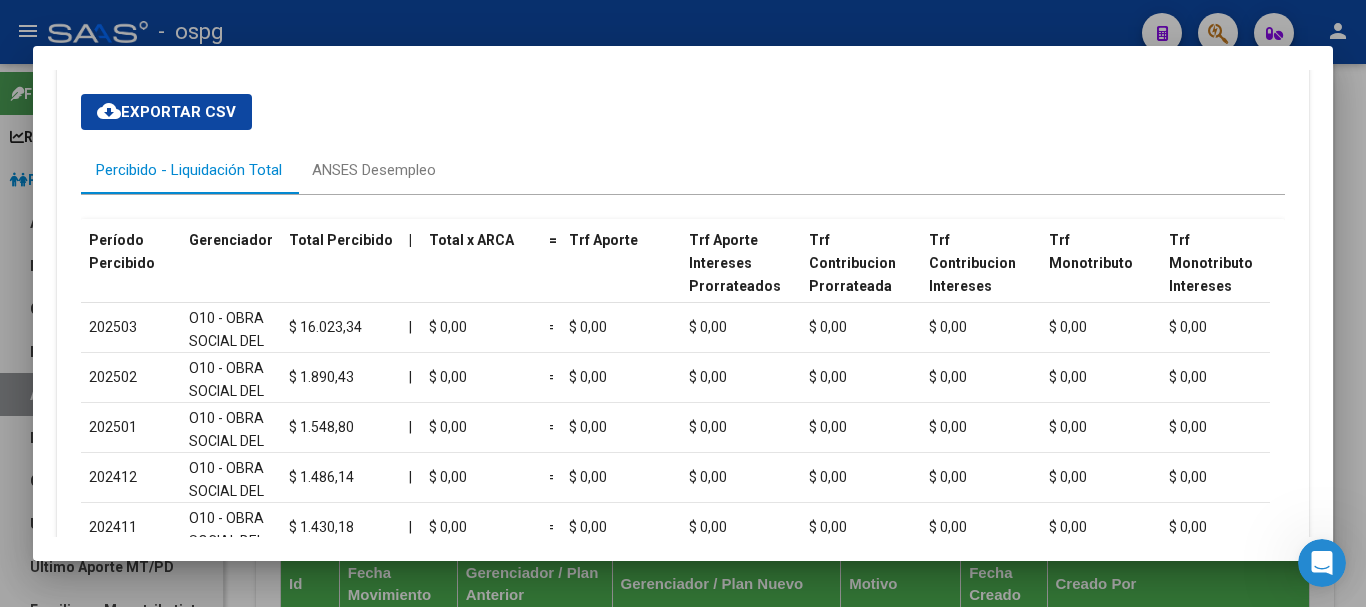 scroll, scrollTop: 1725, scrollLeft: 0, axis: vertical 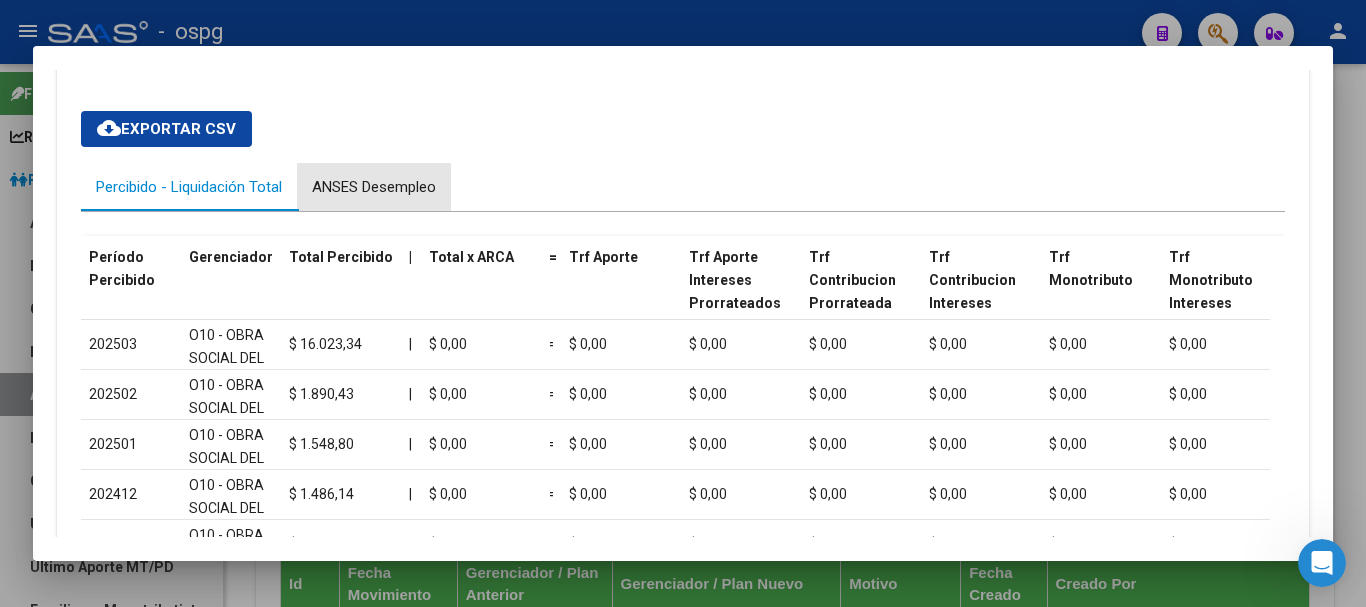 click on "ANSES Desempleo" at bounding box center (374, 187) 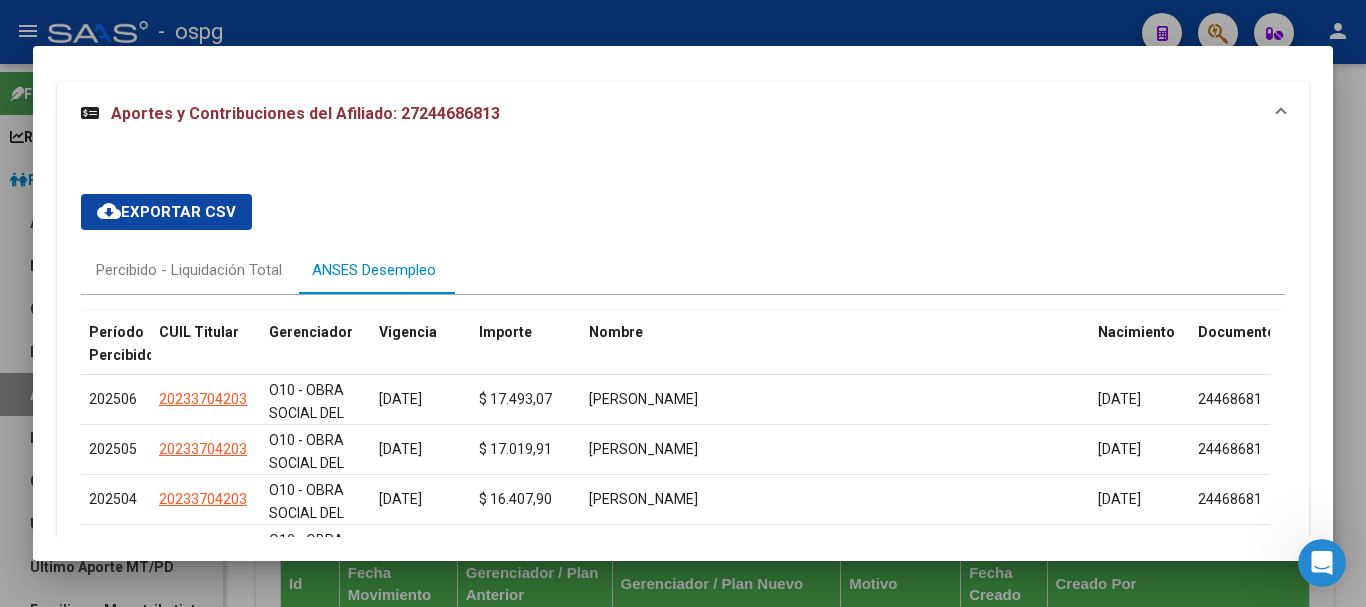 scroll, scrollTop: 1745, scrollLeft: 0, axis: vertical 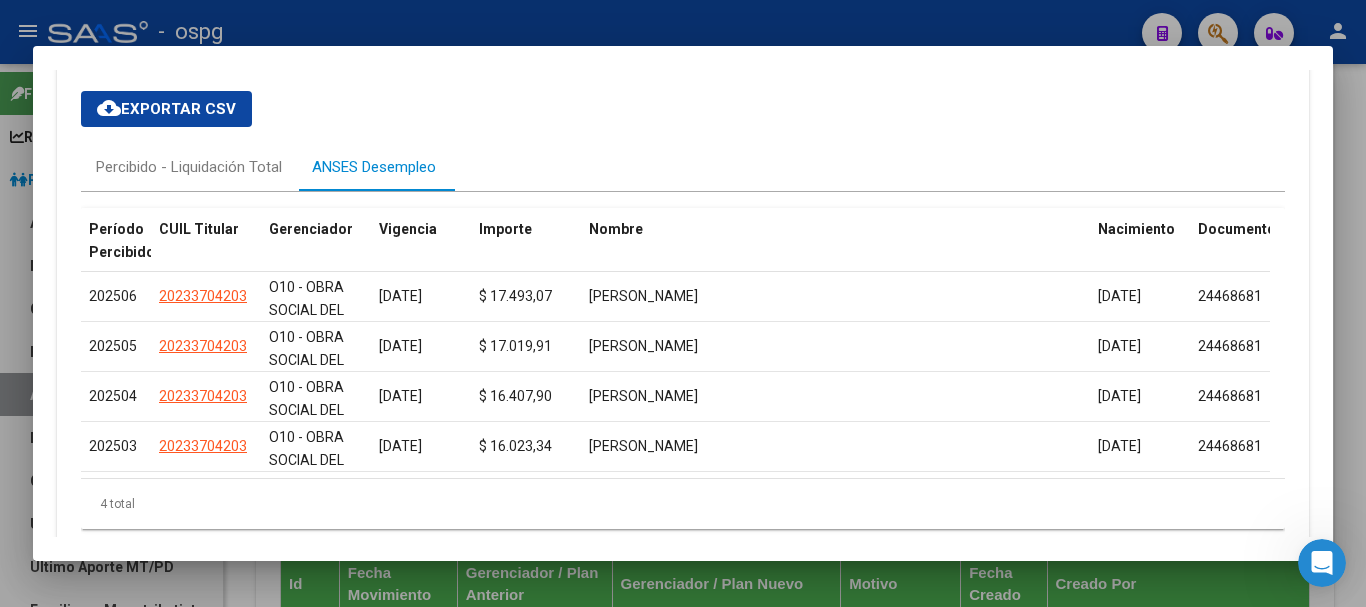 click at bounding box center [683, 303] 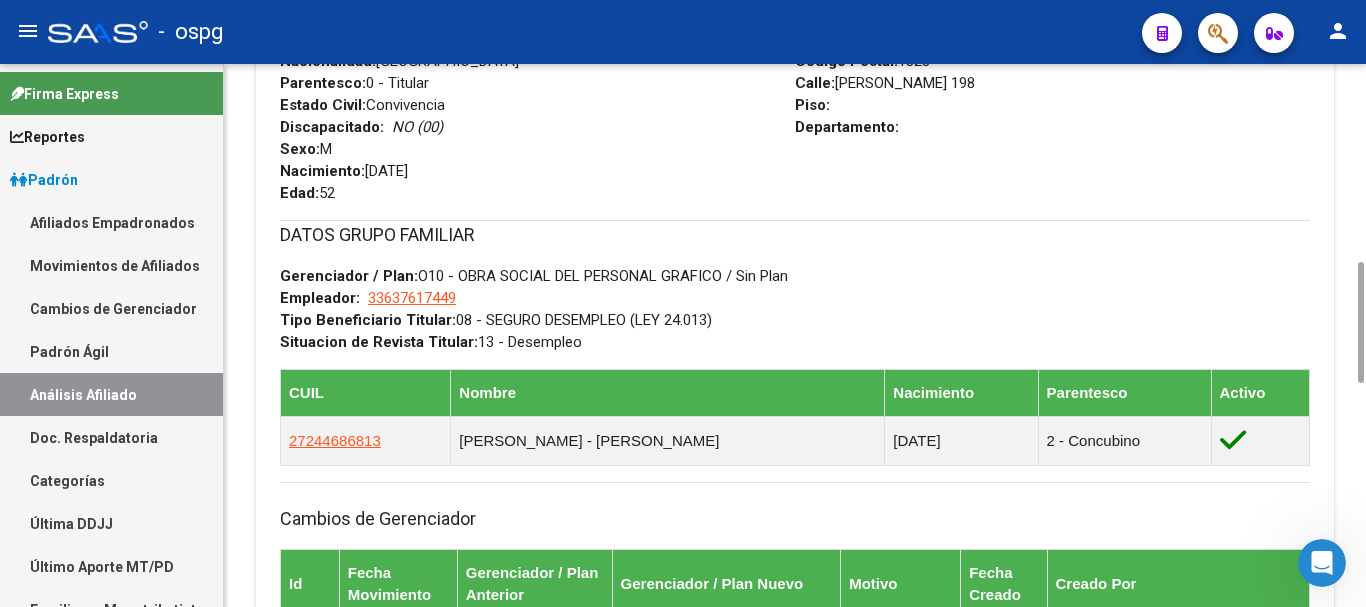 scroll, scrollTop: 0, scrollLeft: 0, axis: both 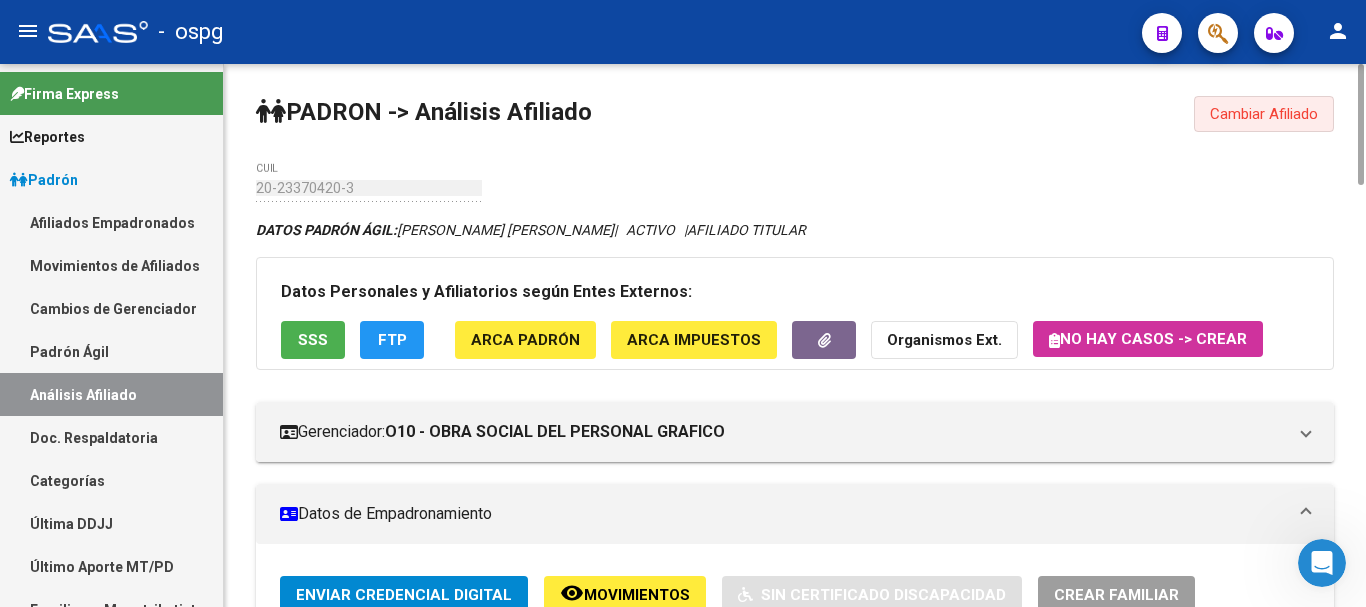 click on "Cambiar Afiliado" 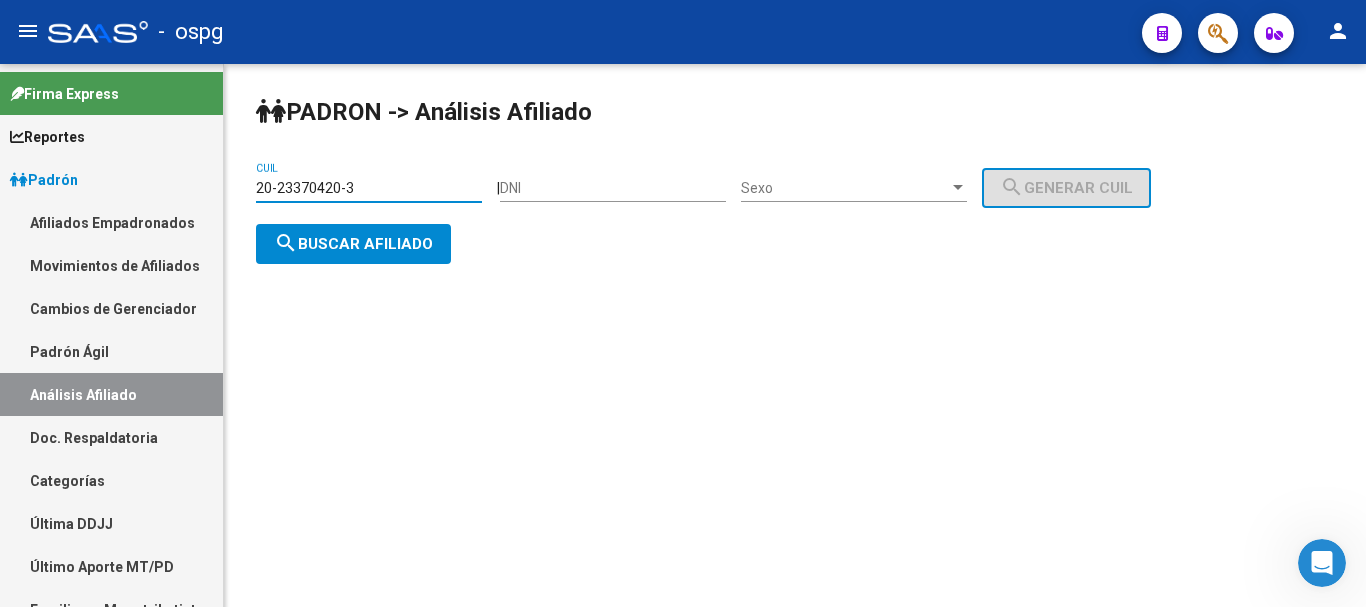 drag, startPoint x: 379, startPoint y: 194, endPoint x: 5, endPoint y: 187, distance: 374.0655 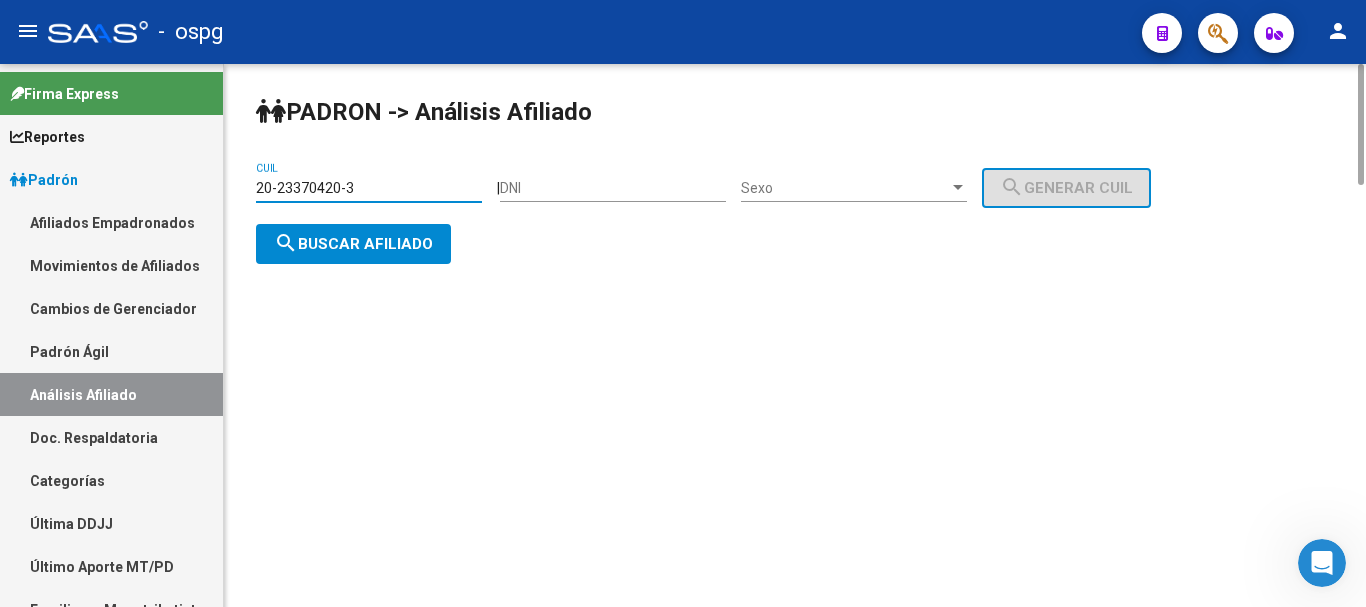 paste on "94426620-9" 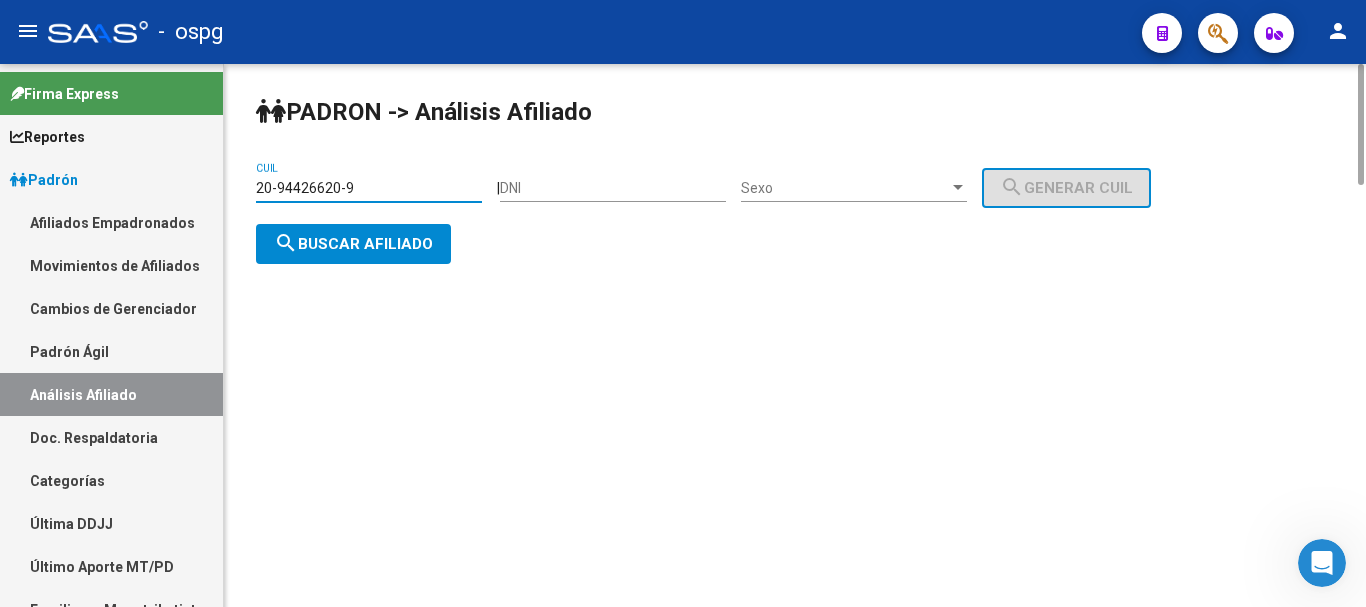 click on "search  Buscar afiliado" 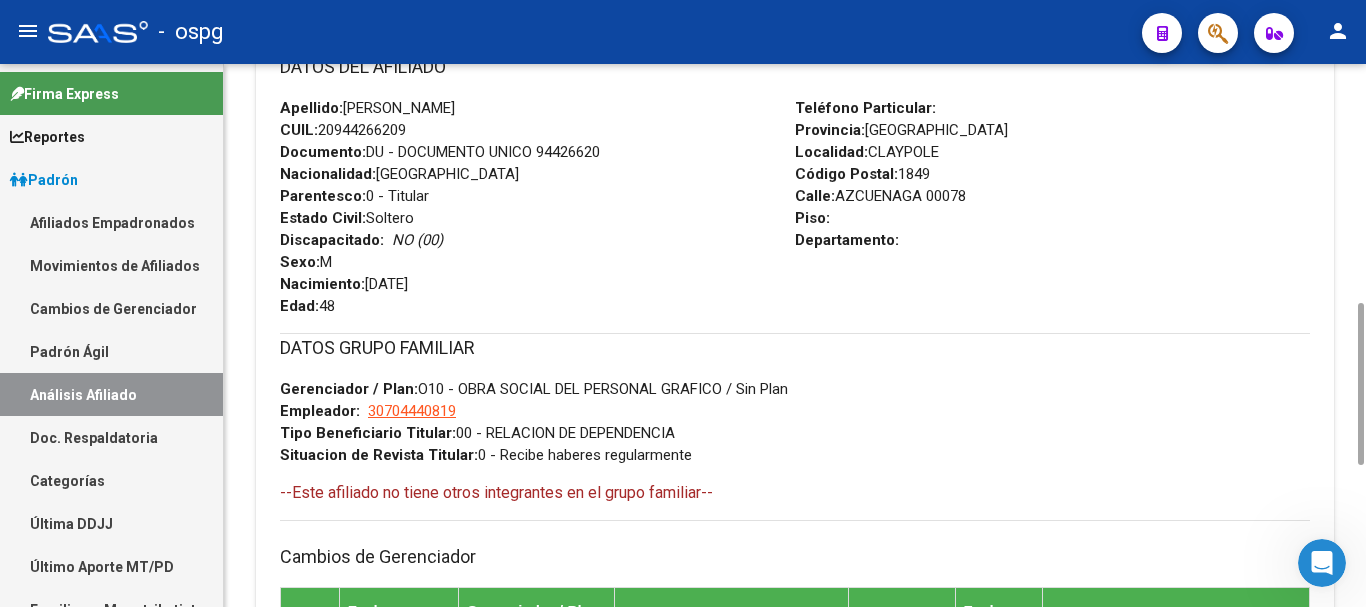 scroll, scrollTop: 1288, scrollLeft: 0, axis: vertical 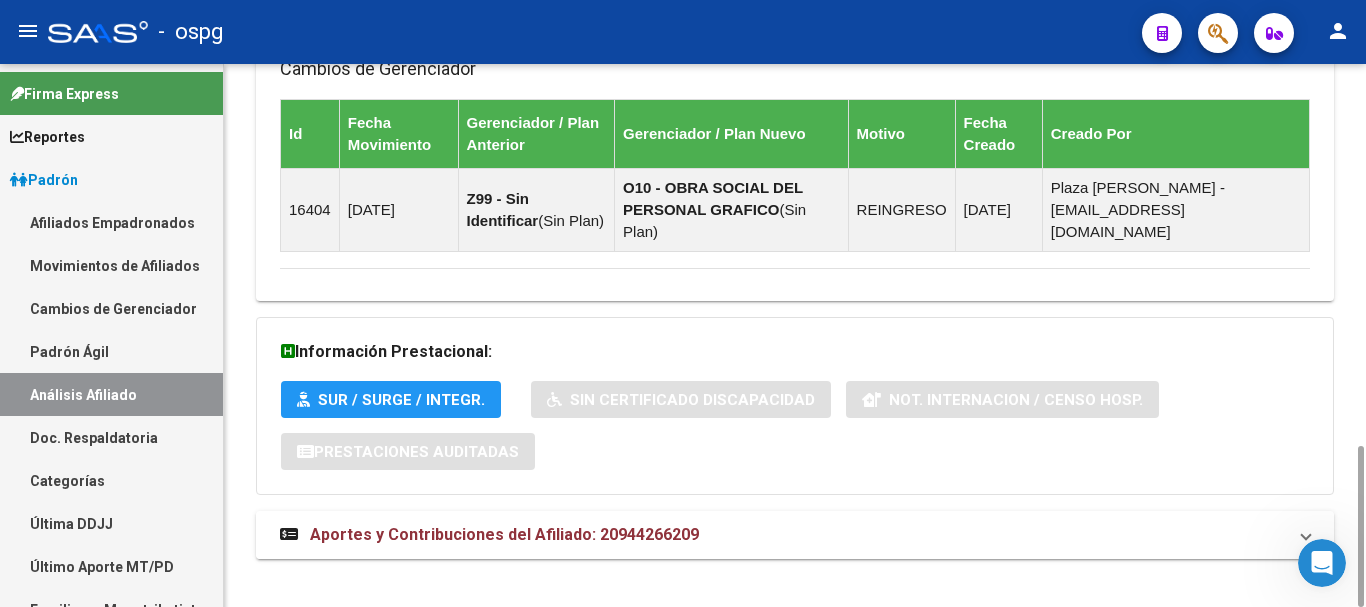 click on "Aportes y Contribuciones del Afiliado: 20944266209" at bounding box center [795, 535] 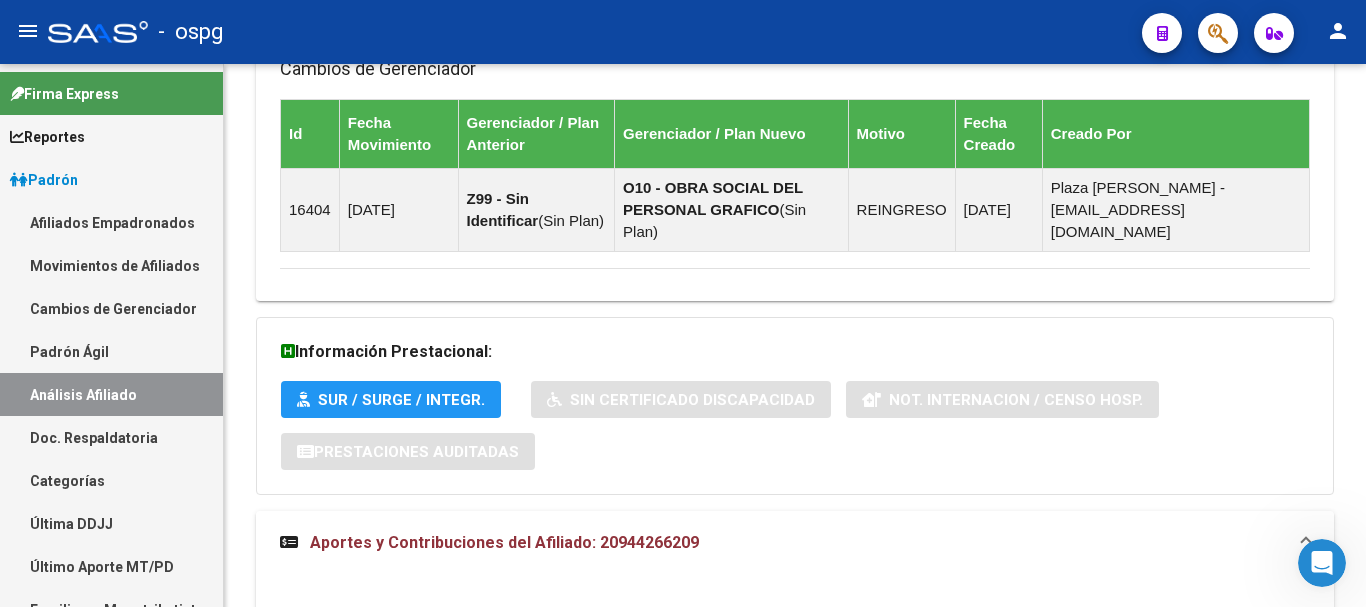 scroll, scrollTop: 1605, scrollLeft: 0, axis: vertical 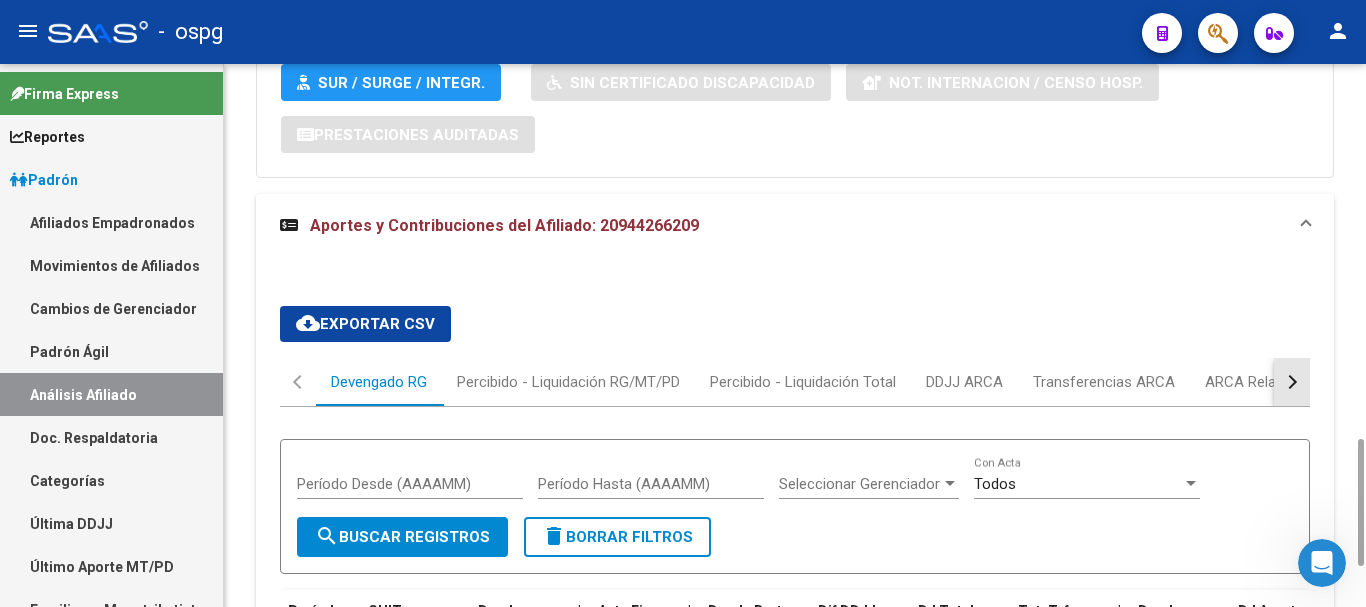 click at bounding box center [1292, 382] 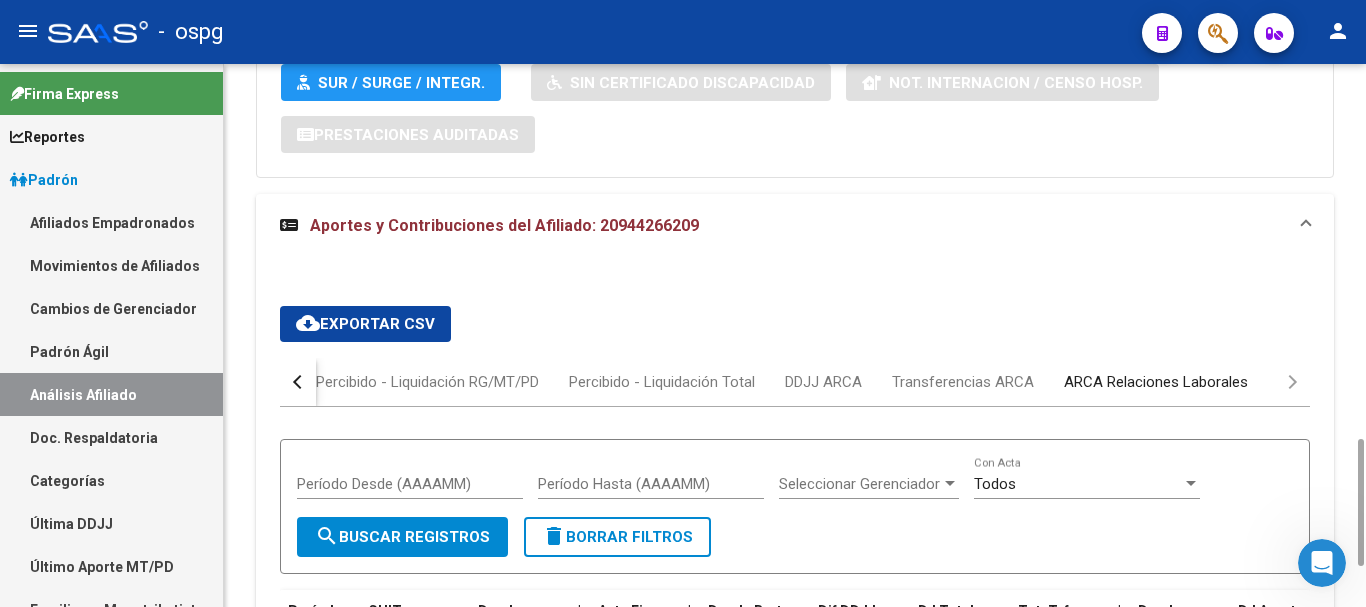 click on "ARCA Relaciones Laborales" at bounding box center [1156, 382] 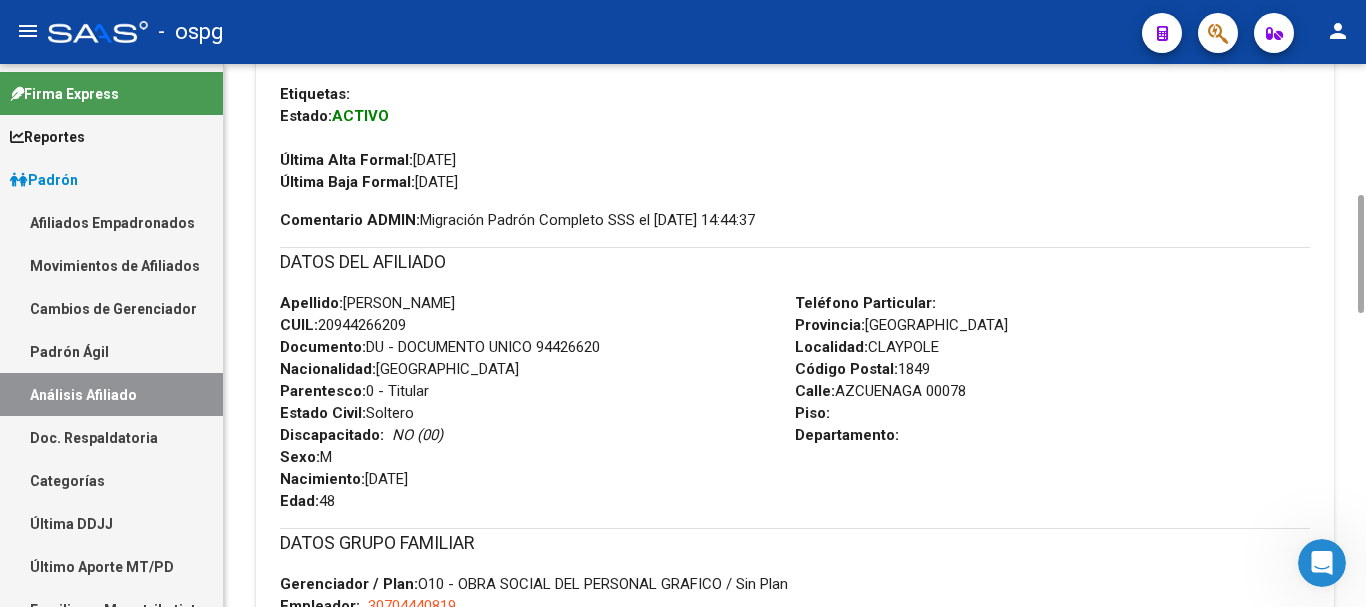 scroll, scrollTop: 0, scrollLeft: 0, axis: both 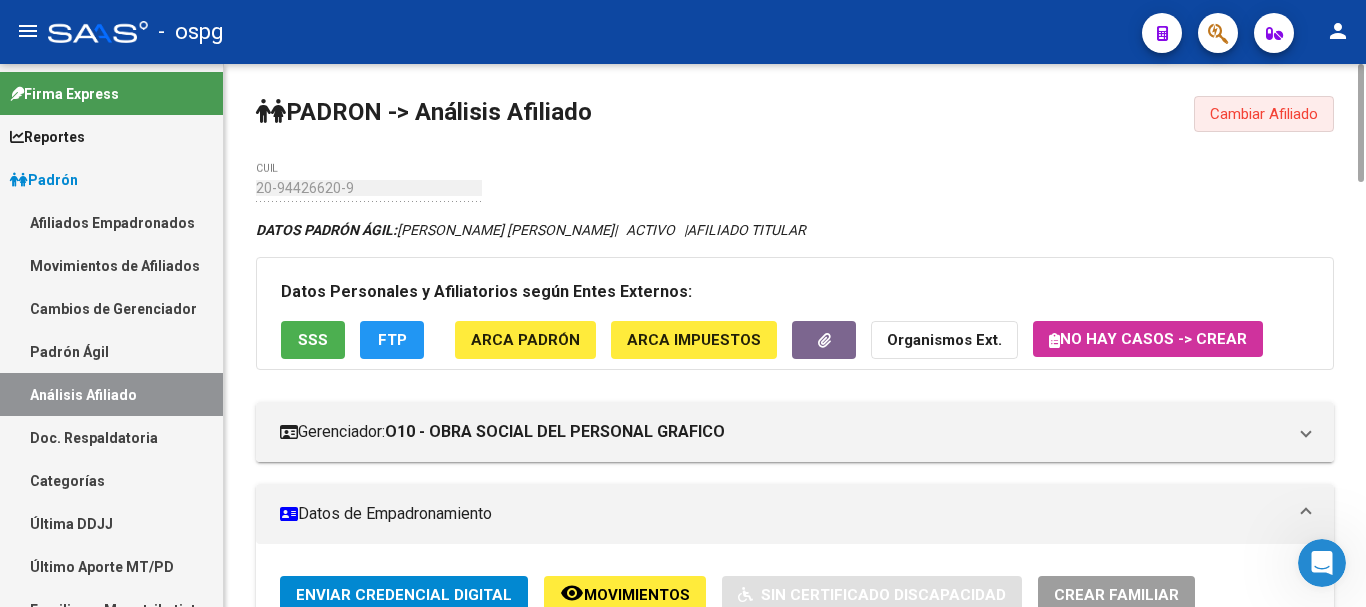 click on "Cambiar Afiliado" 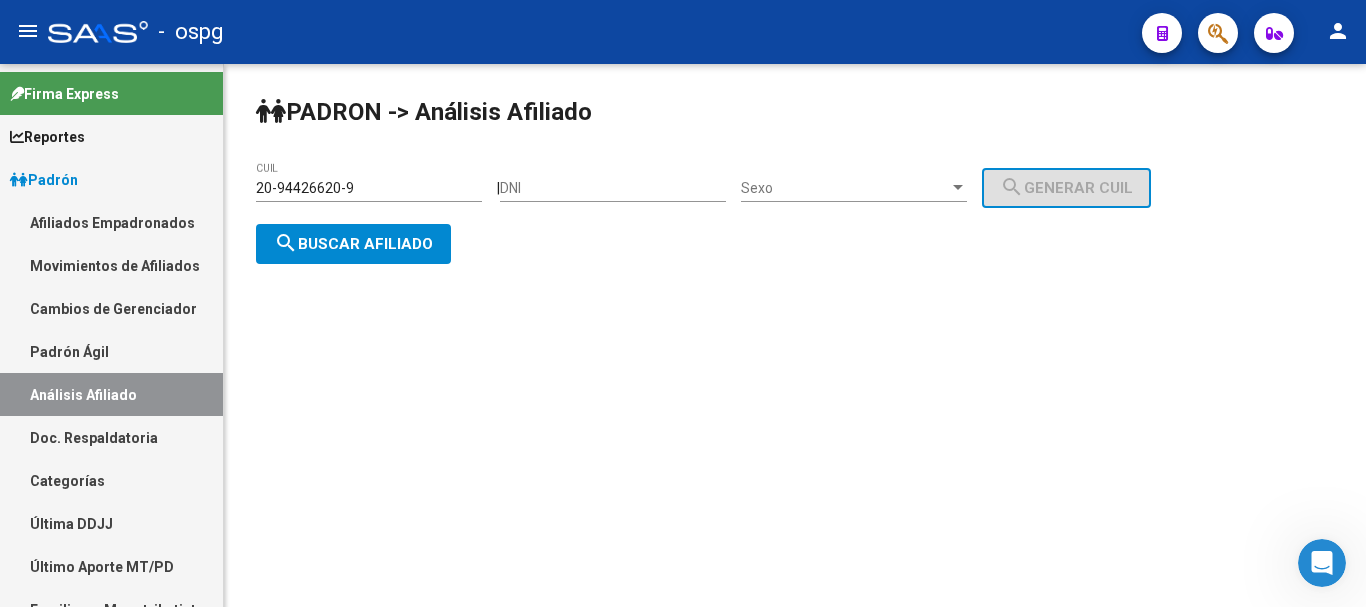 drag, startPoint x: 291, startPoint y: 179, endPoint x: 121, endPoint y: 193, distance: 170.5755 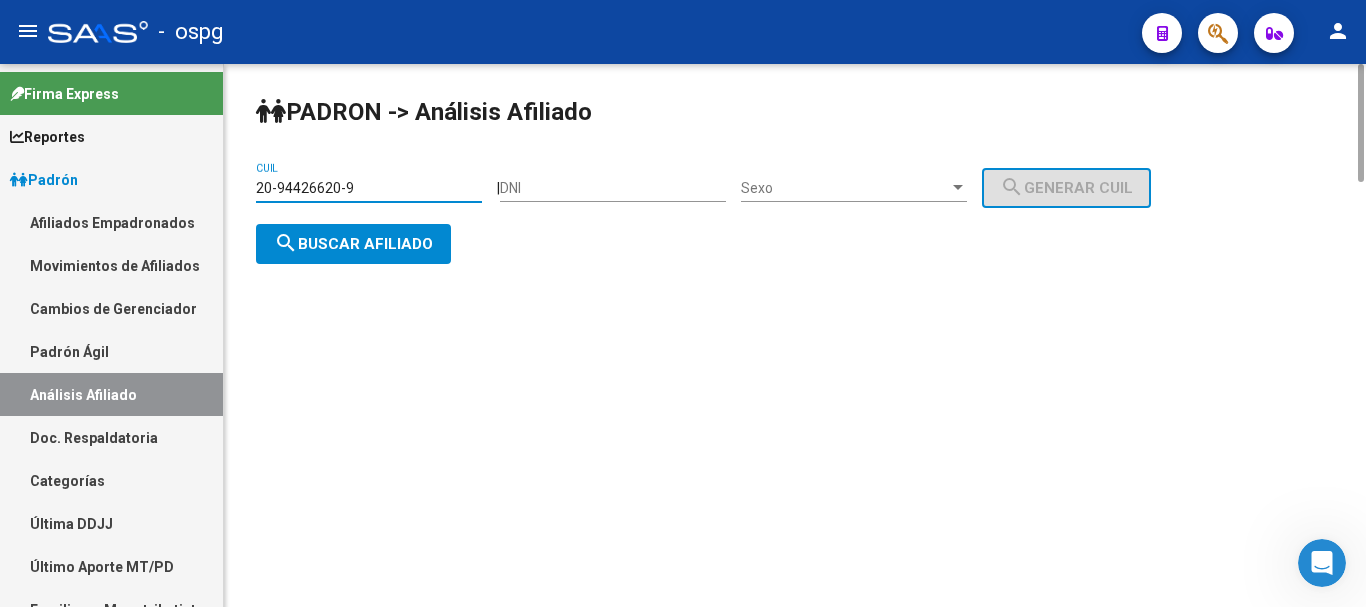 paste on "7-18435796-3" 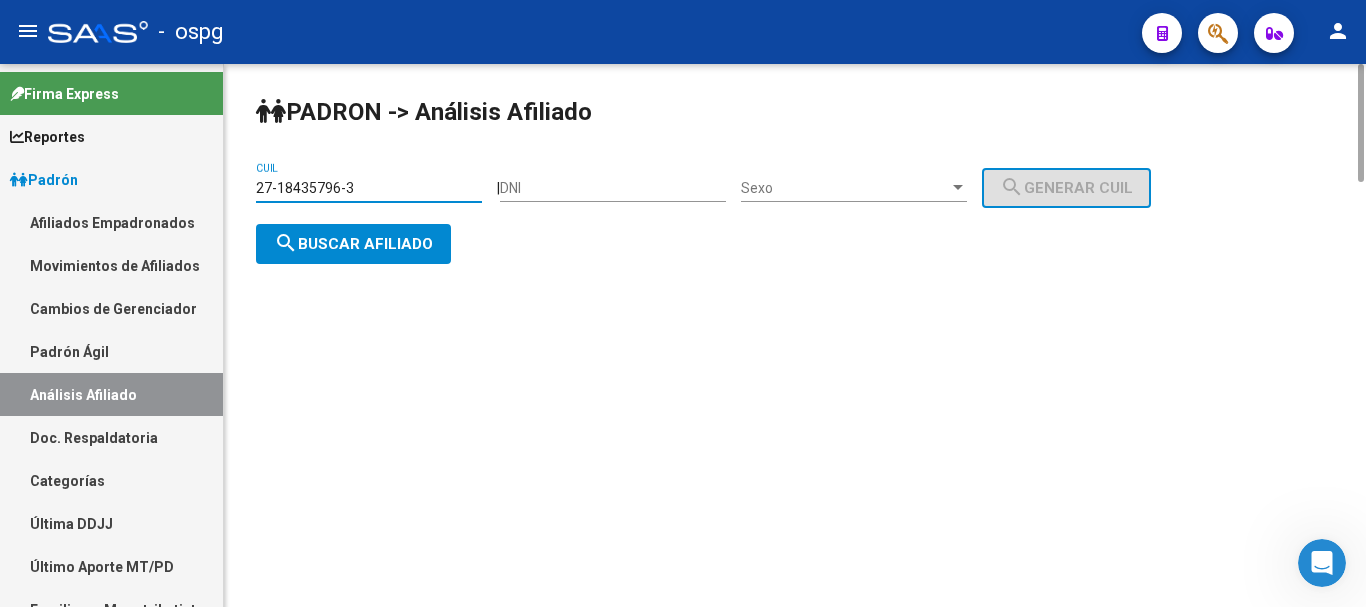 click on "search  Buscar afiliado" 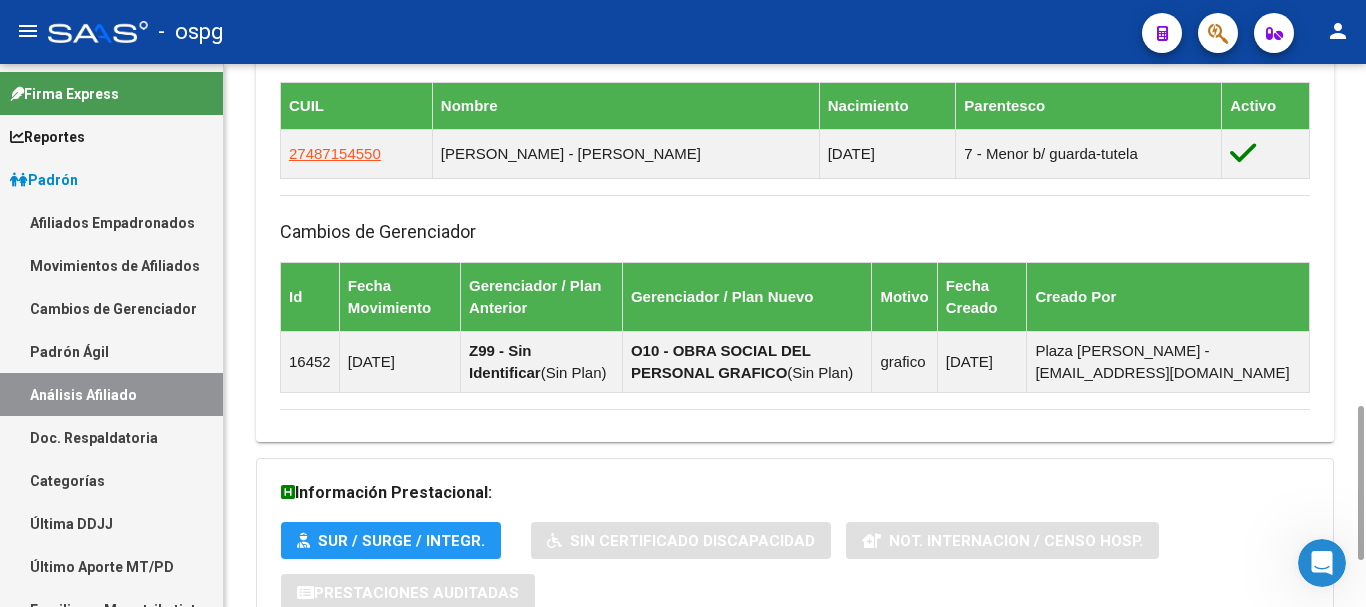 scroll, scrollTop: 1363, scrollLeft: 0, axis: vertical 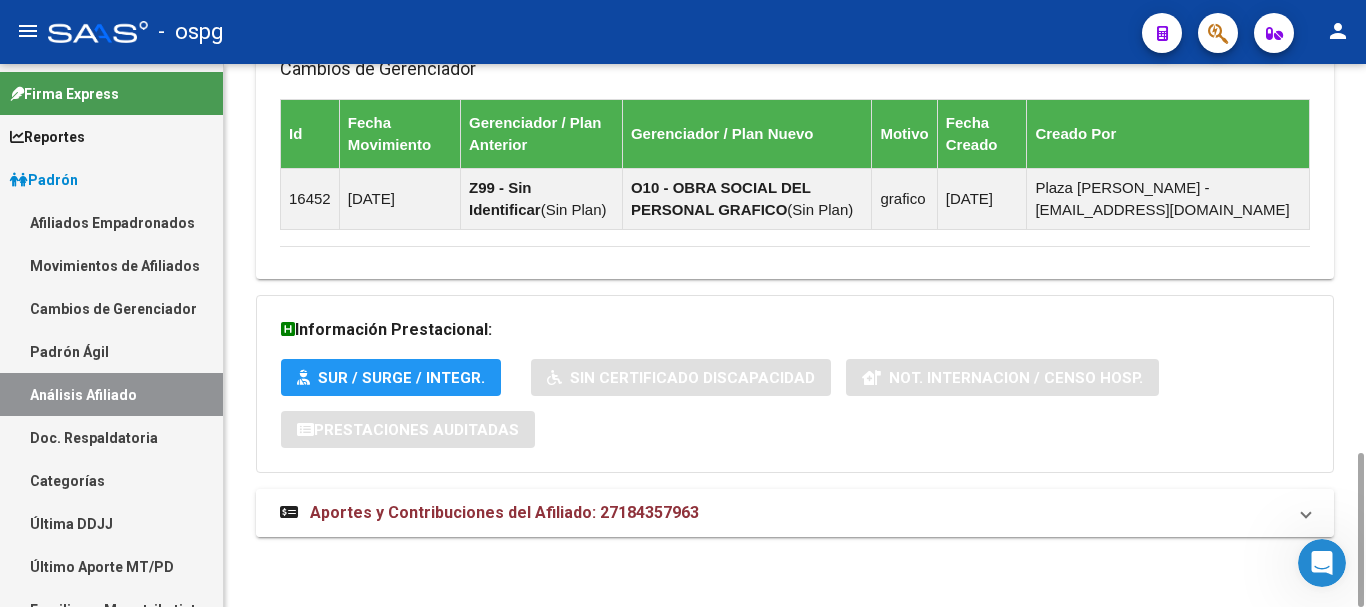click on "Aportes y Contribuciones del Afiliado: 27184357963" at bounding box center [783, 513] 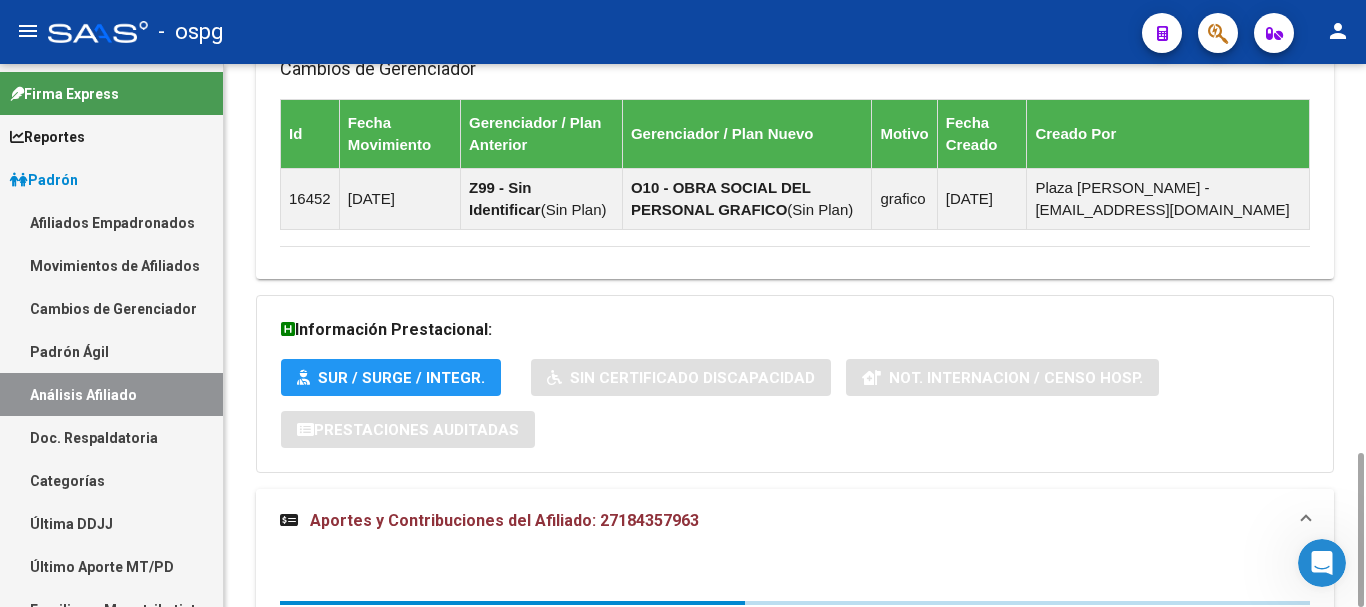 scroll, scrollTop: 1853, scrollLeft: 0, axis: vertical 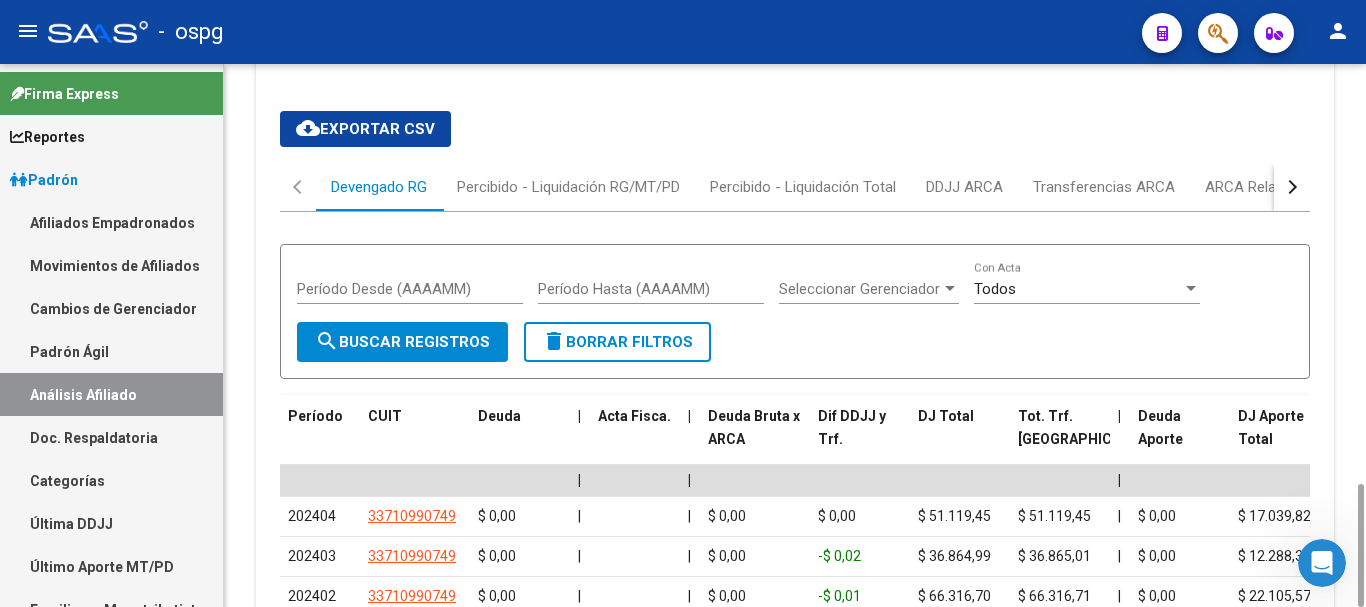 click at bounding box center [1292, 187] 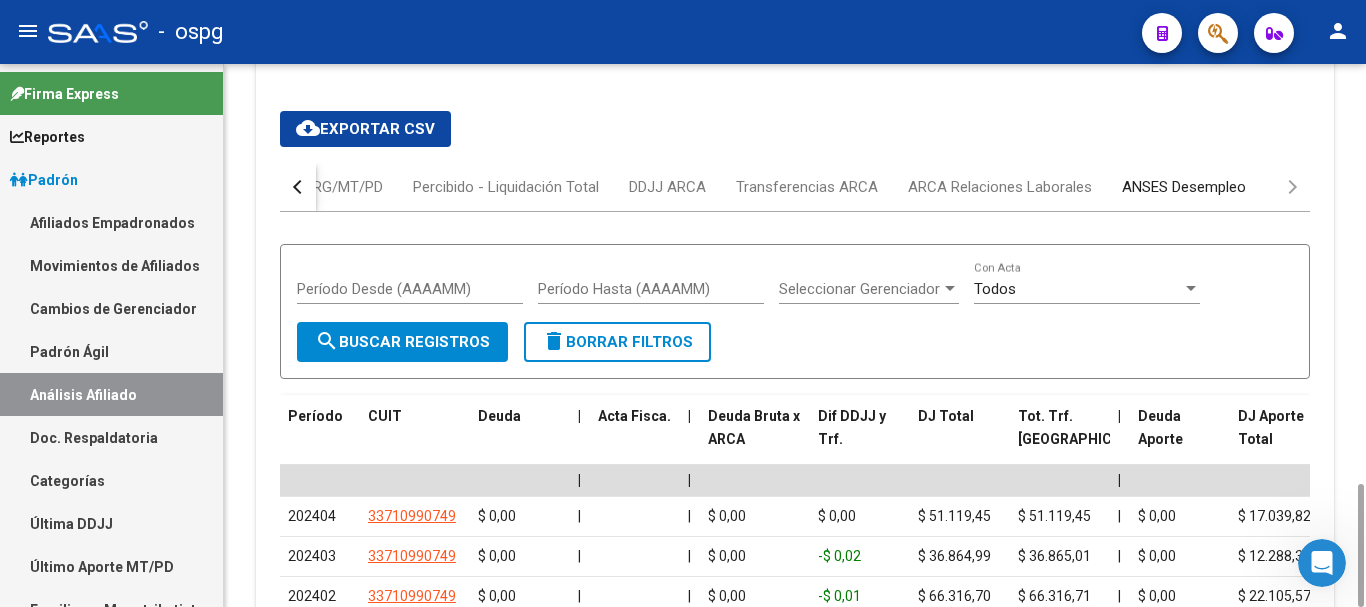 click on "ANSES Desempleo" at bounding box center (1184, 187) 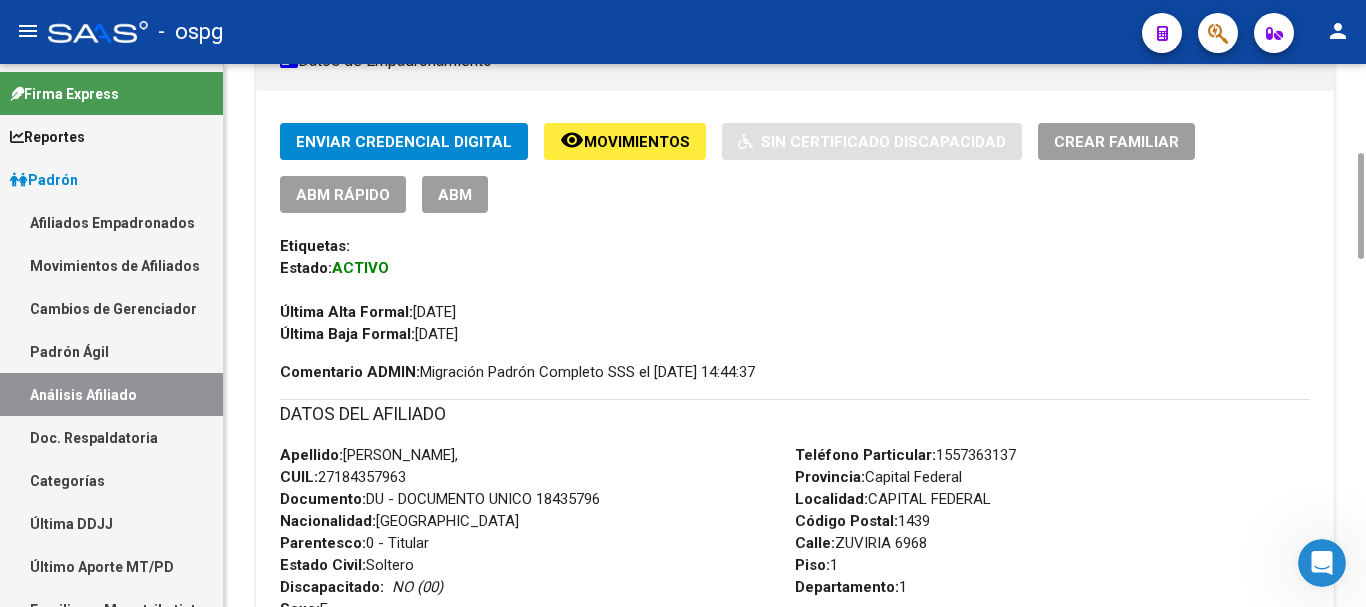 scroll, scrollTop: 0, scrollLeft: 0, axis: both 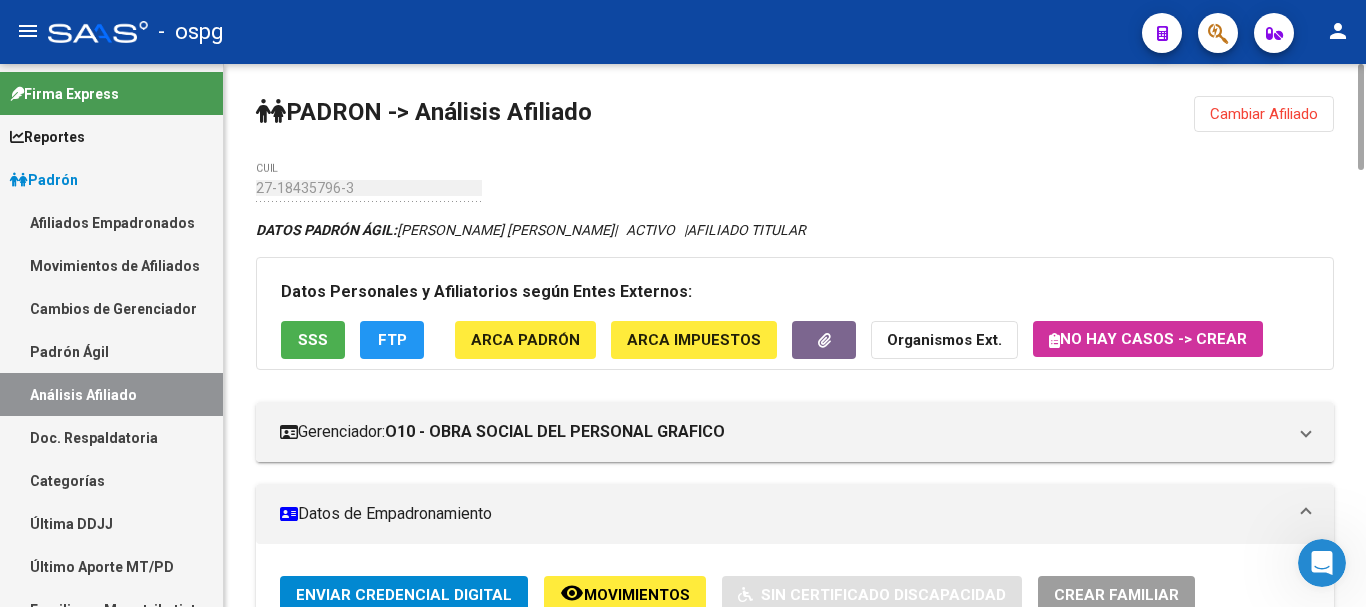 click on "Cambiar Afiliado" 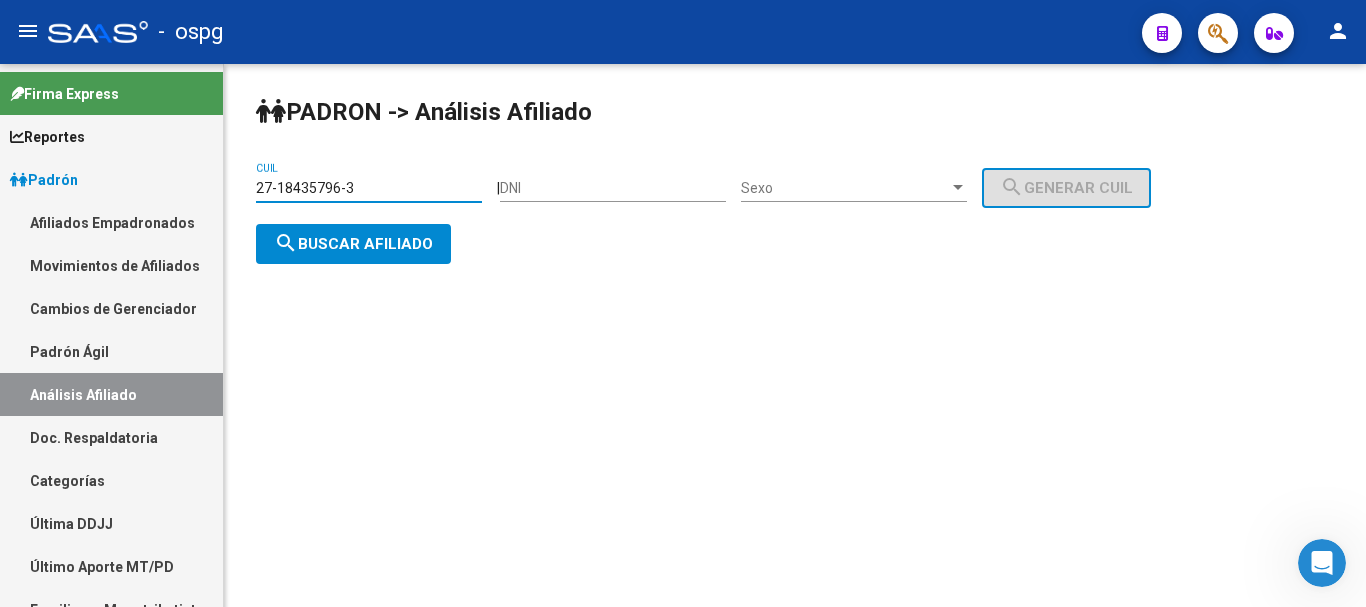drag, startPoint x: 312, startPoint y: 181, endPoint x: 87, endPoint y: 173, distance: 225.14218 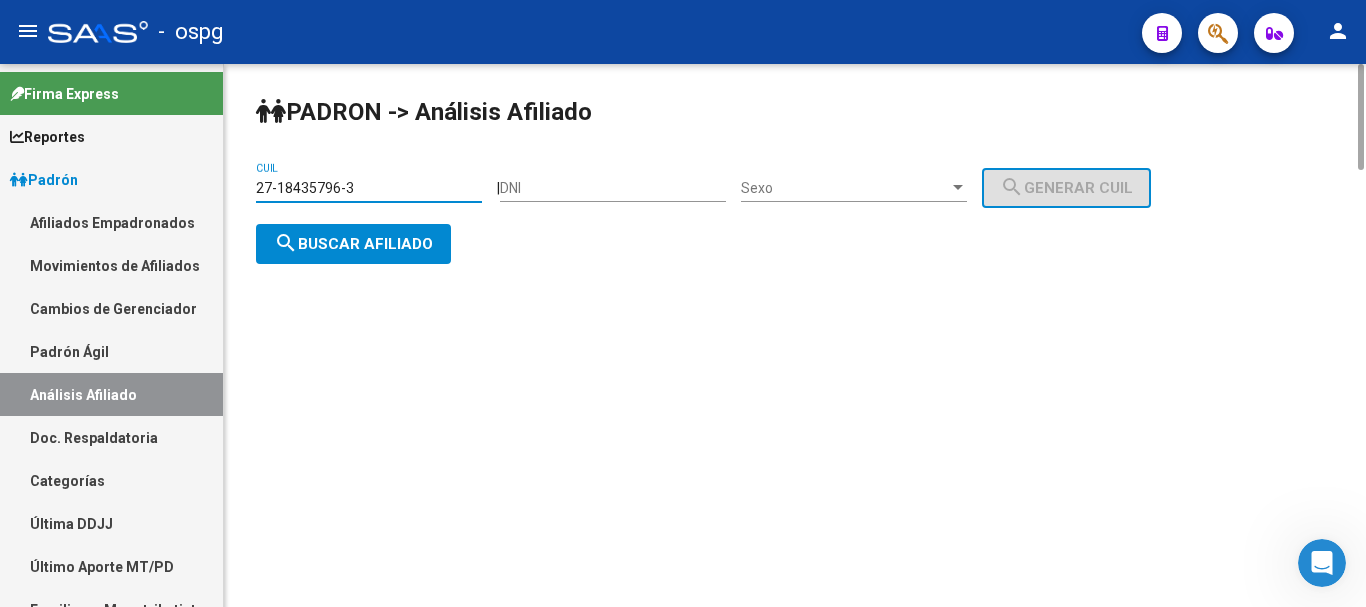 drag, startPoint x: 413, startPoint y: 177, endPoint x: 363, endPoint y: 183, distance: 50.358715 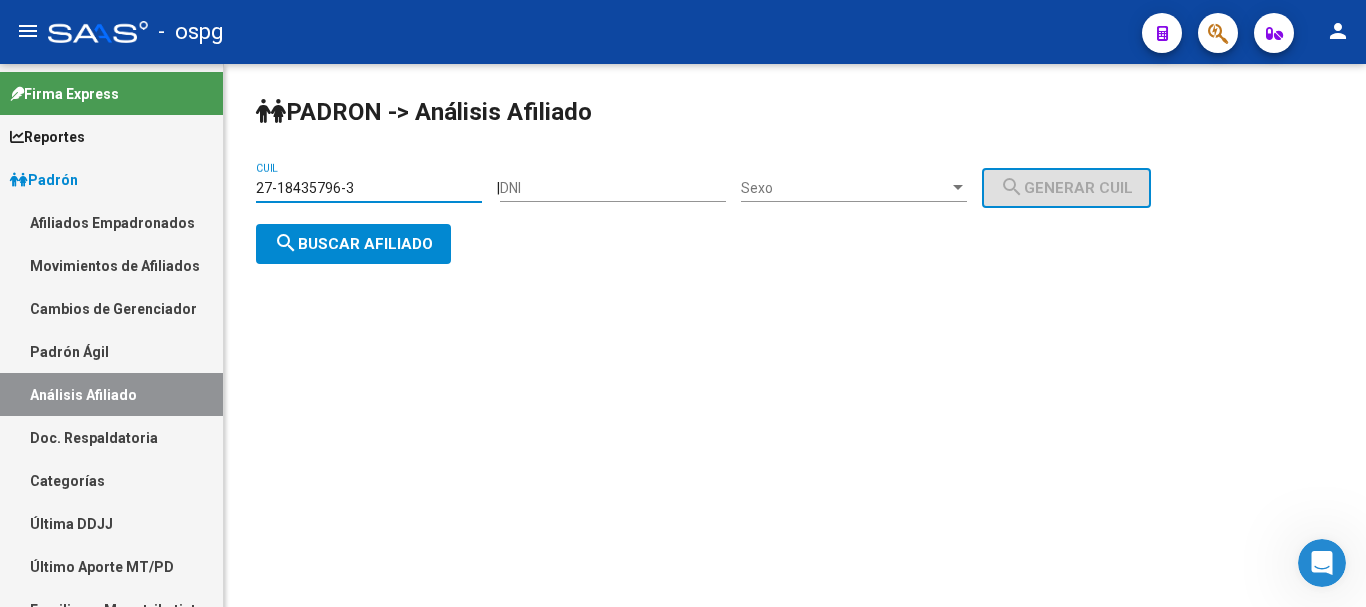 drag, startPoint x: 376, startPoint y: 185, endPoint x: 104, endPoint y: 195, distance: 272.18375 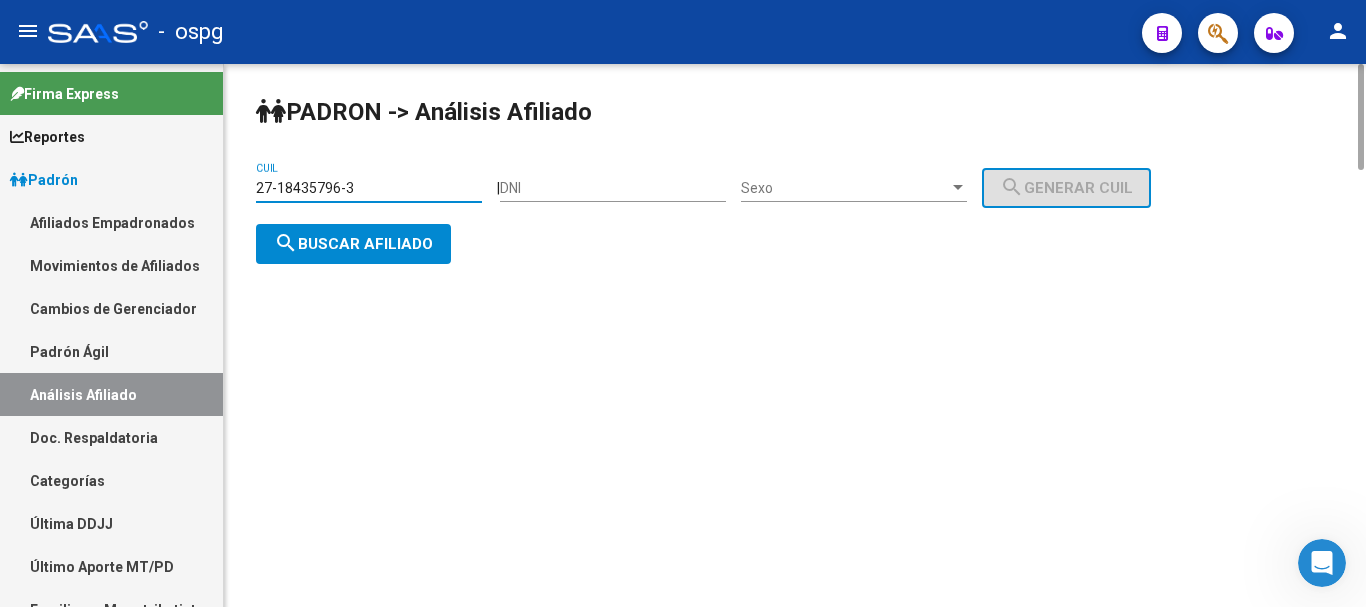 paste on "0-26670268-0" 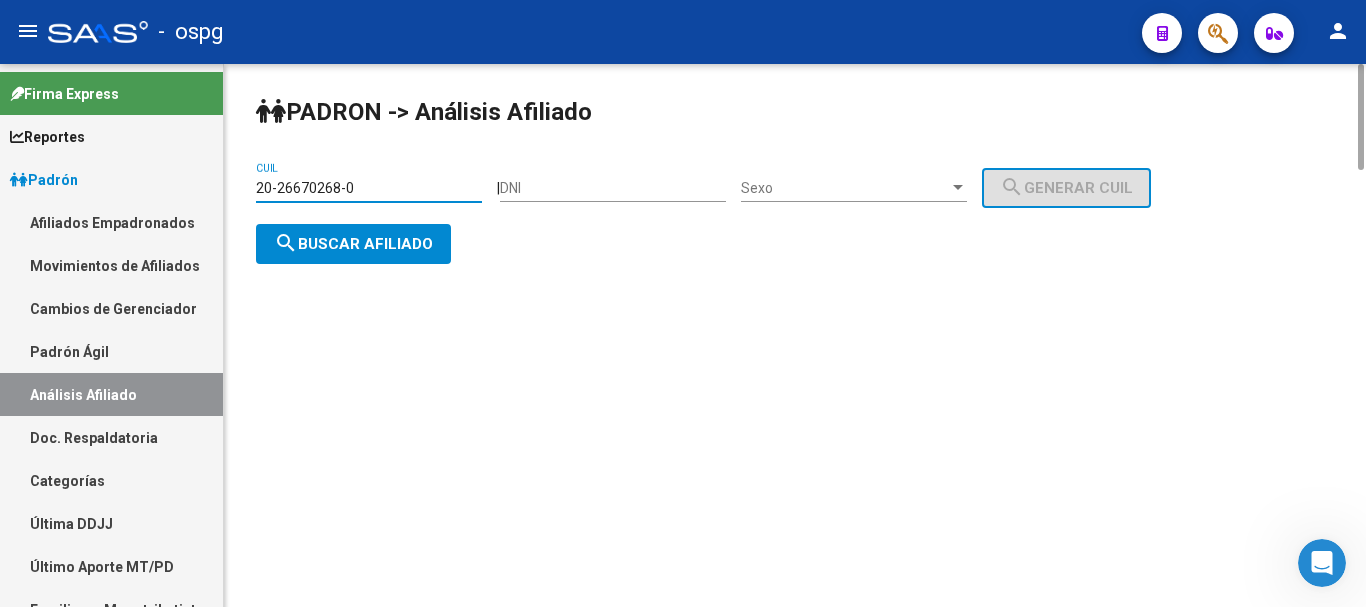 click on "search  Buscar afiliado" 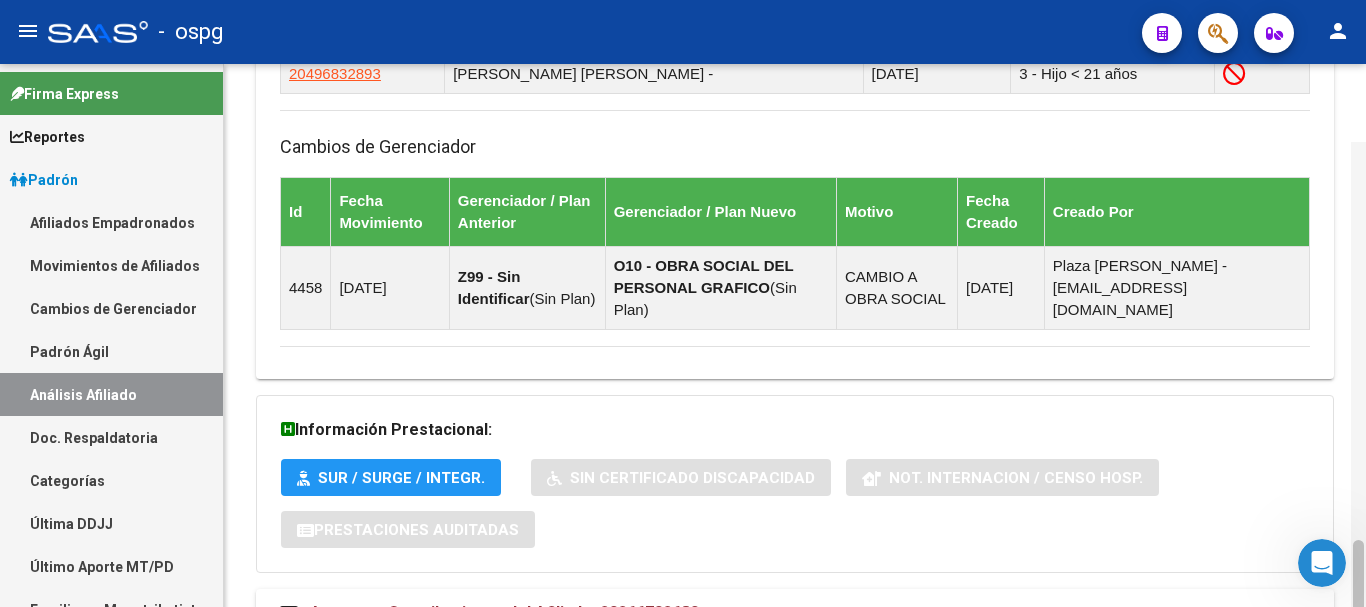 scroll, scrollTop: 1478, scrollLeft: 0, axis: vertical 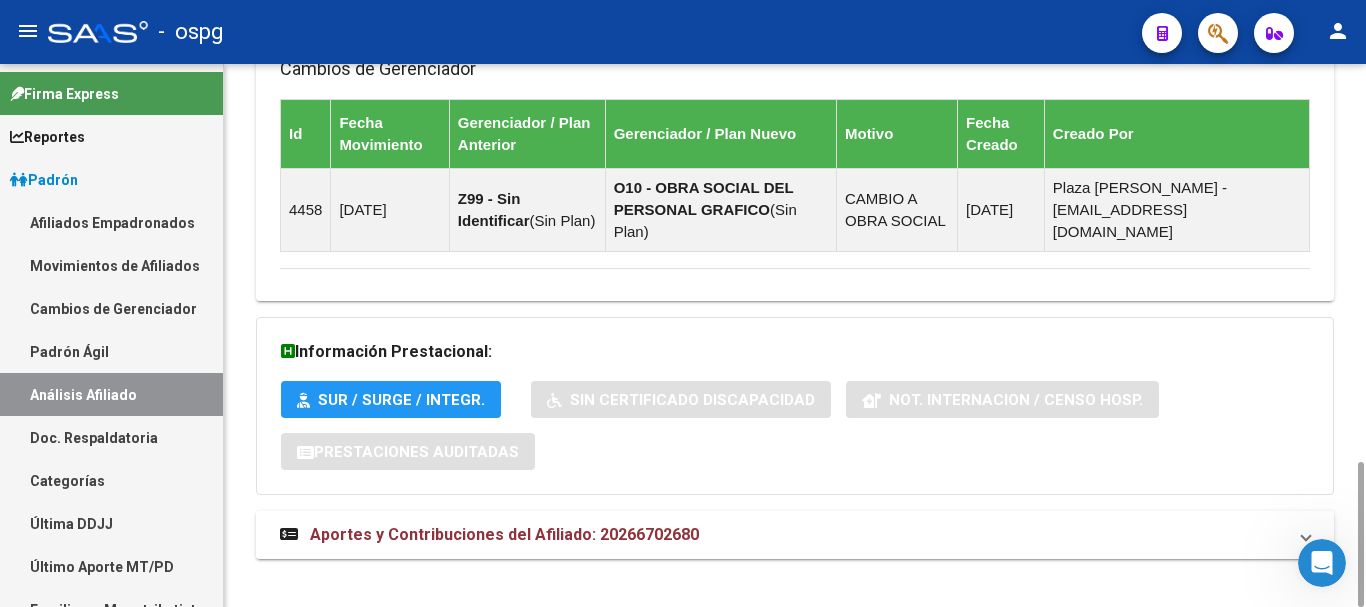 click on "Aportes y Contribuciones del Afiliado: 20266702680" at bounding box center (783, 535) 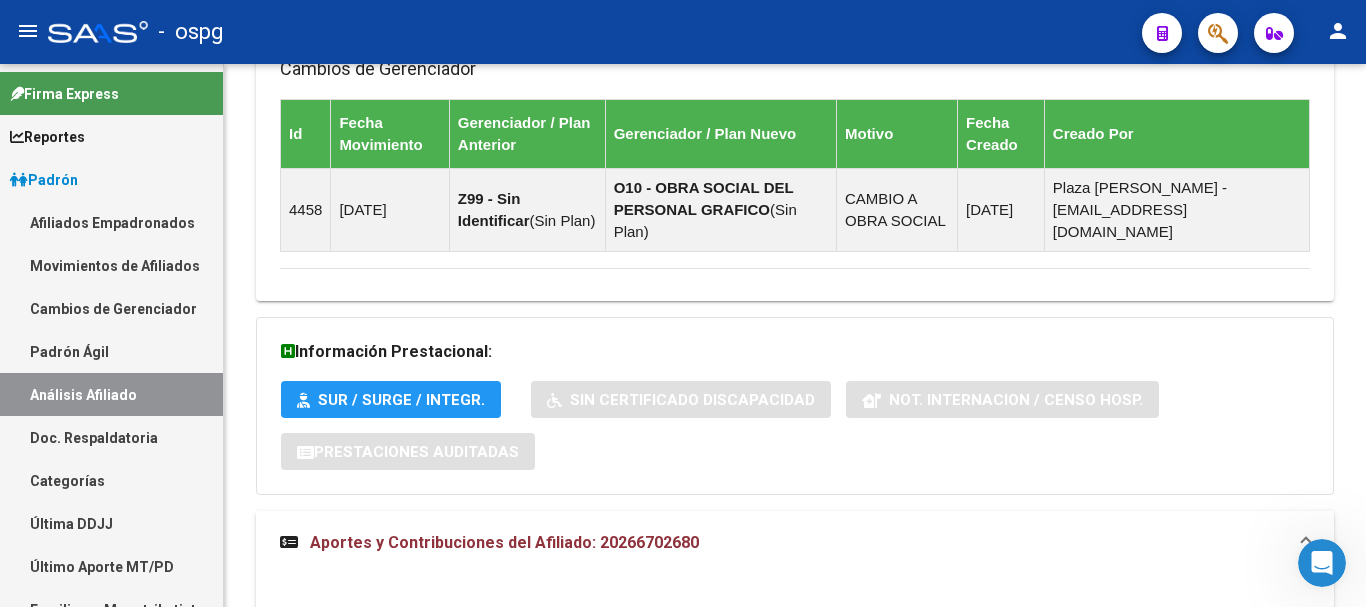 scroll, scrollTop: 1678, scrollLeft: 0, axis: vertical 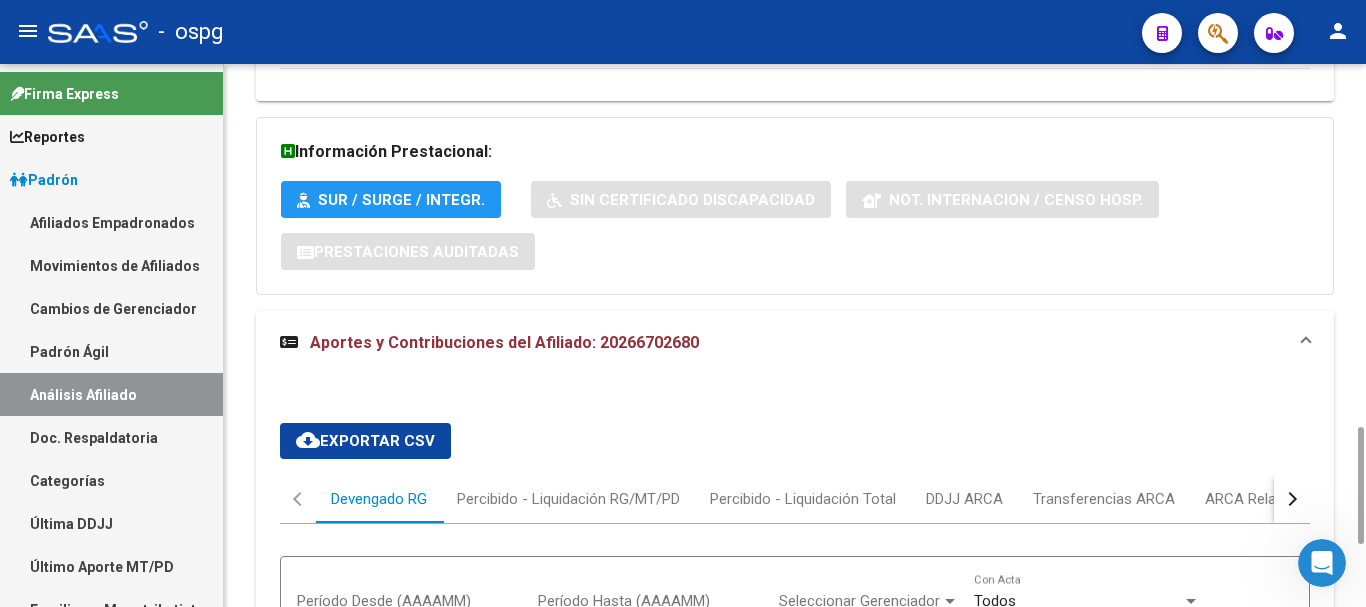 click at bounding box center (1292, 499) 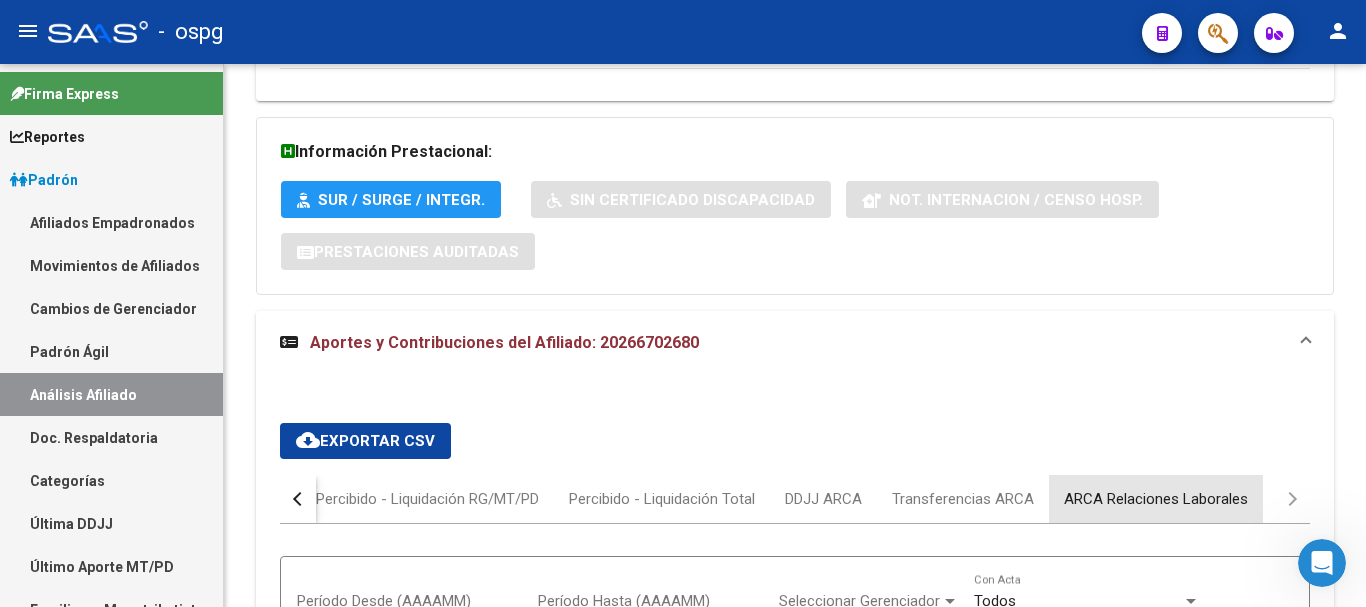 click on "ARCA Relaciones Laborales" at bounding box center [1156, 499] 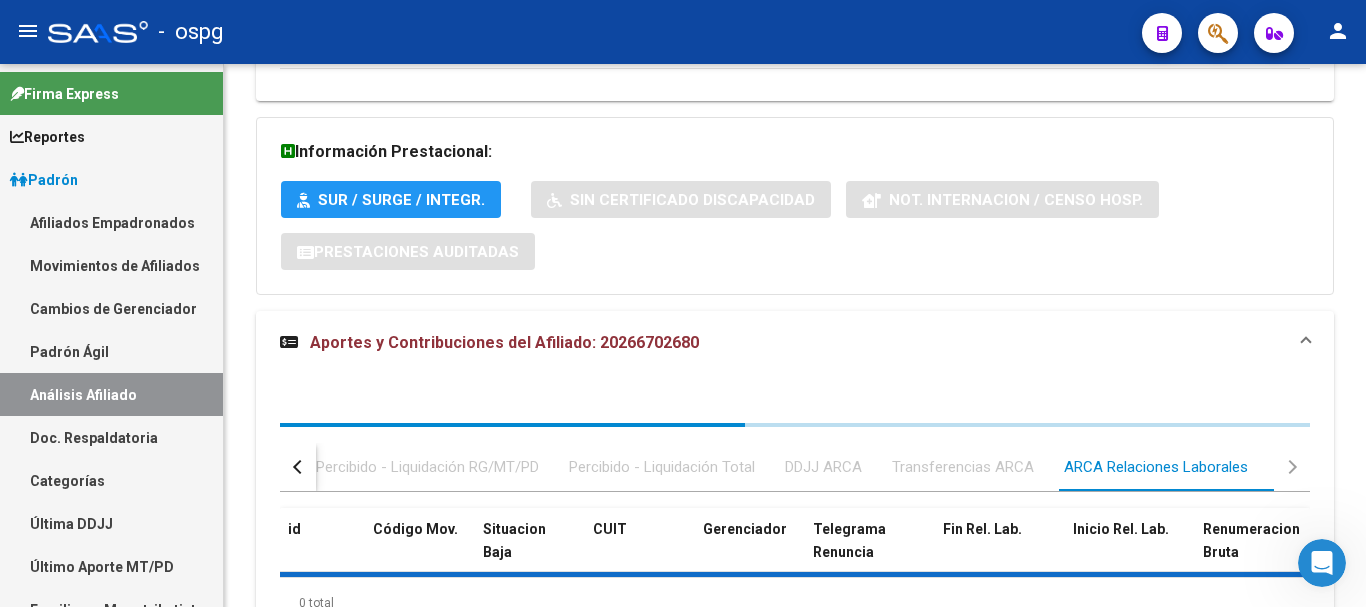 scroll, scrollTop: 1795, scrollLeft: 0, axis: vertical 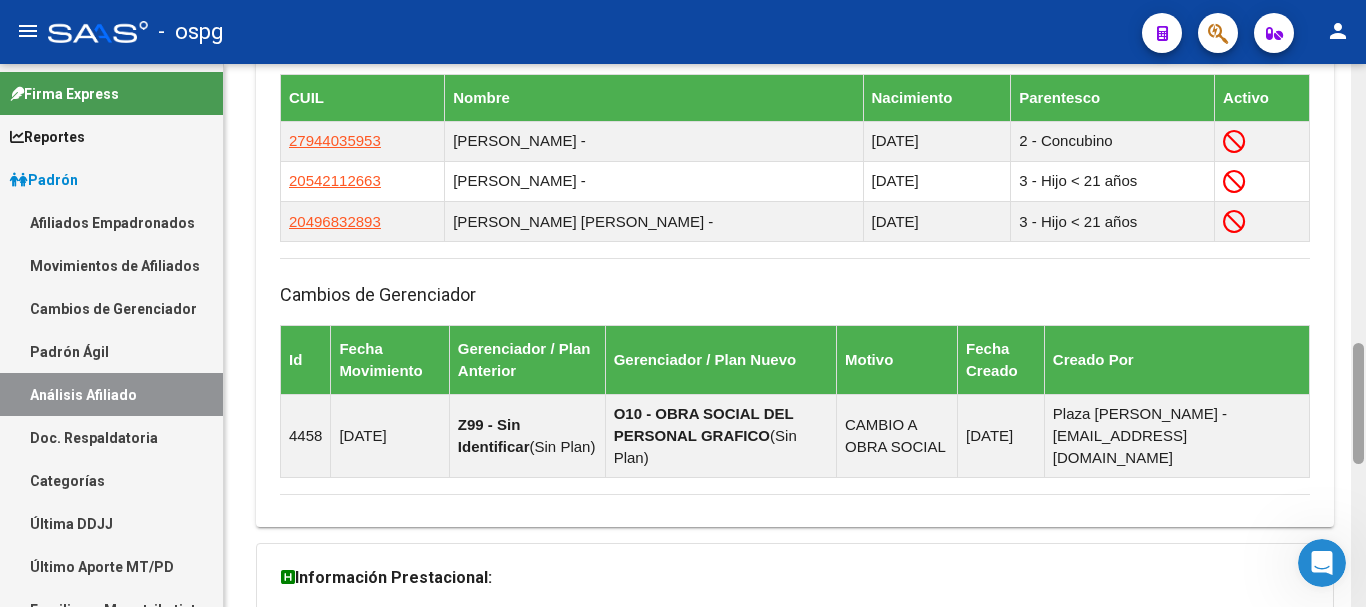 click 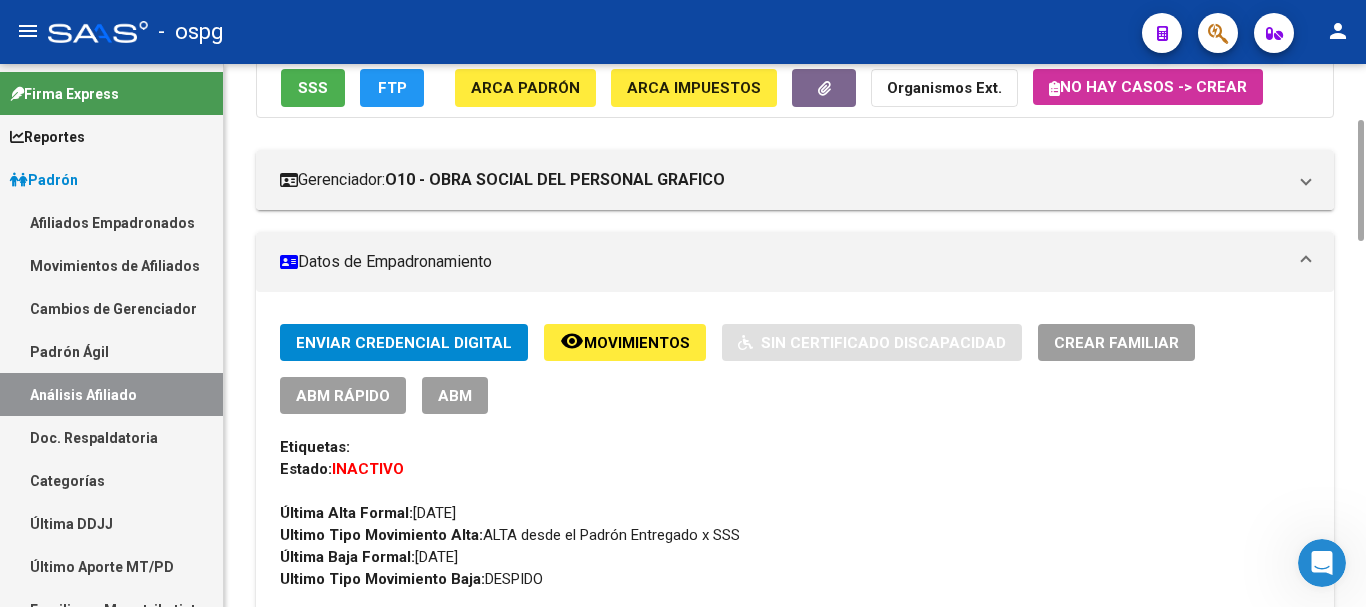 scroll, scrollTop: 0, scrollLeft: 0, axis: both 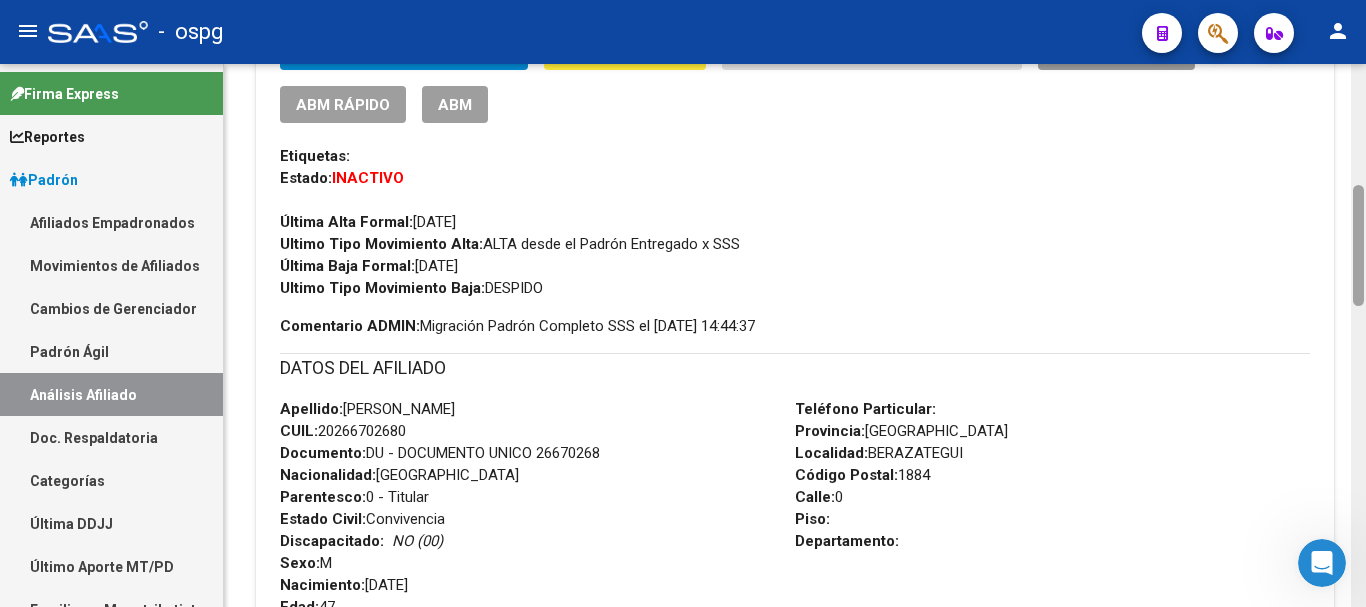 drag, startPoint x: 1365, startPoint y: 136, endPoint x: 1365, endPoint y: 158, distance: 22 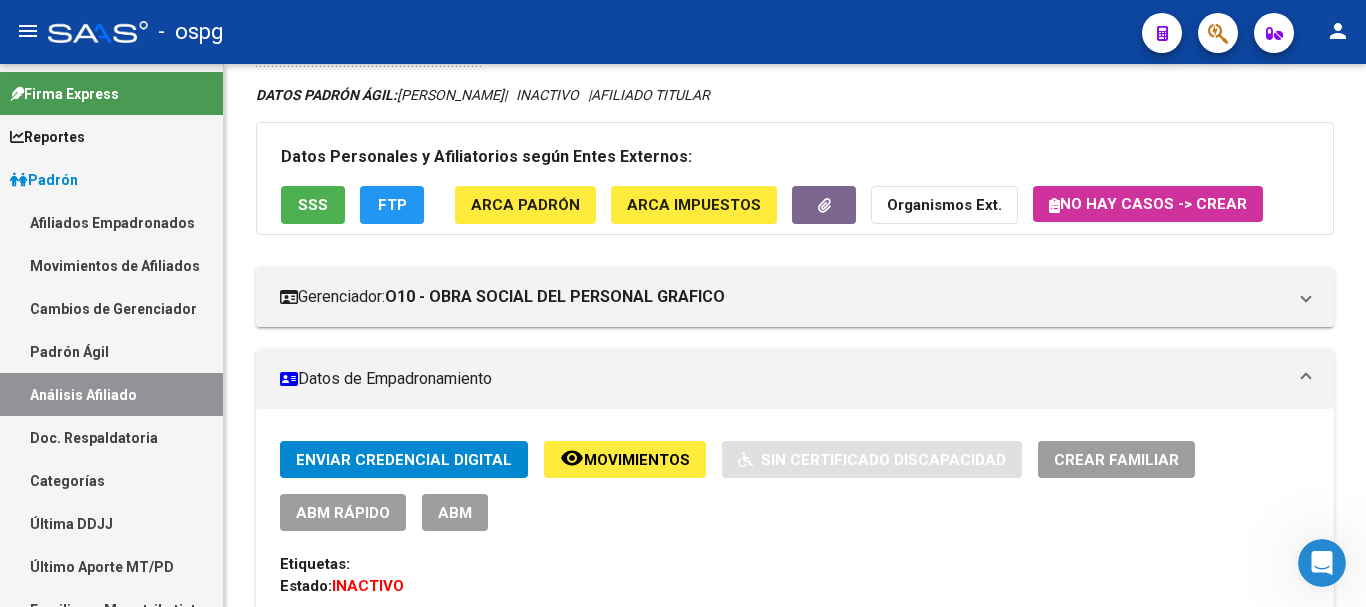 drag, startPoint x: 1353, startPoint y: 242, endPoint x: 1365, endPoint y: 22, distance: 220.32703 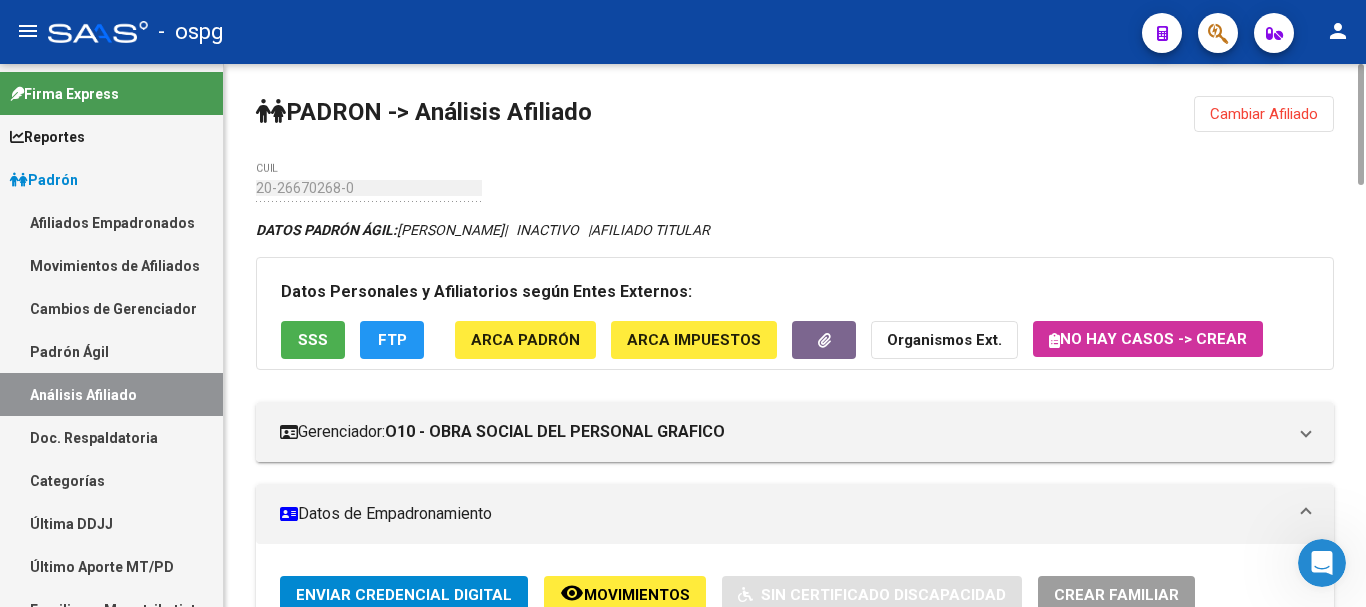 click on "Cambiar Afiliado" 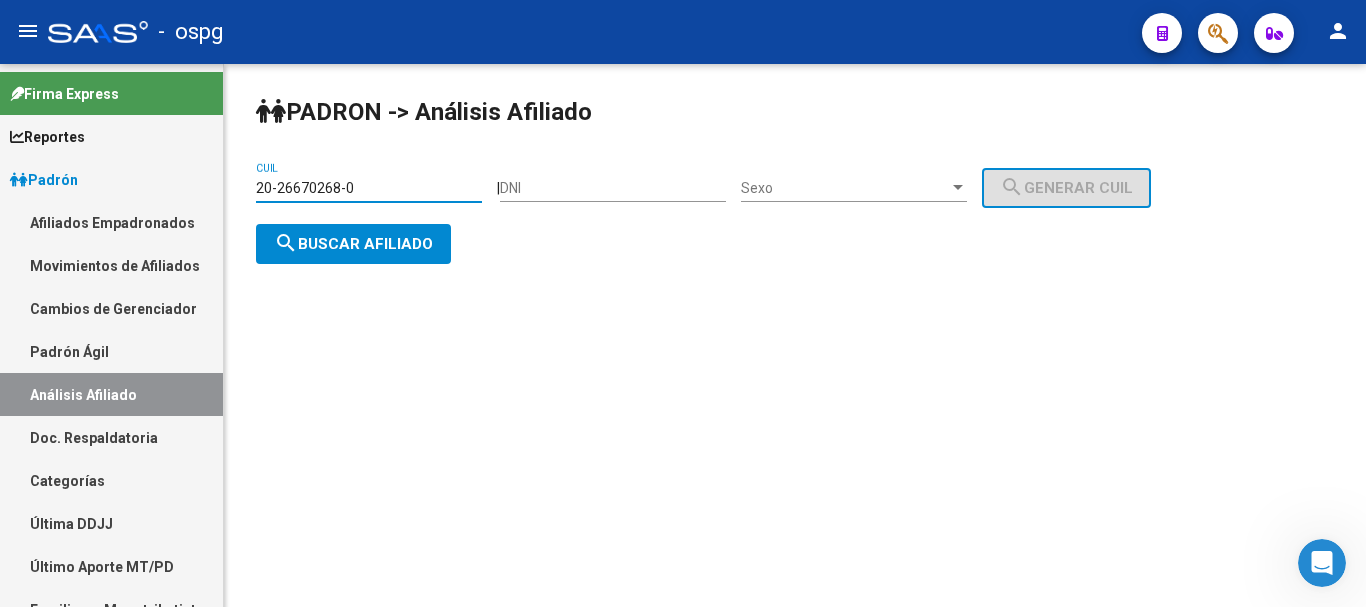 drag, startPoint x: 386, startPoint y: 181, endPoint x: 125, endPoint y: 183, distance: 261.00766 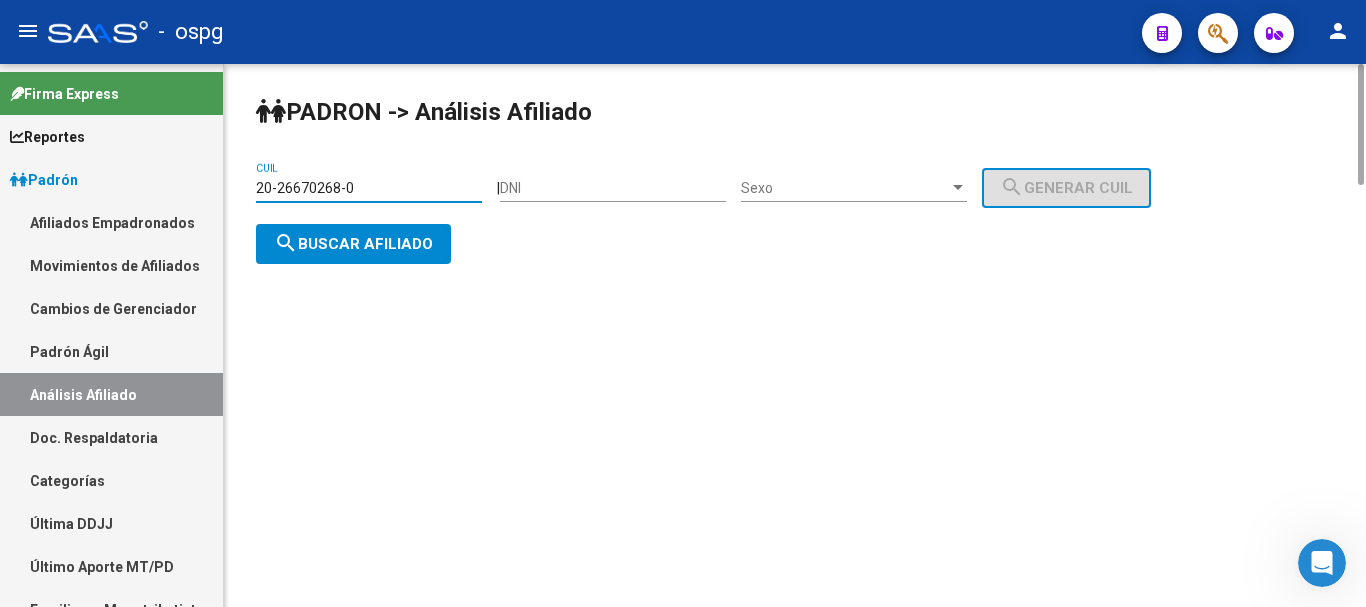 paste on "05096444-3" 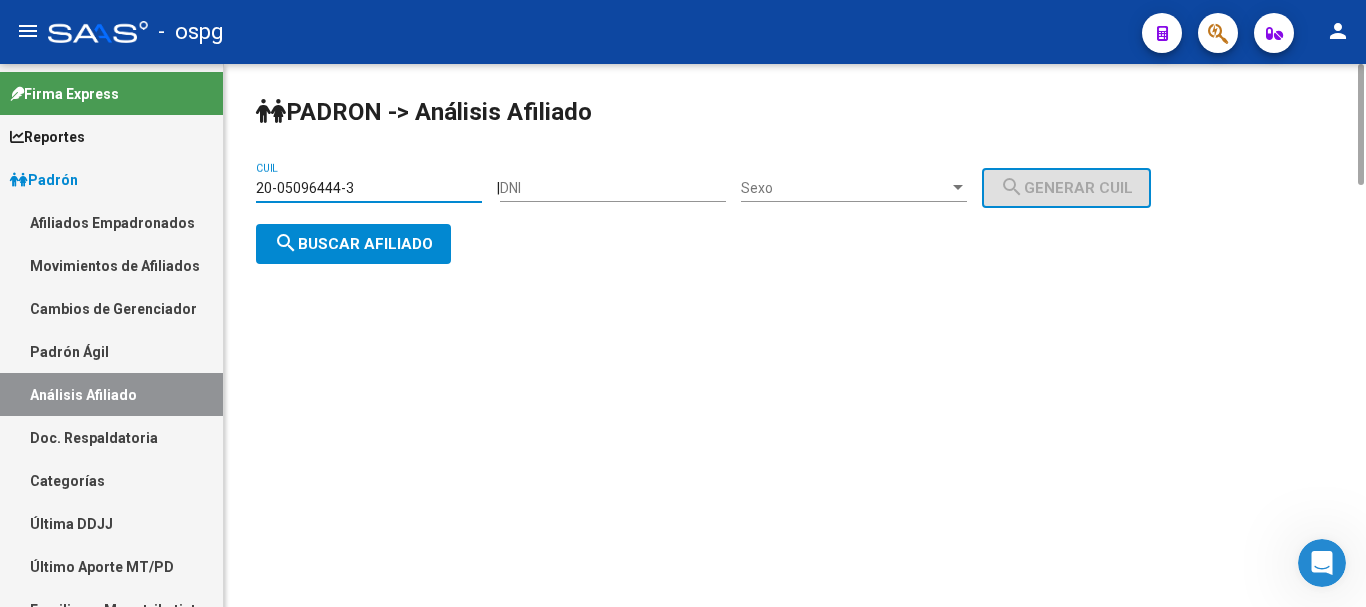 click on "search  Buscar afiliado" 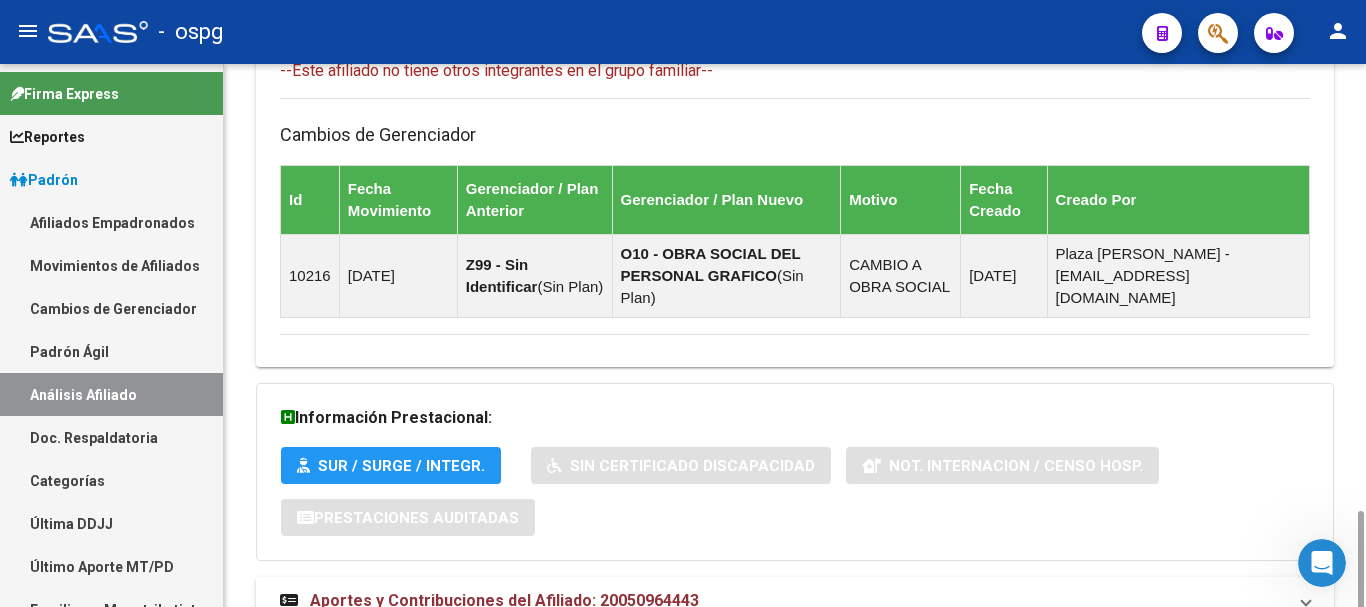scroll, scrollTop: 1266, scrollLeft: 0, axis: vertical 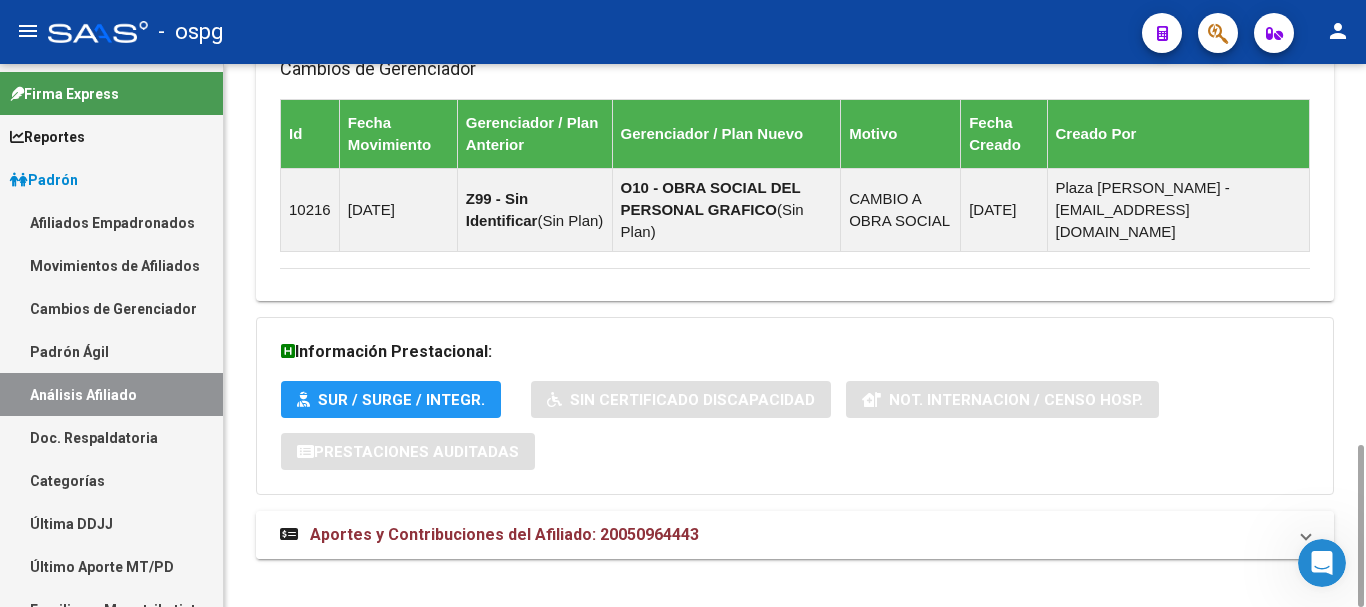 click on "Aportes y Contribuciones del Afiliado: 20050964443" at bounding box center (795, 535) 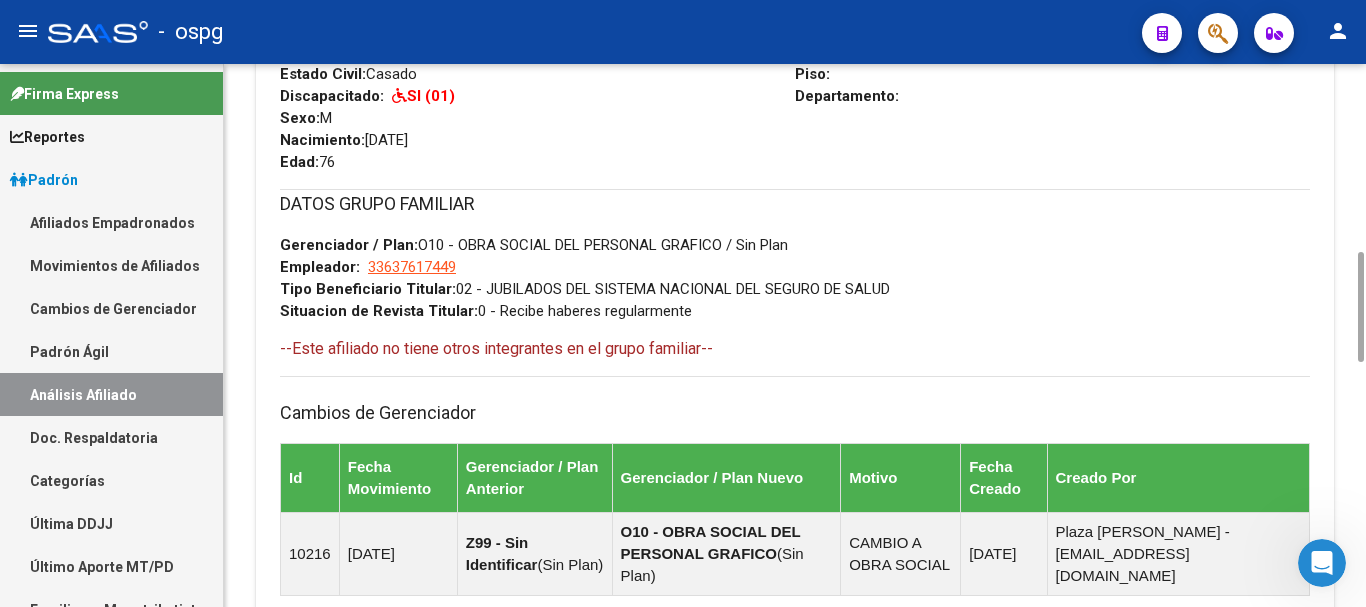 scroll, scrollTop: 1322, scrollLeft: 0, axis: vertical 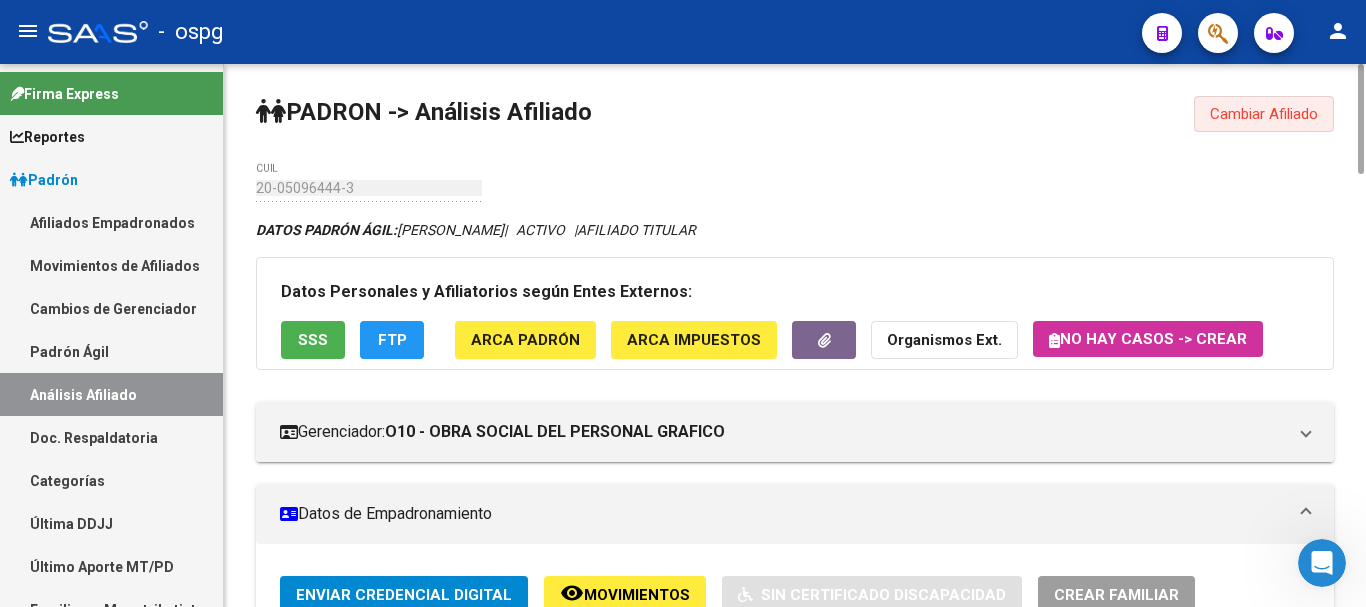 drag, startPoint x: 1284, startPoint y: 126, endPoint x: 1050, endPoint y: 164, distance: 237.0654 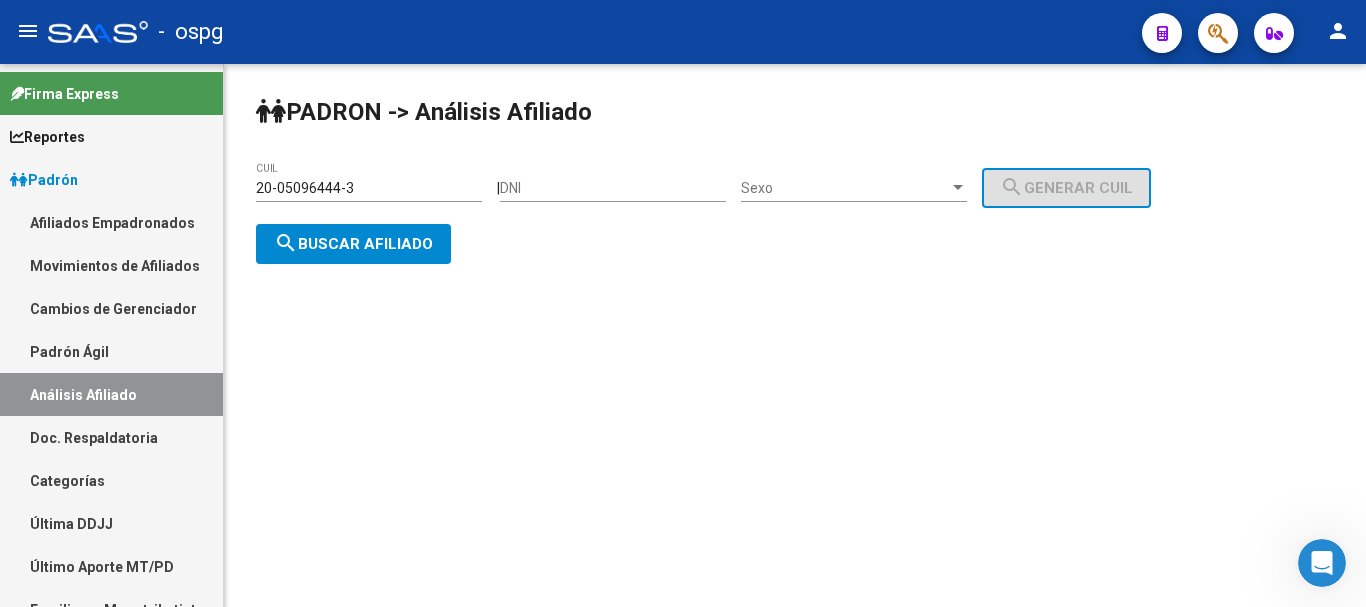 drag, startPoint x: 371, startPoint y: 185, endPoint x: 0, endPoint y: 141, distance: 373.60007 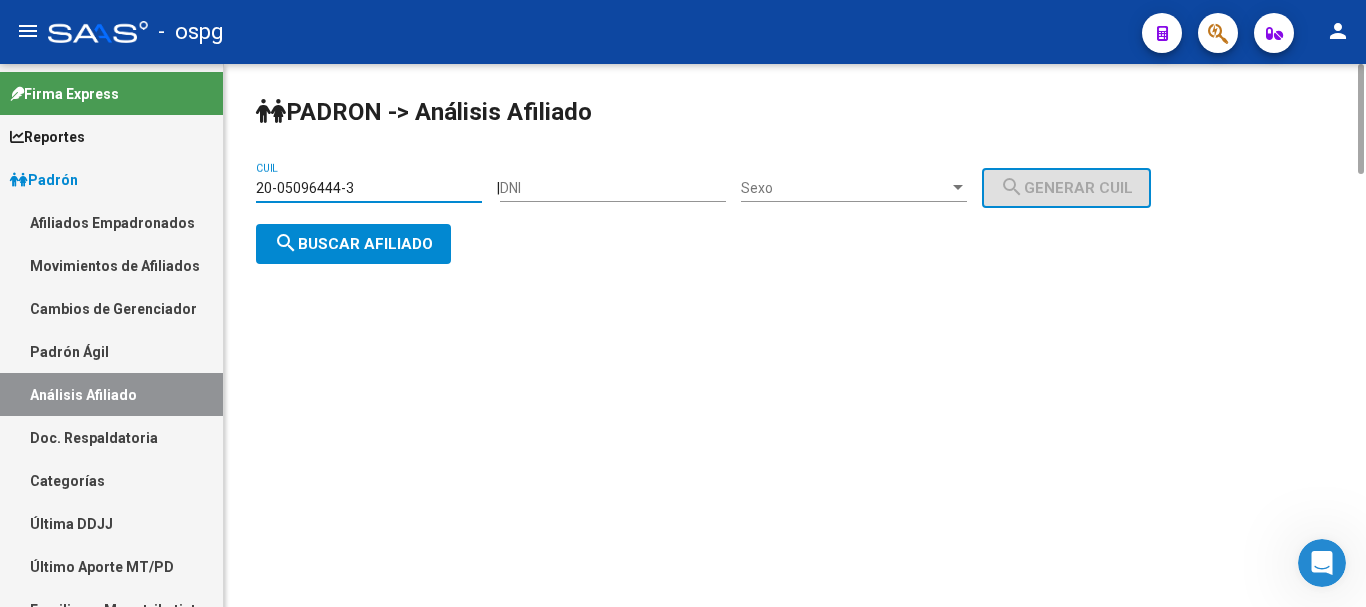 paste on "3-94173561-4" 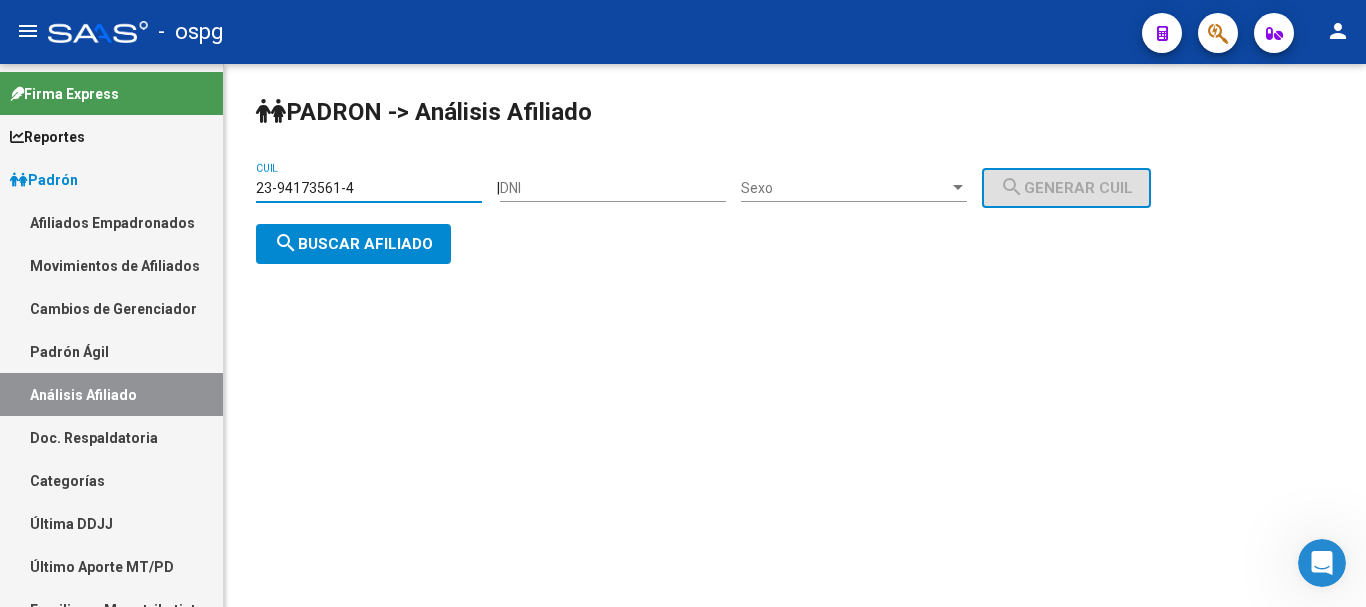 type on "23-94173561-4" 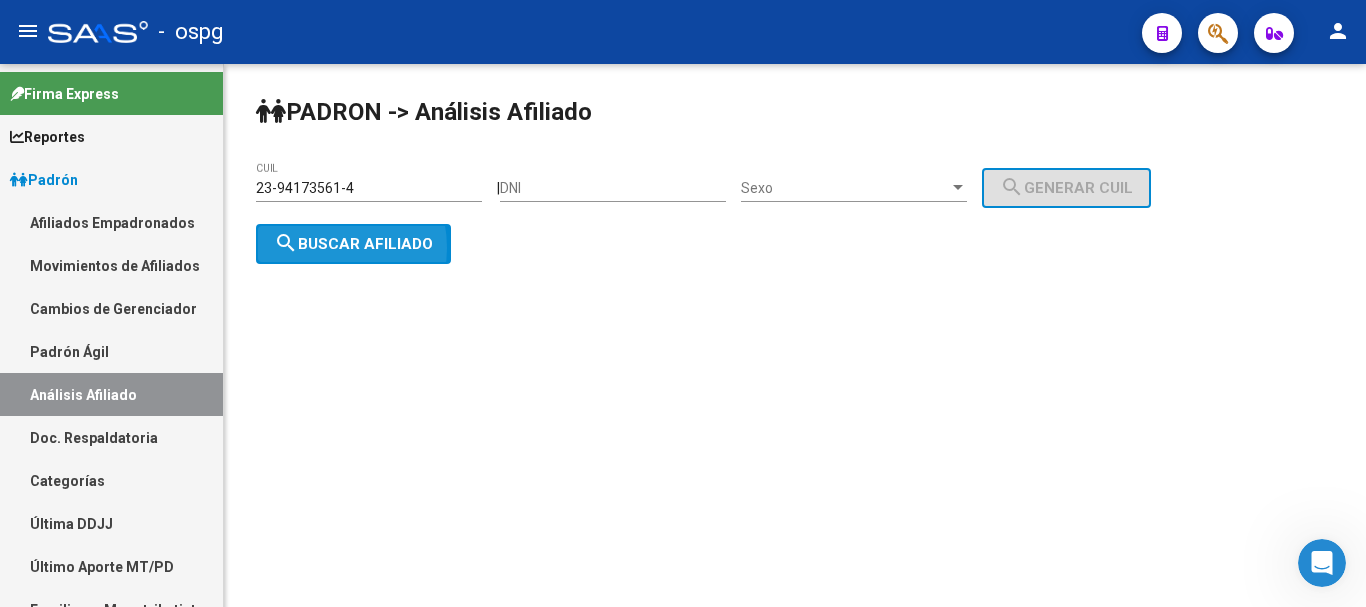 click on "search  Buscar afiliado" 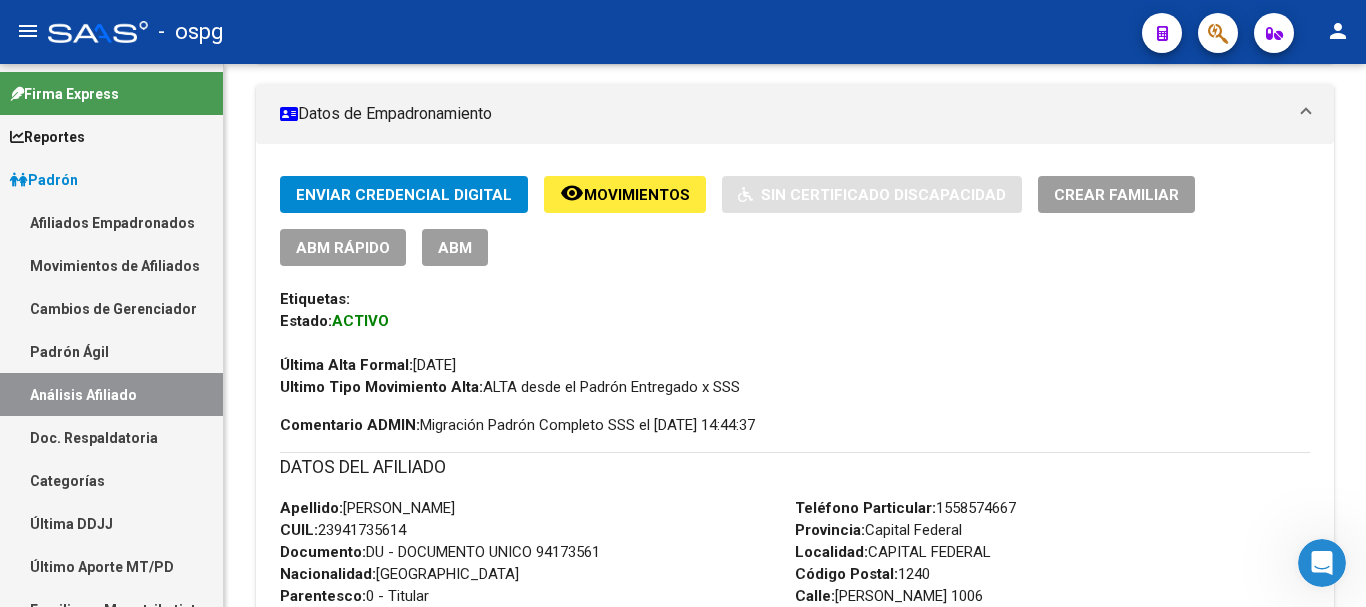 scroll, scrollTop: 1363, scrollLeft: 0, axis: vertical 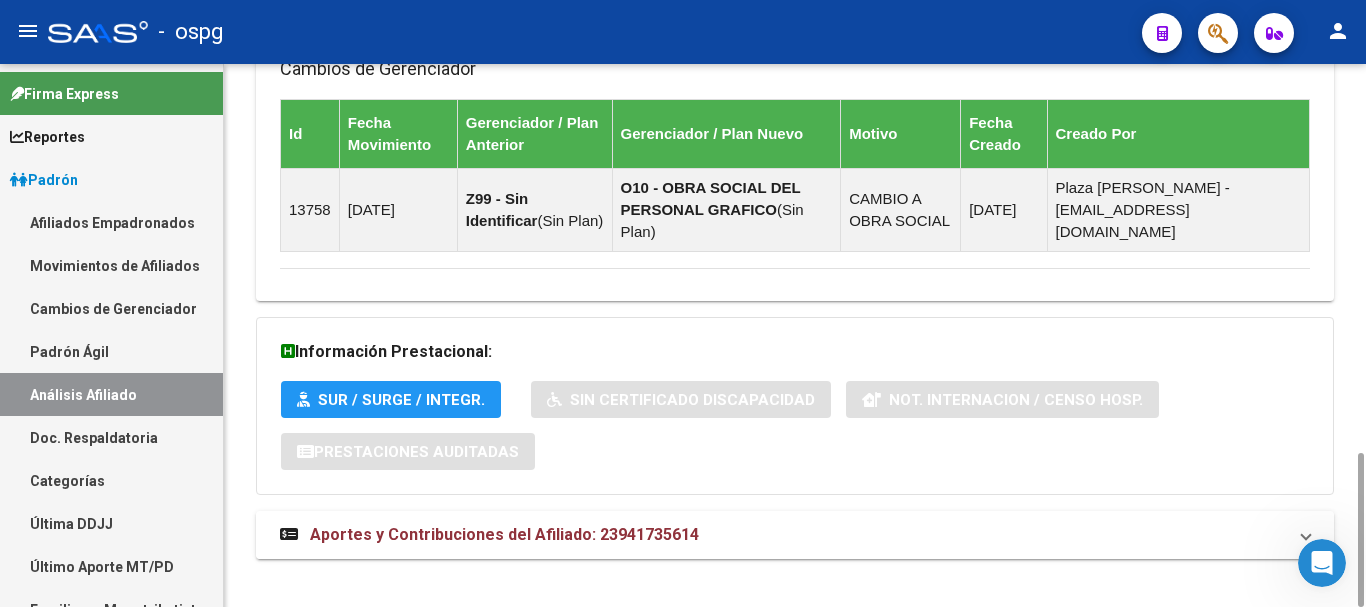 click on "Aportes y Contribuciones del Afiliado: 23941735614" at bounding box center (504, 534) 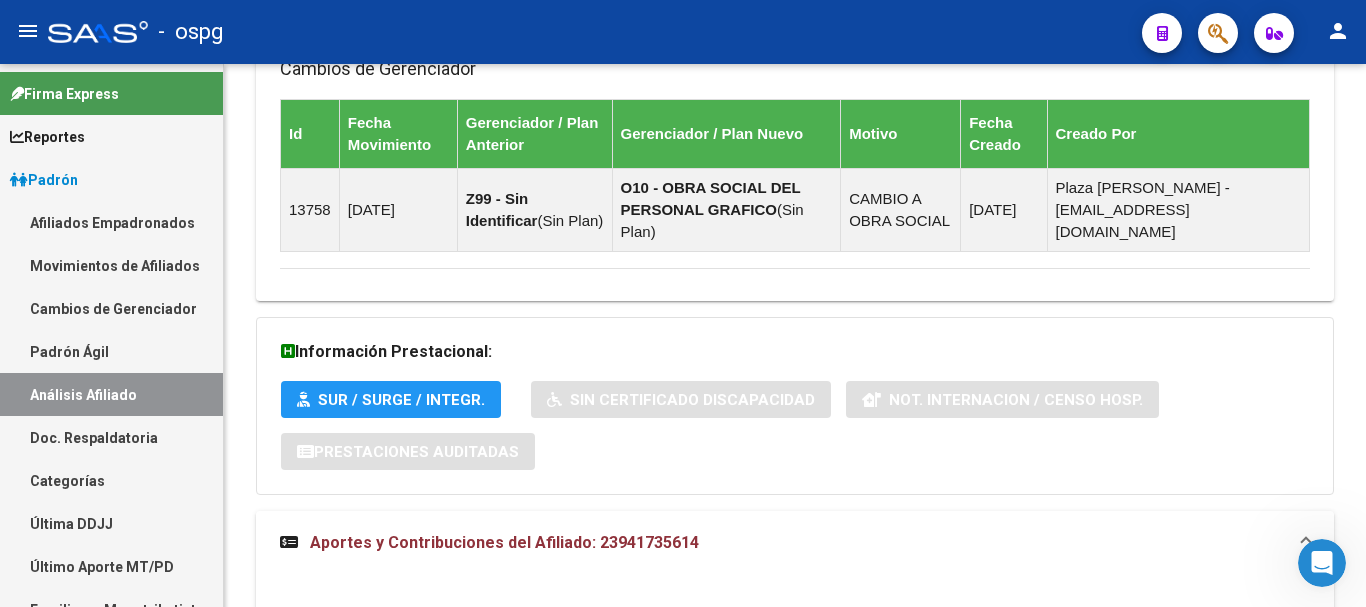 scroll, scrollTop: 1563, scrollLeft: 0, axis: vertical 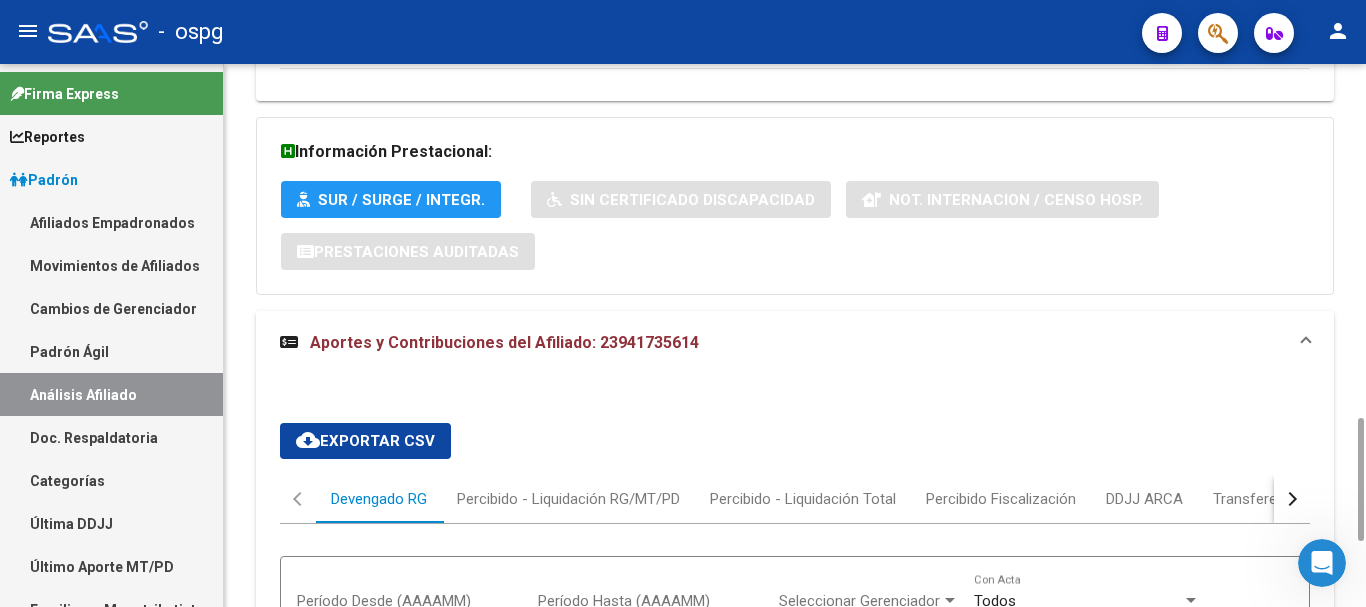 click at bounding box center [1292, 499] 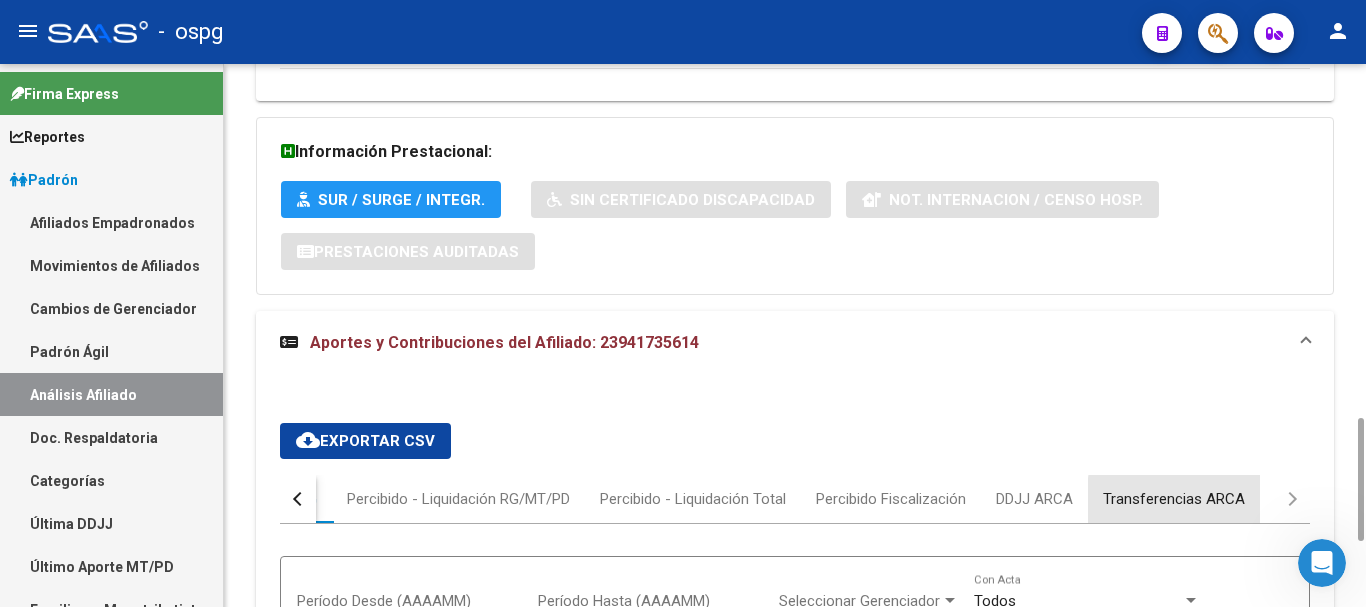 drag, startPoint x: 1272, startPoint y: 481, endPoint x: 1254, endPoint y: 494, distance: 22.203604 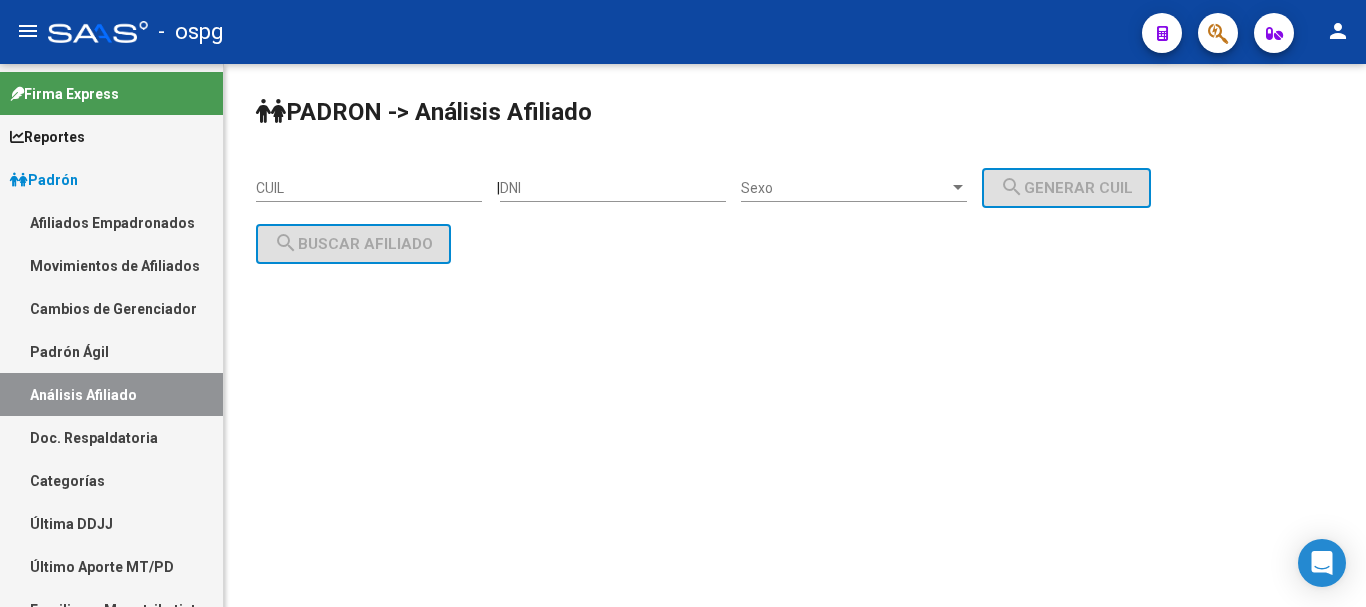 scroll, scrollTop: 0, scrollLeft: 0, axis: both 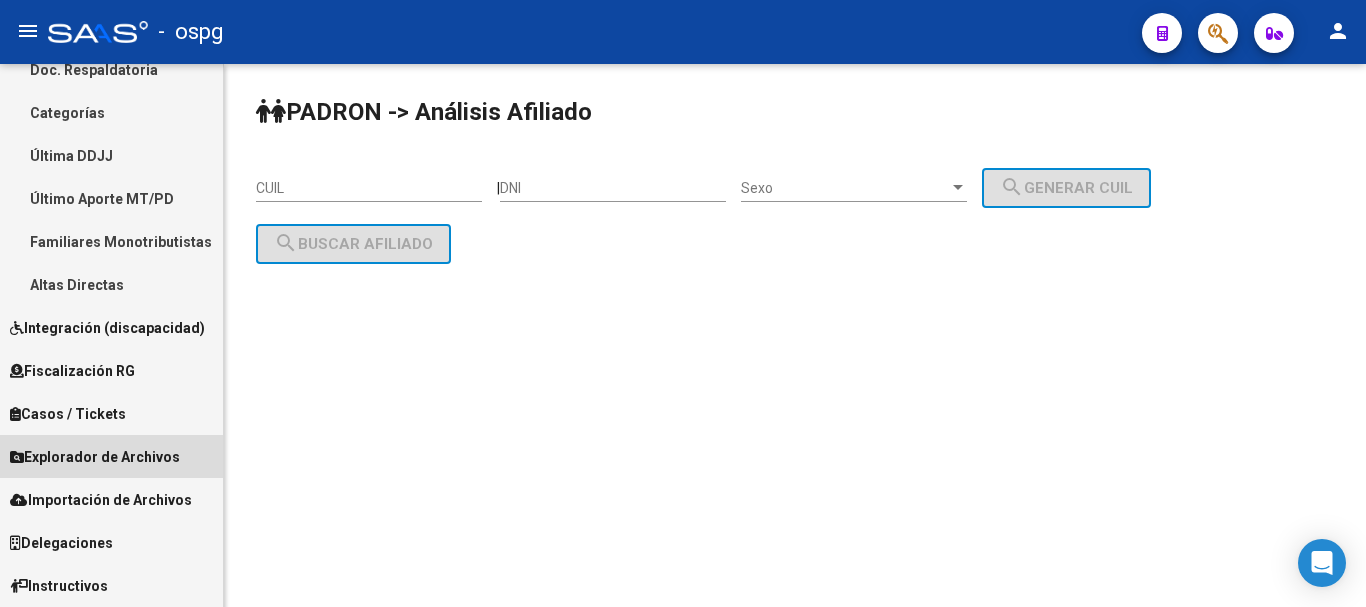 click on "Explorador de Archivos" at bounding box center [95, 457] 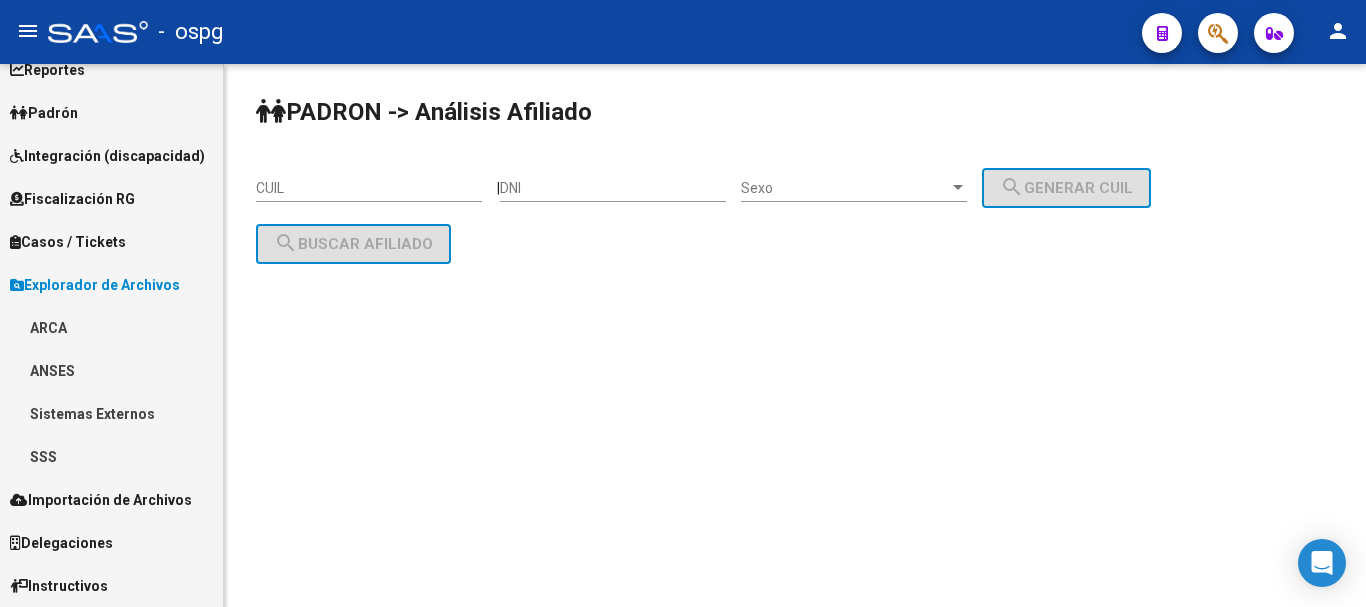scroll, scrollTop: 67, scrollLeft: 0, axis: vertical 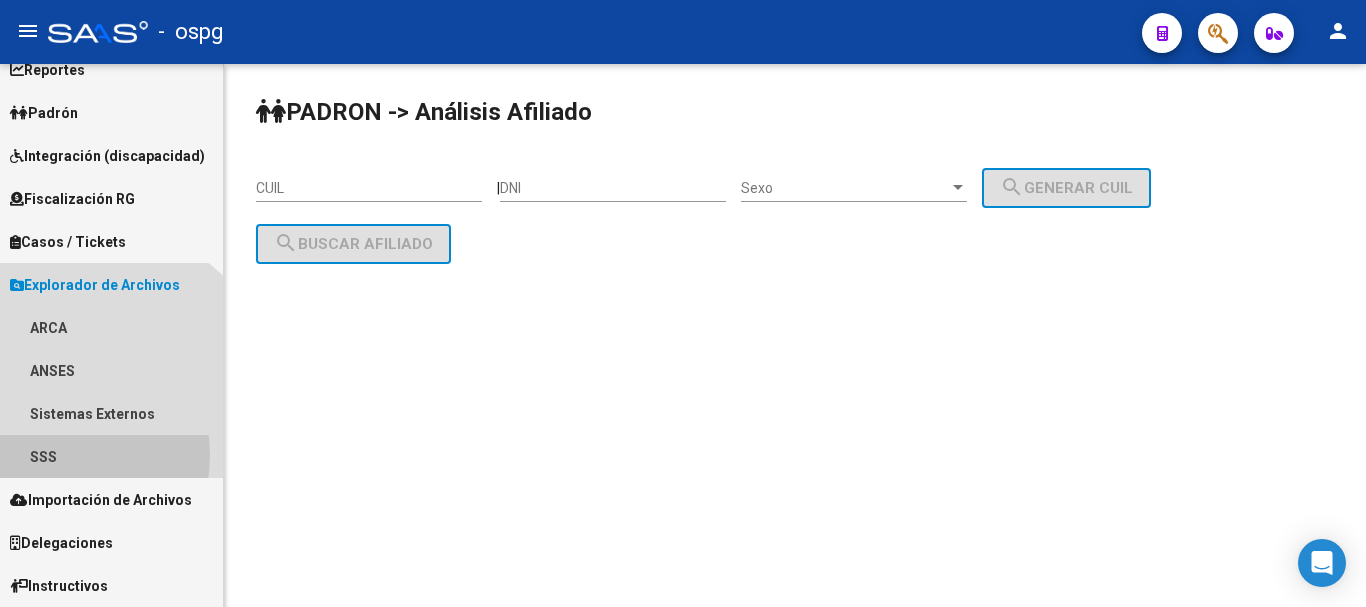 click on "SSS" at bounding box center (111, 456) 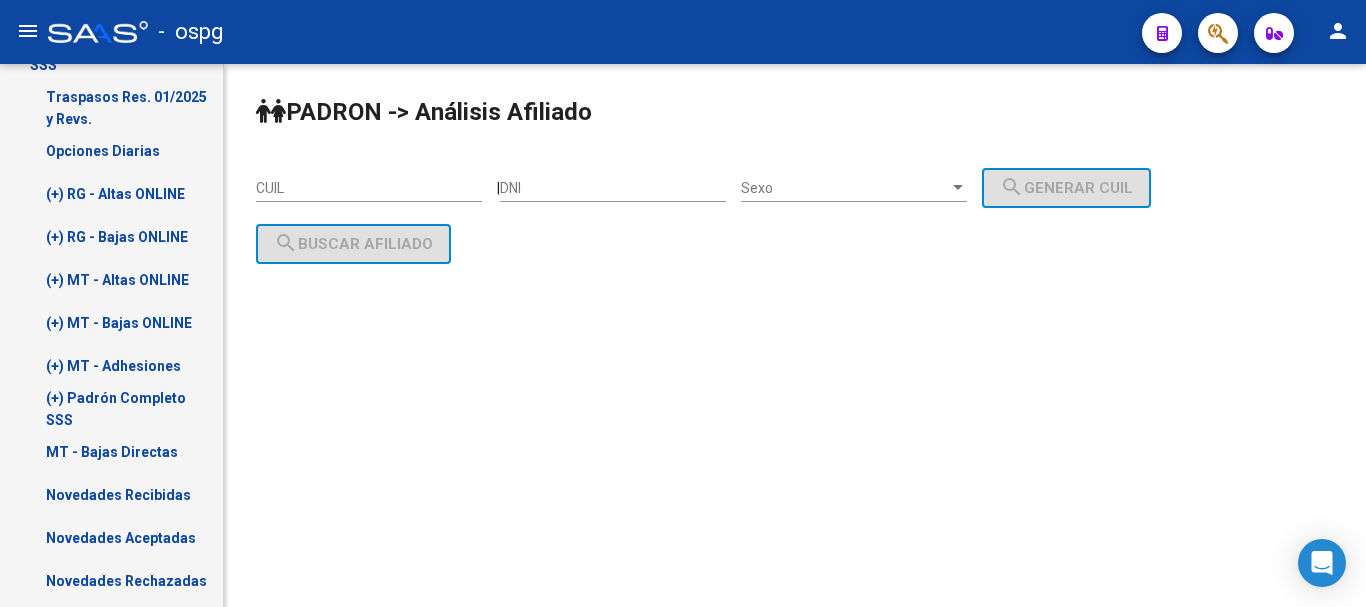 scroll, scrollTop: 567, scrollLeft: 0, axis: vertical 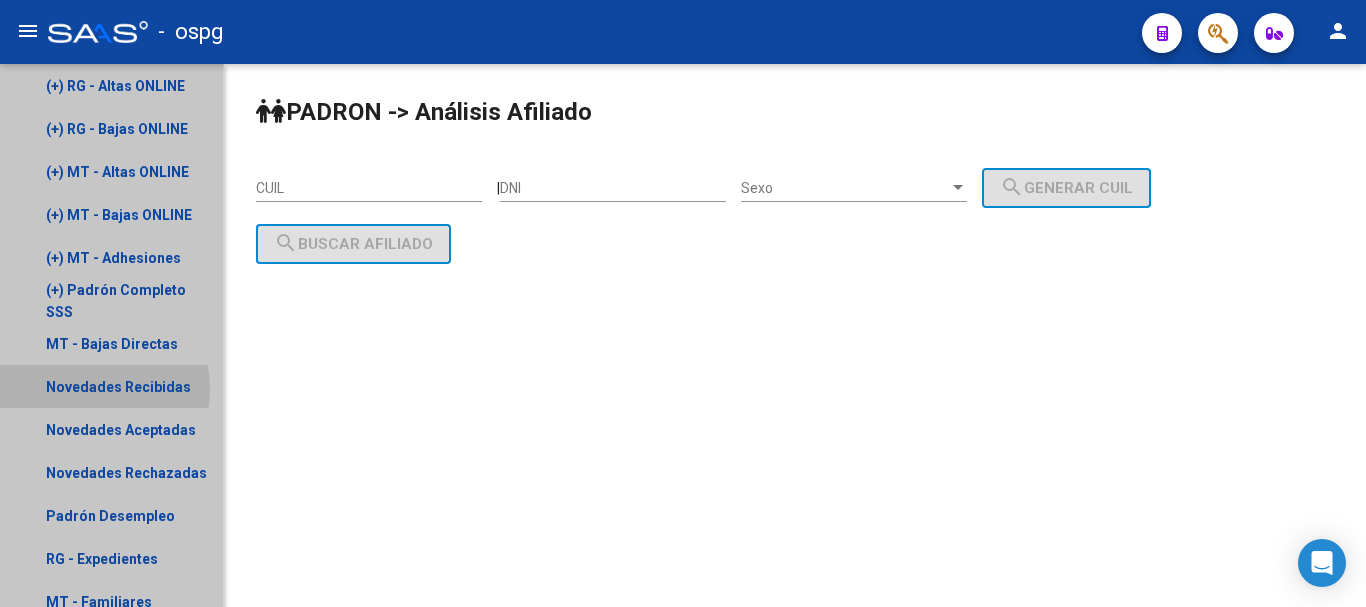 click on "Novedades Recibidas" at bounding box center (111, 386) 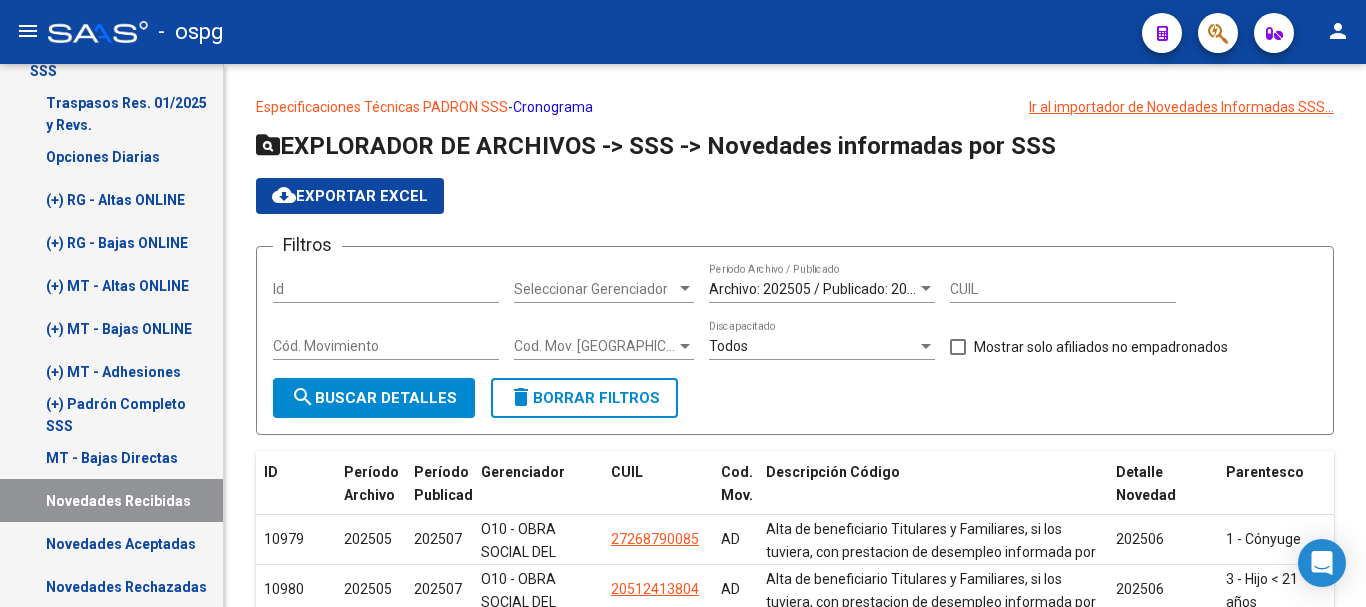 scroll, scrollTop: 367, scrollLeft: 0, axis: vertical 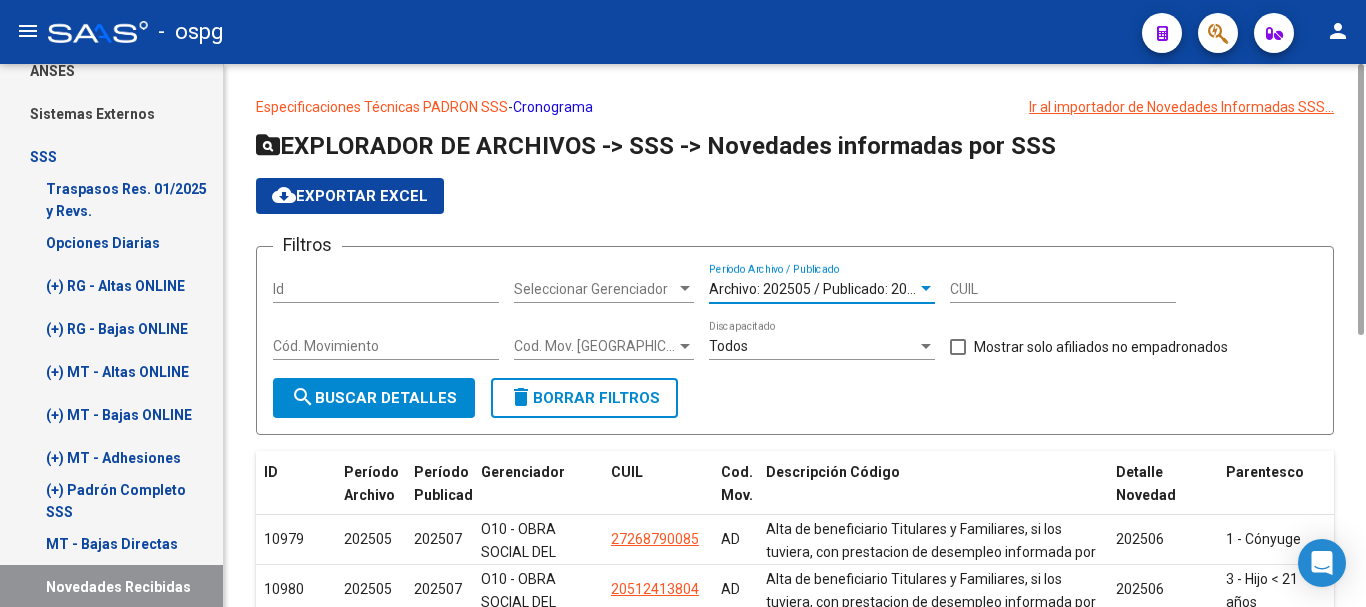 click on "Archivo: 202505 / Publicado: 202507" at bounding box center (824, 289) 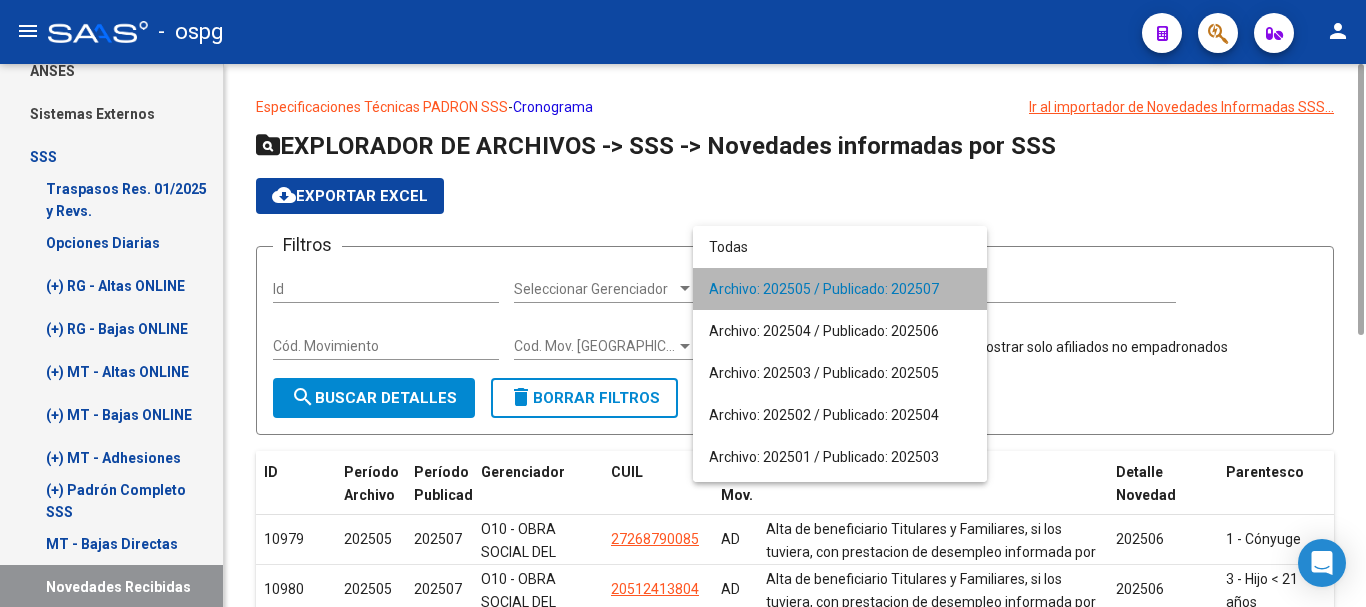 click on "Archivo: 202505 / Publicado: 202507" at bounding box center (840, 289) 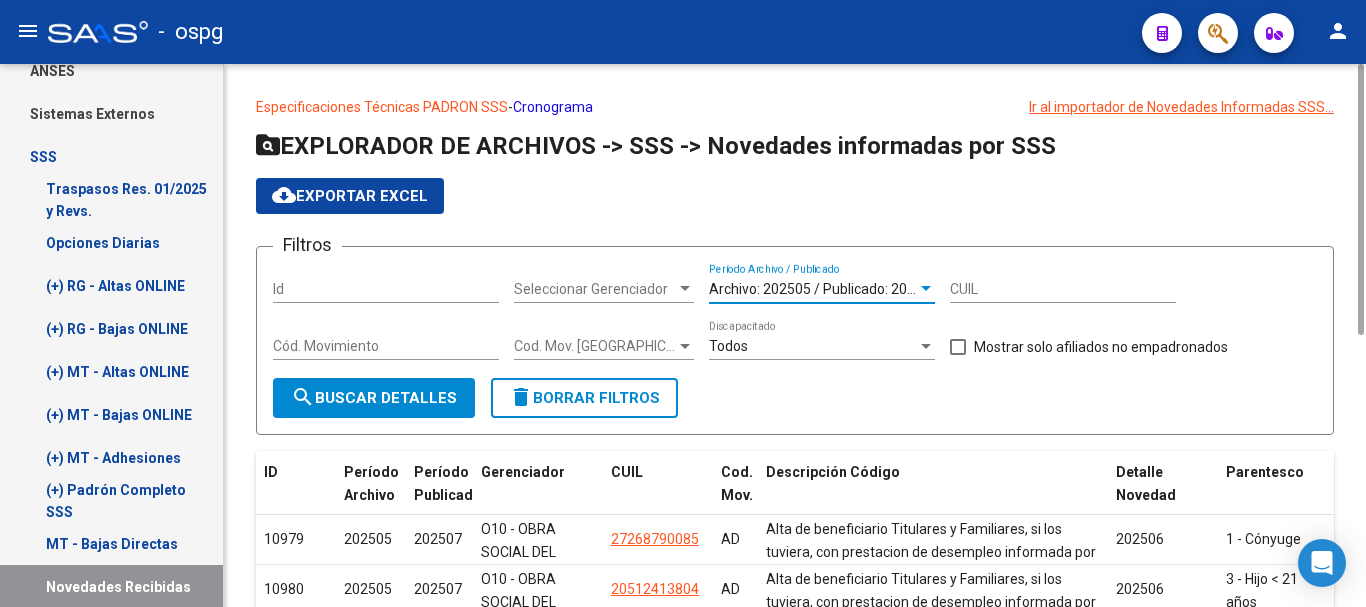 scroll, scrollTop: 400, scrollLeft: 0, axis: vertical 